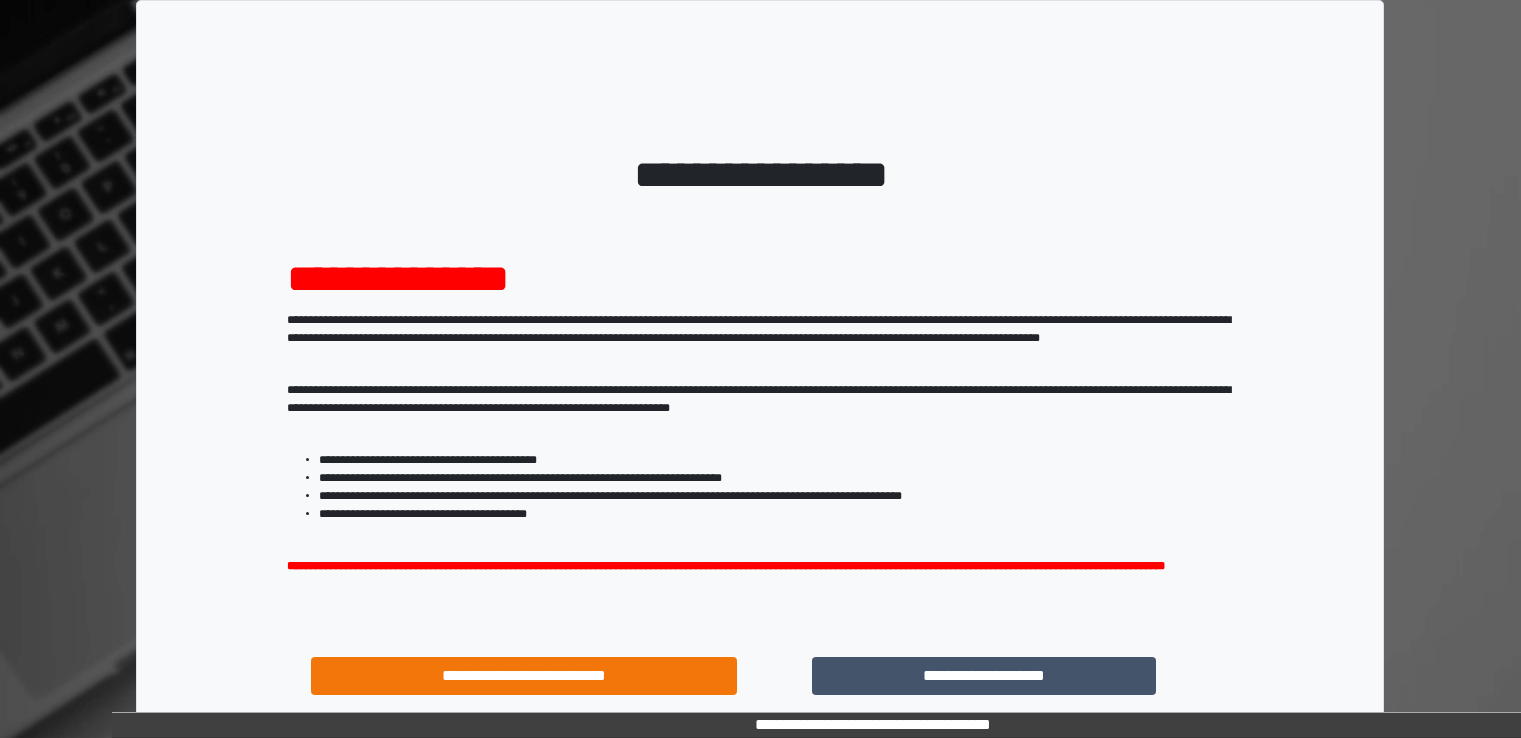 scroll, scrollTop: 0, scrollLeft: 0, axis: both 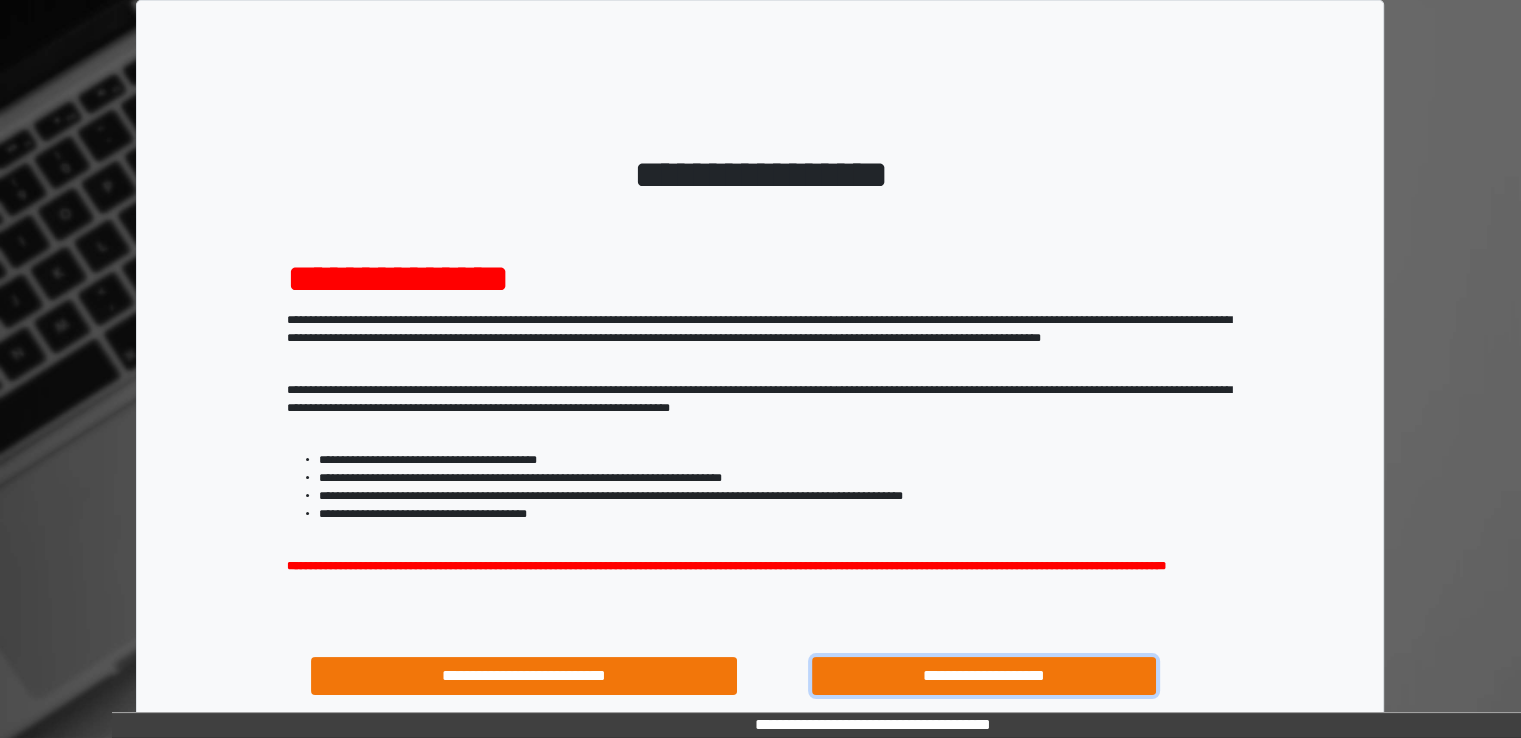 click on "**********" at bounding box center [984, 676] 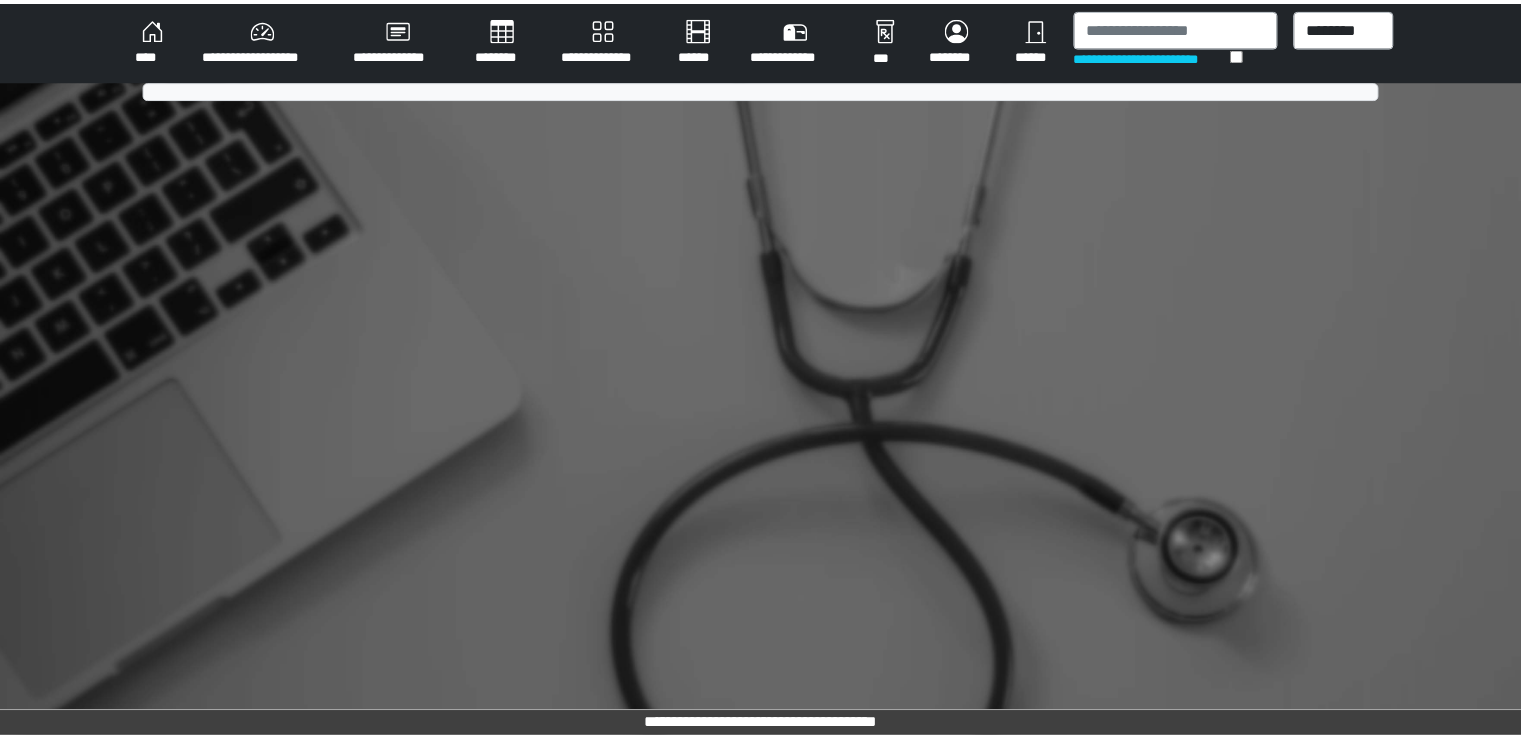 scroll, scrollTop: 0, scrollLeft: 0, axis: both 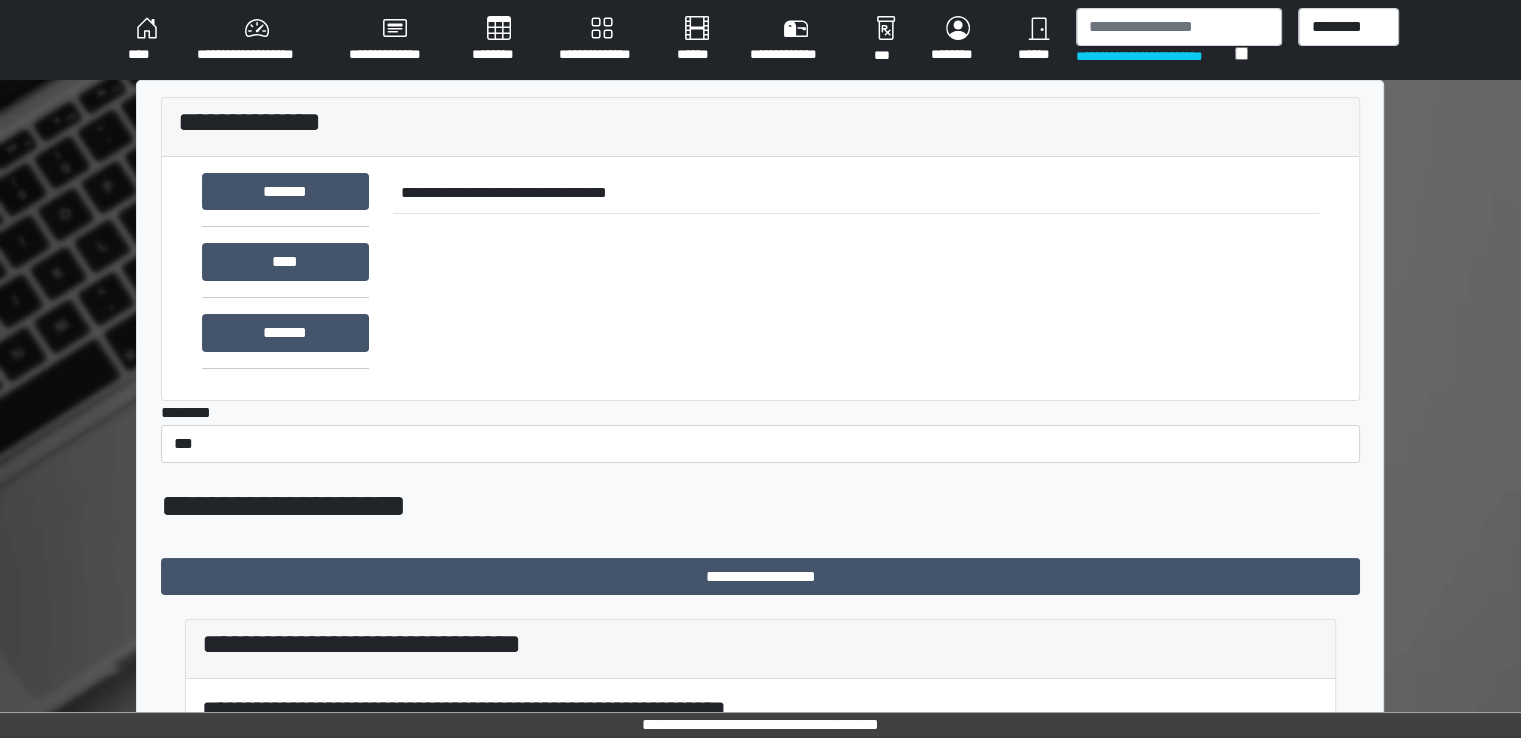 click on "****" at bounding box center [146, 40] 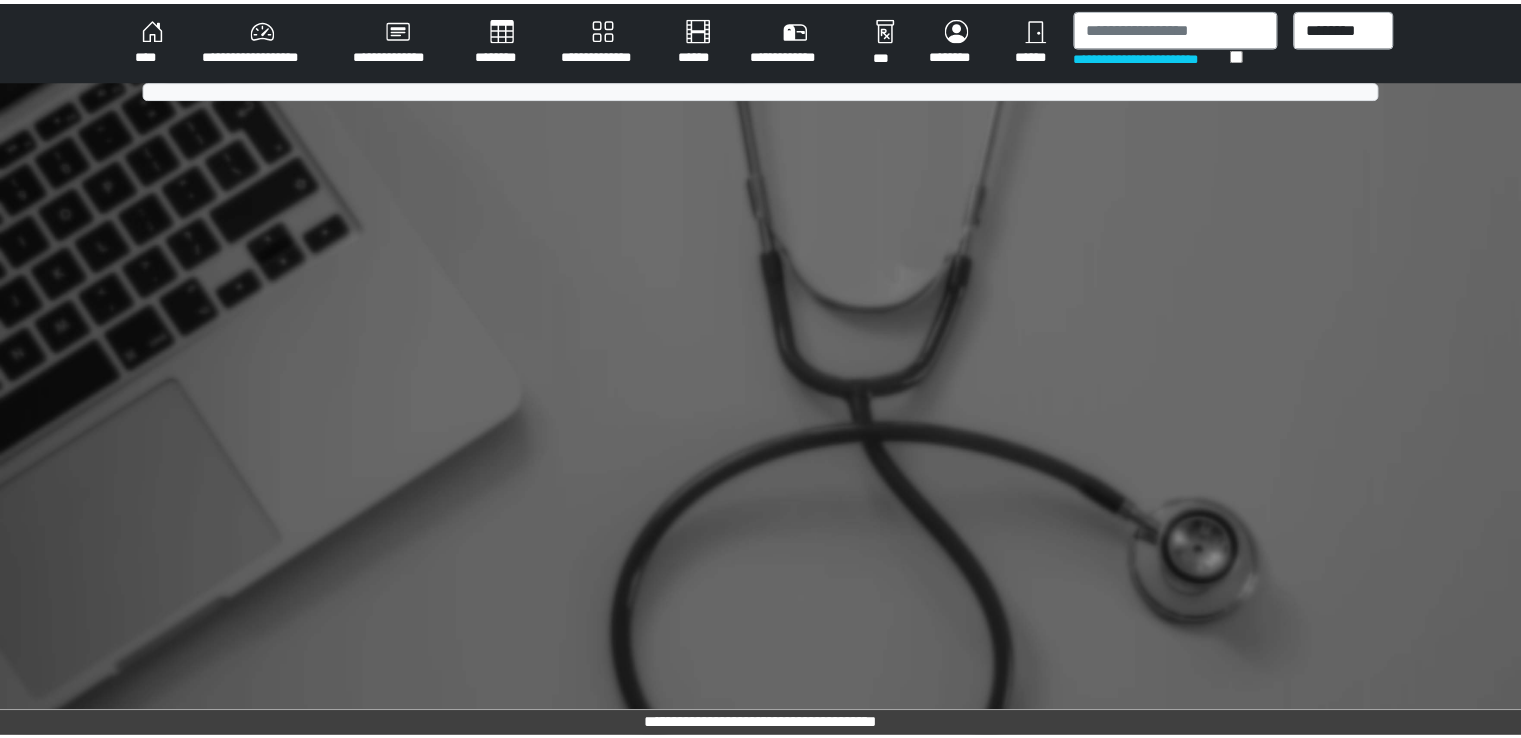 scroll, scrollTop: 0, scrollLeft: 0, axis: both 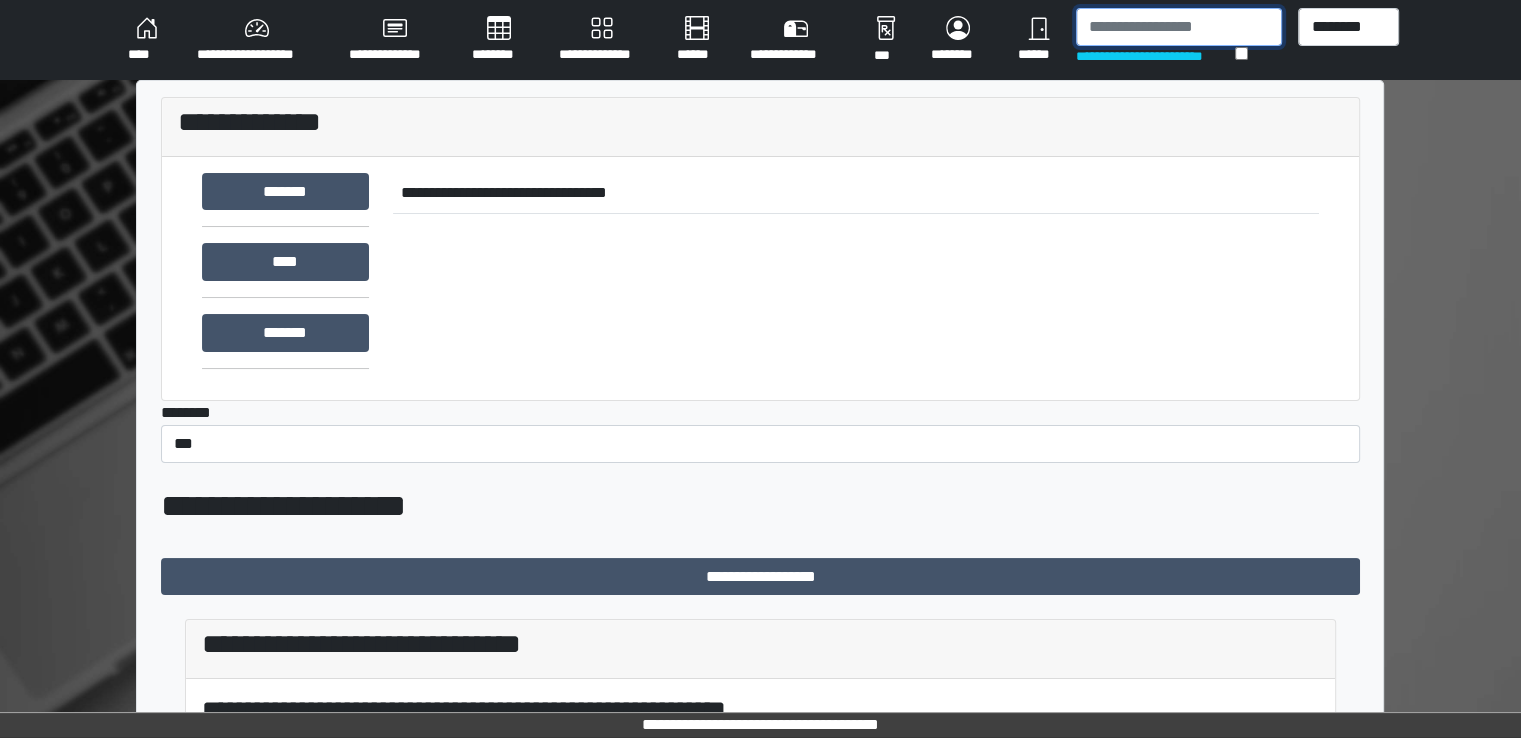 click at bounding box center [1179, 27] 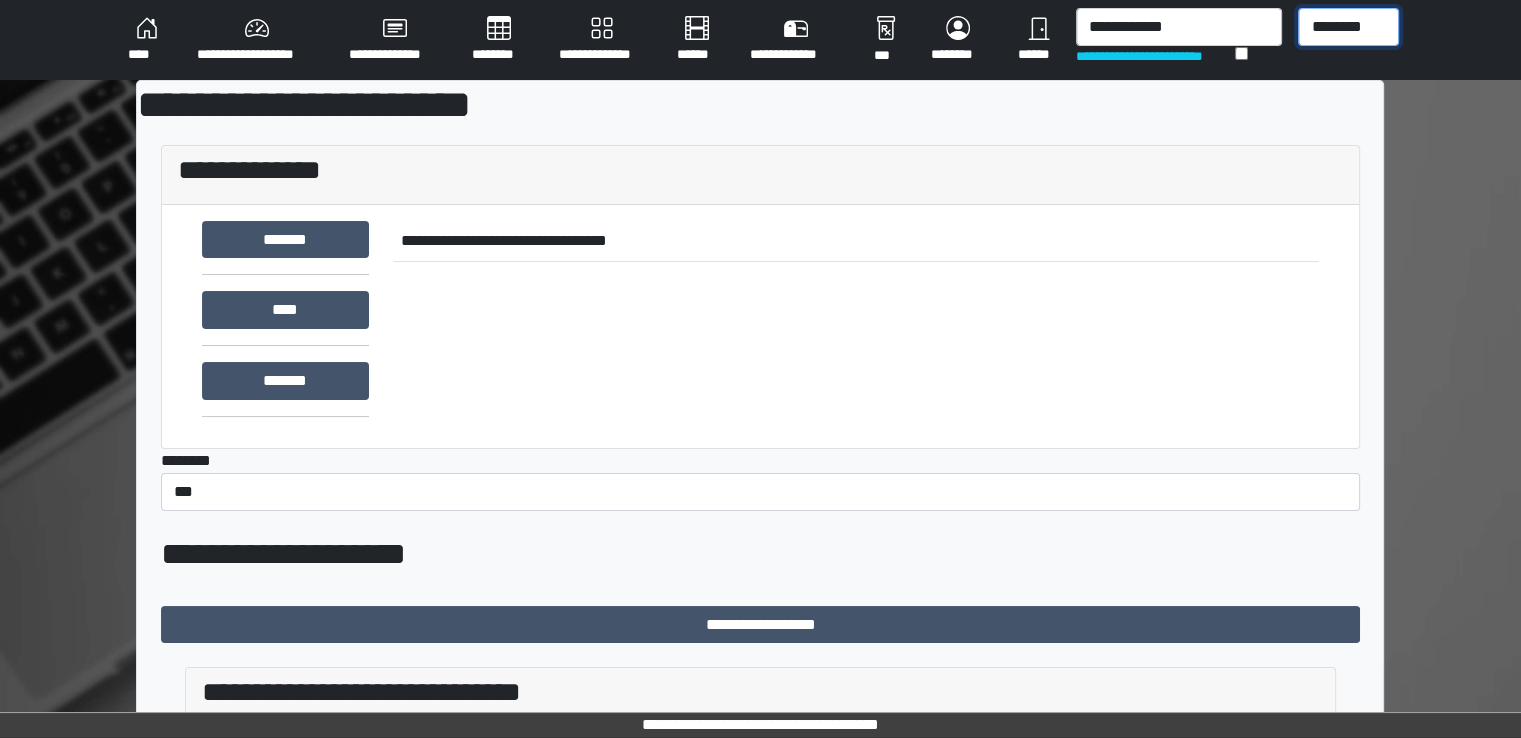click on "******** *** ******** *** ******** ***** ***" at bounding box center (1348, 27) 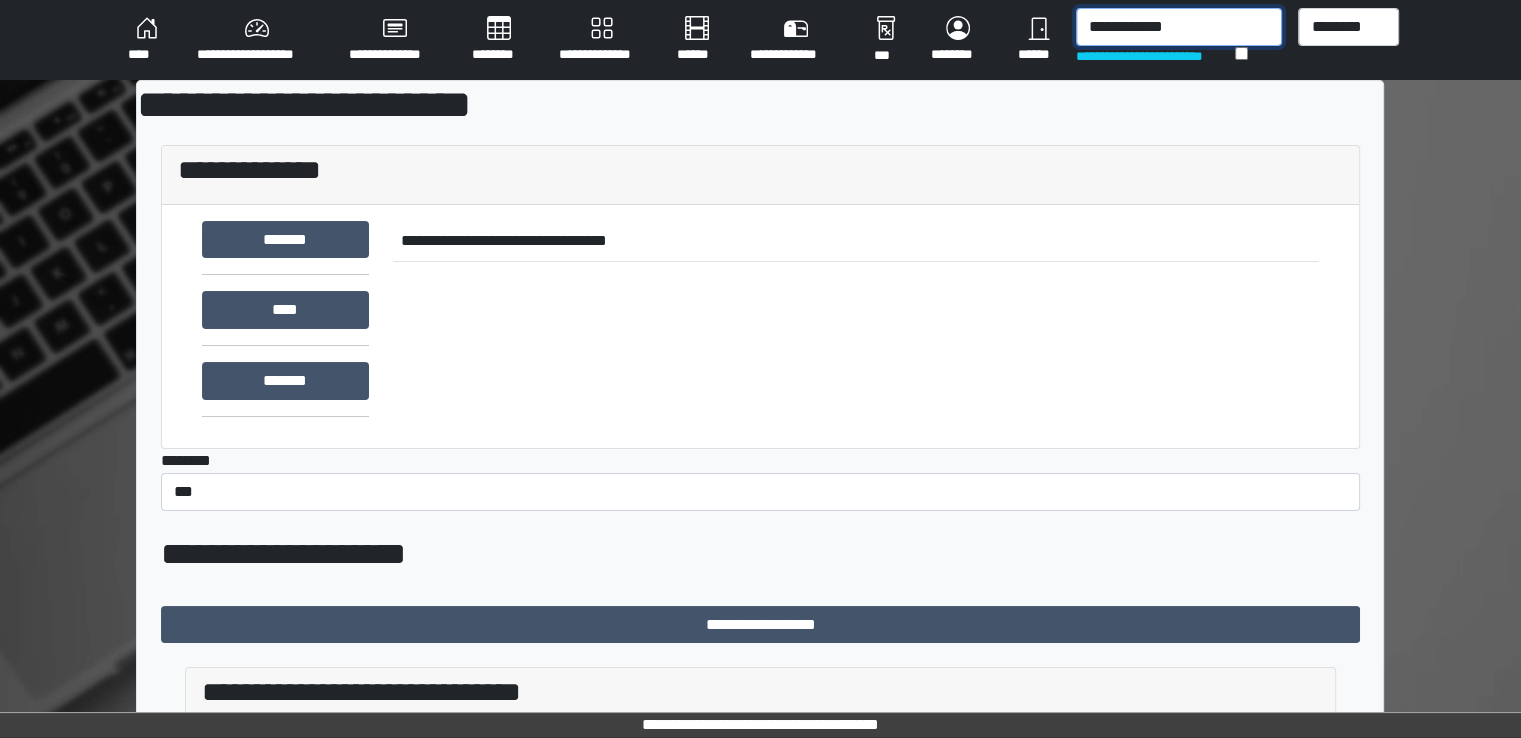 click on "**********" at bounding box center (1179, 27) 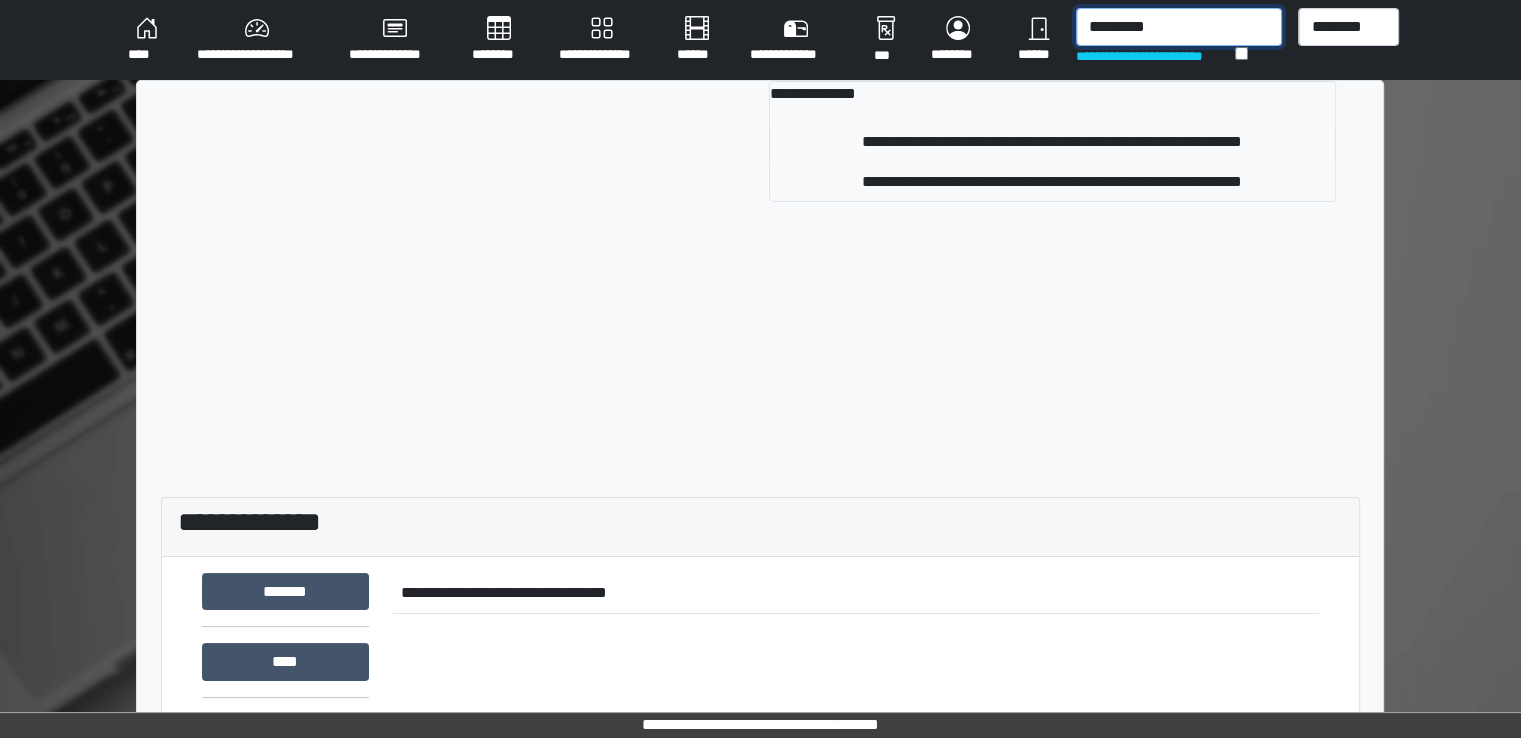 type on "*********" 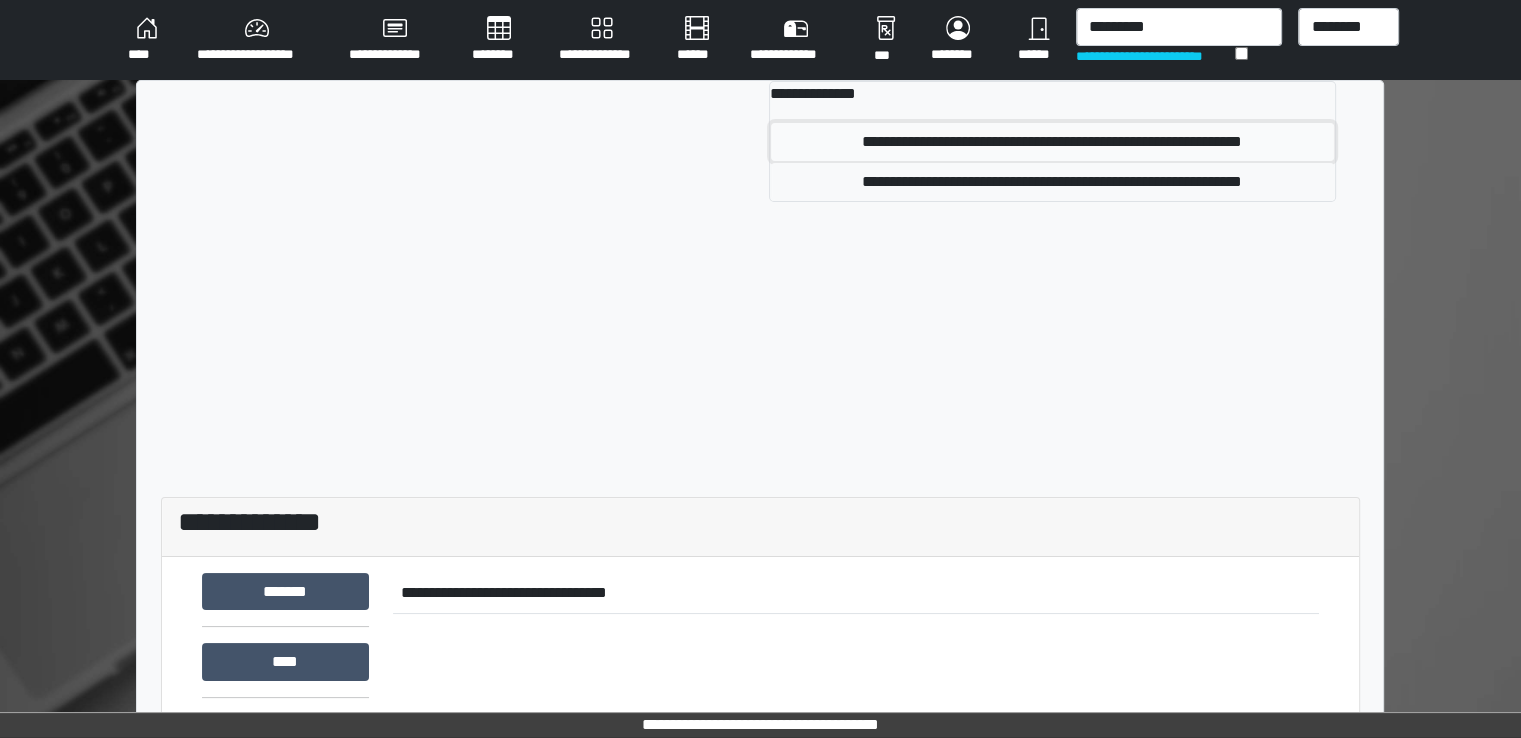 click on "**********" at bounding box center (1052, 142) 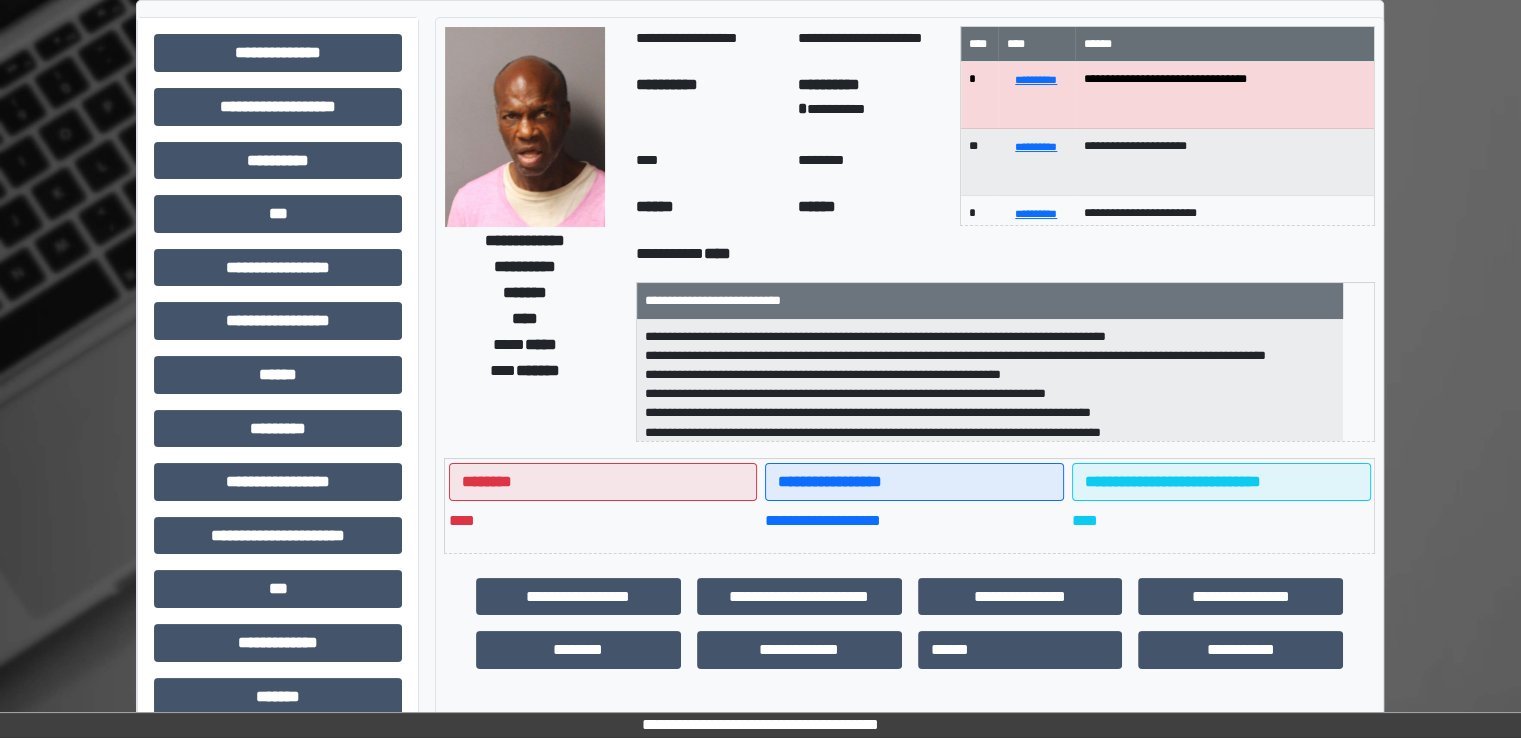 scroll, scrollTop: 259, scrollLeft: 0, axis: vertical 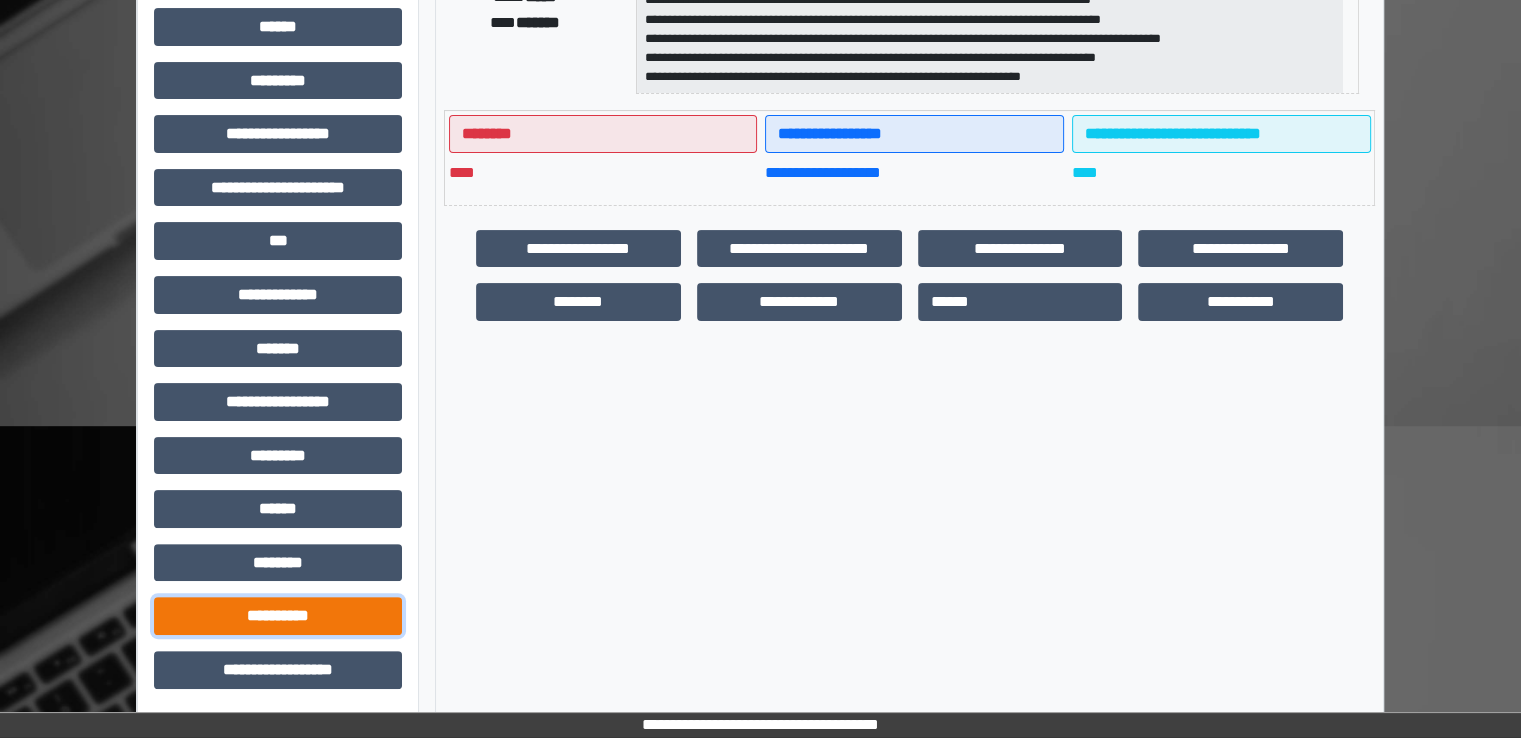 click on "**********" at bounding box center [278, 616] 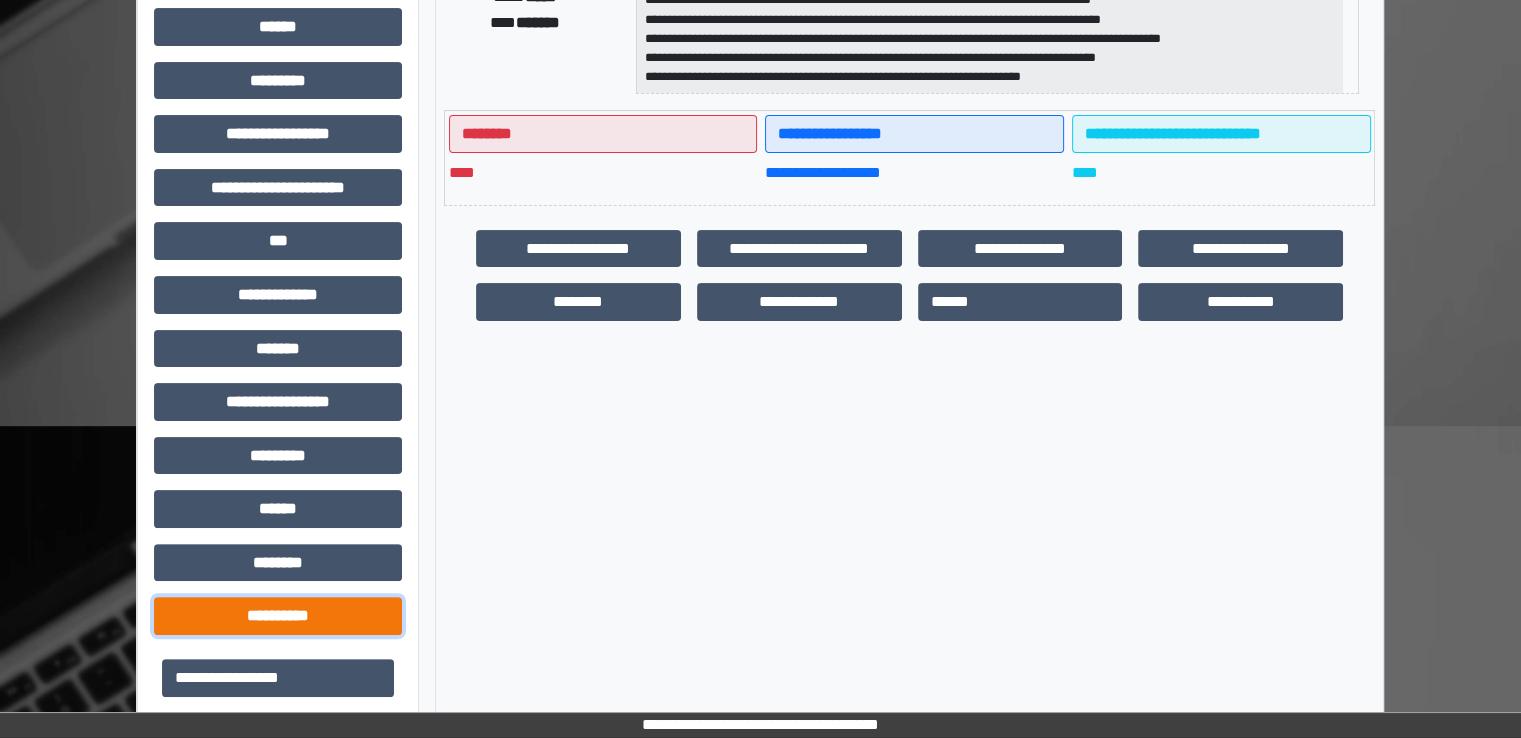 click on "**********" at bounding box center (278, 616) 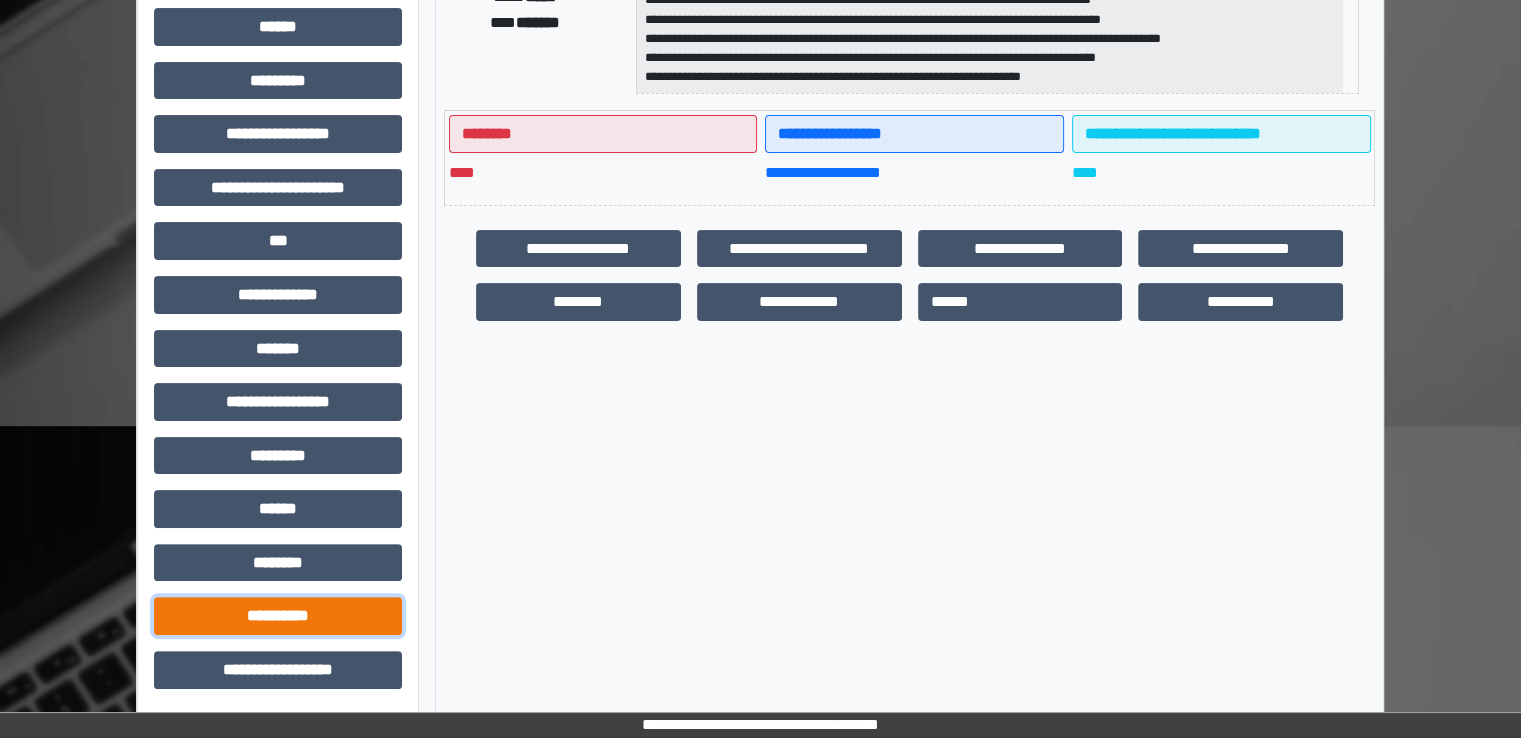click on "**********" at bounding box center (278, 616) 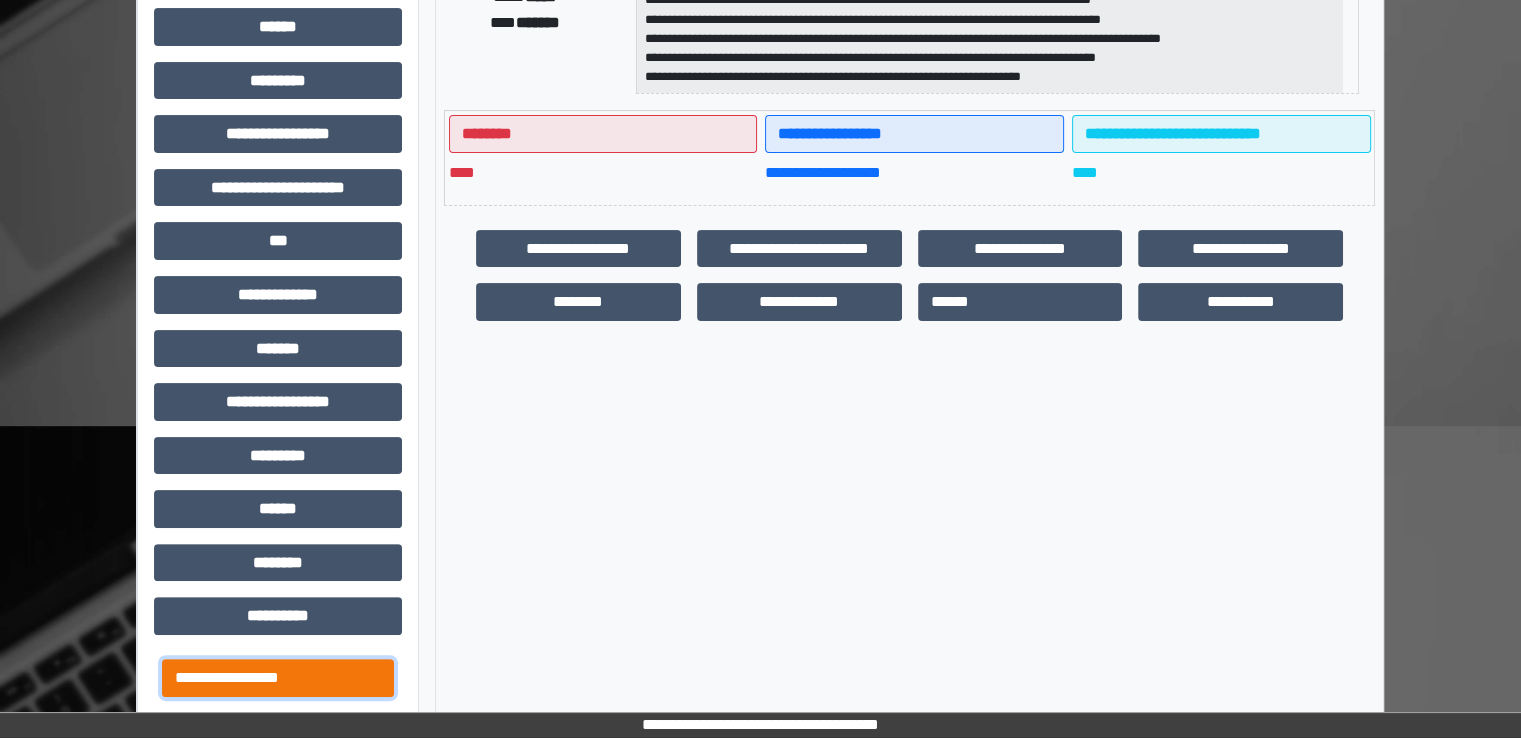 click on "**********" at bounding box center (278, 678) 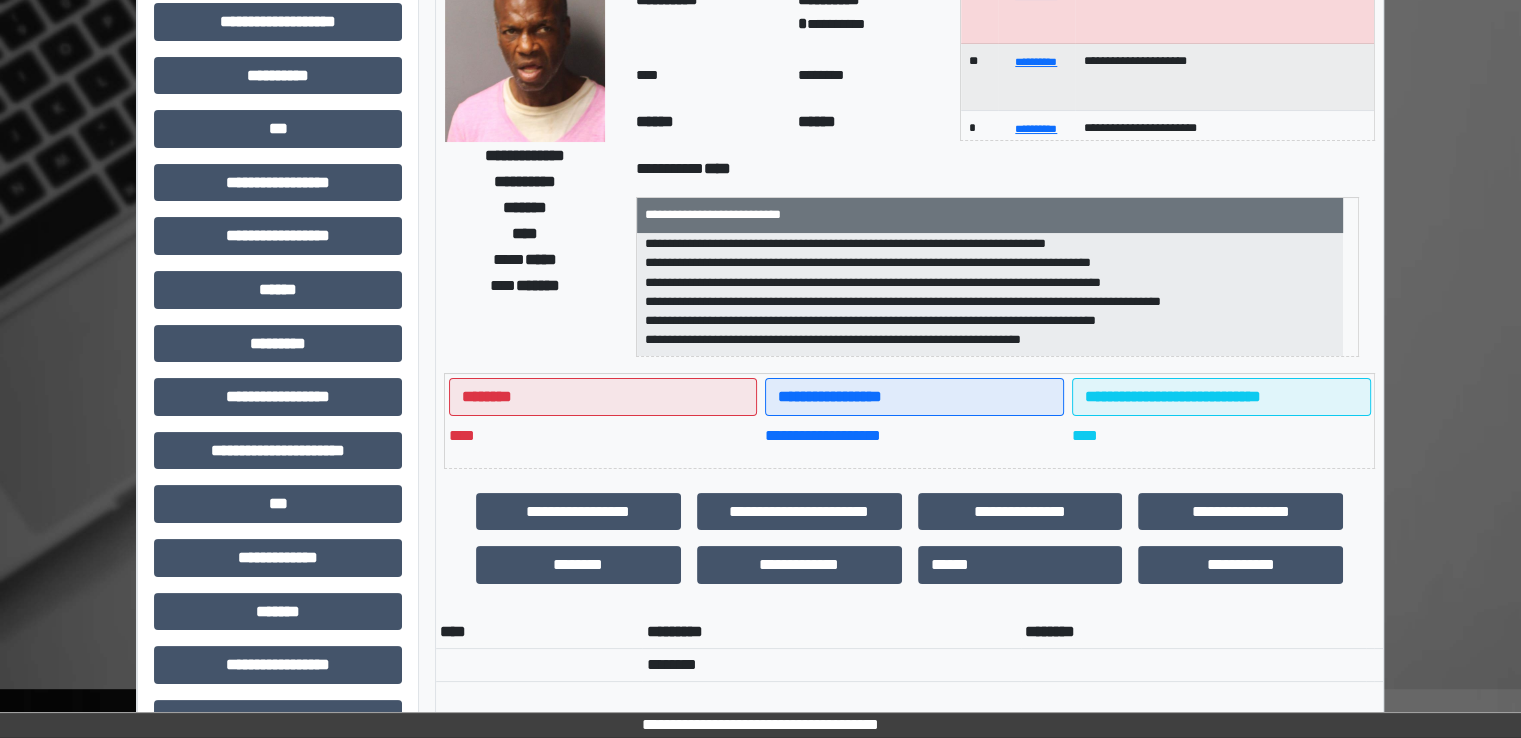 scroll, scrollTop: 173, scrollLeft: 0, axis: vertical 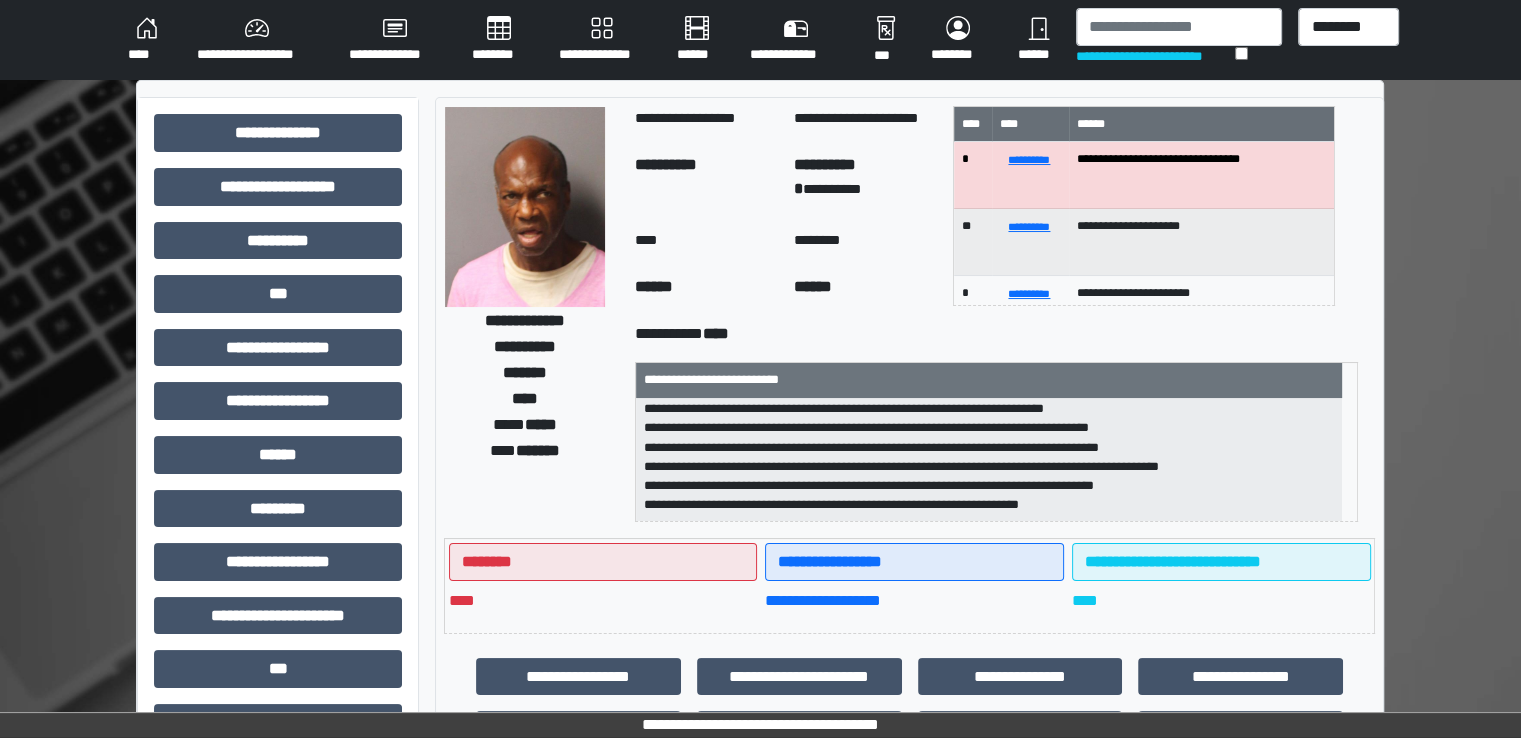 click on "**********" at bounding box center (1179, 40) 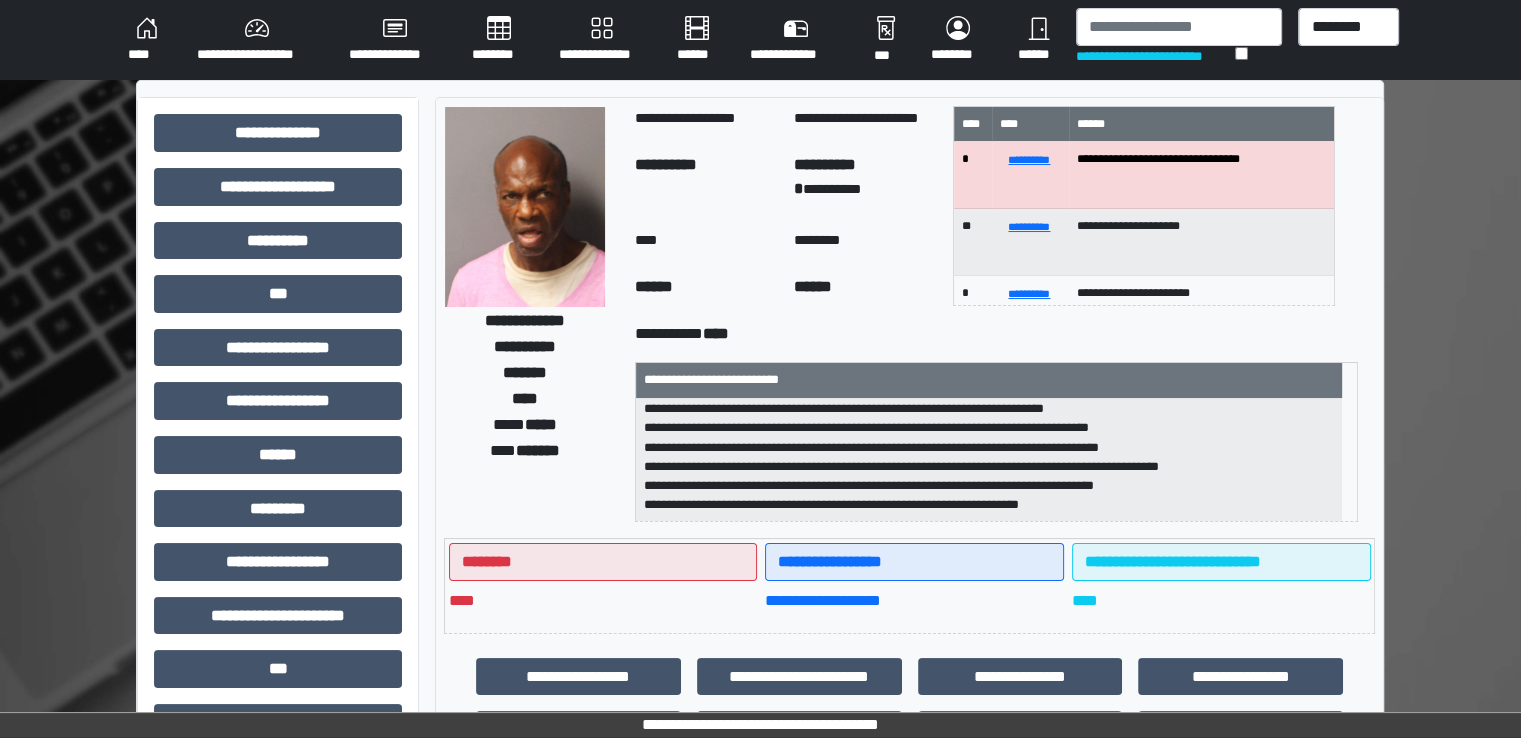 scroll, scrollTop: 16, scrollLeft: 0, axis: vertical 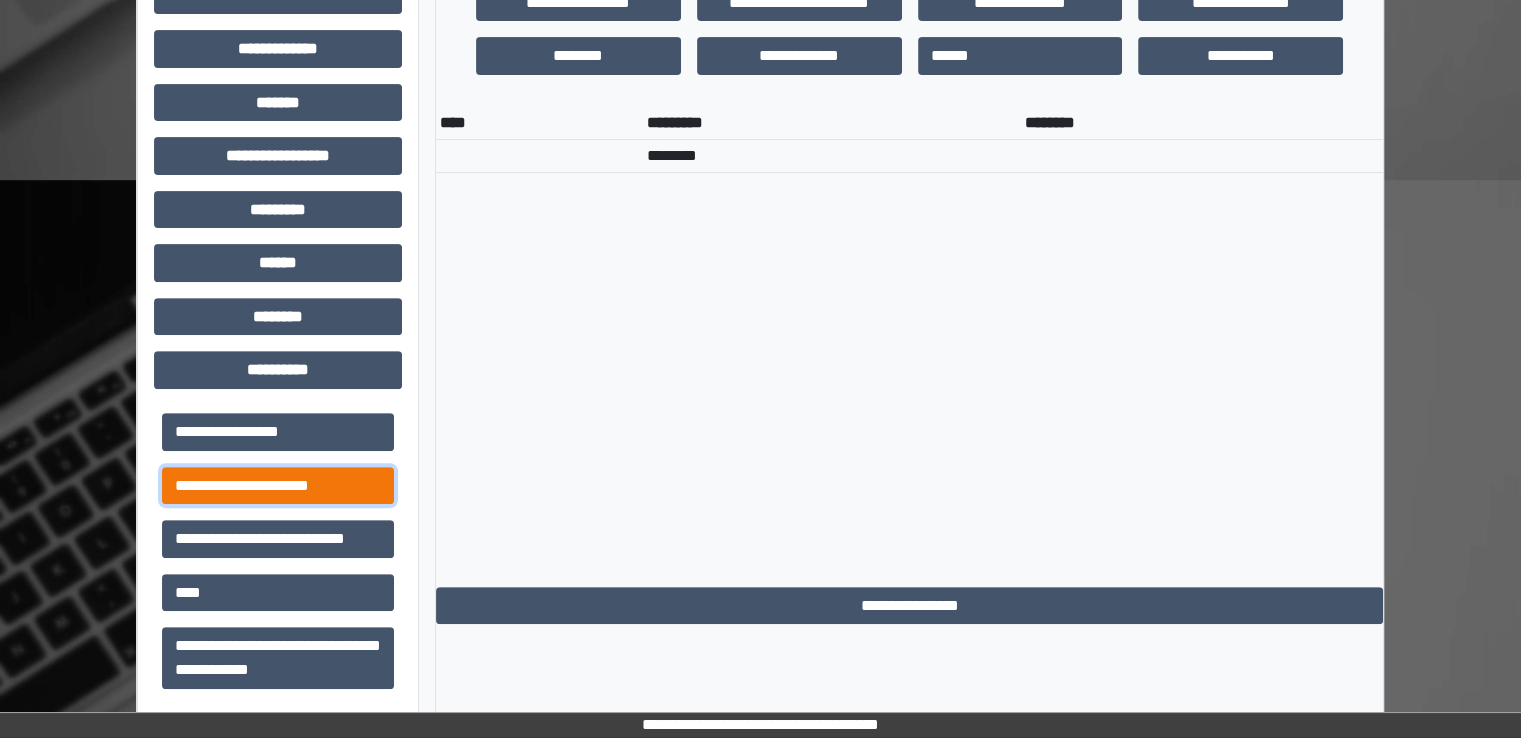 drag, startPoint x: 307, startPoint y: 445, endPoint x: 270, endPoint y: 470, distance: 44.65423 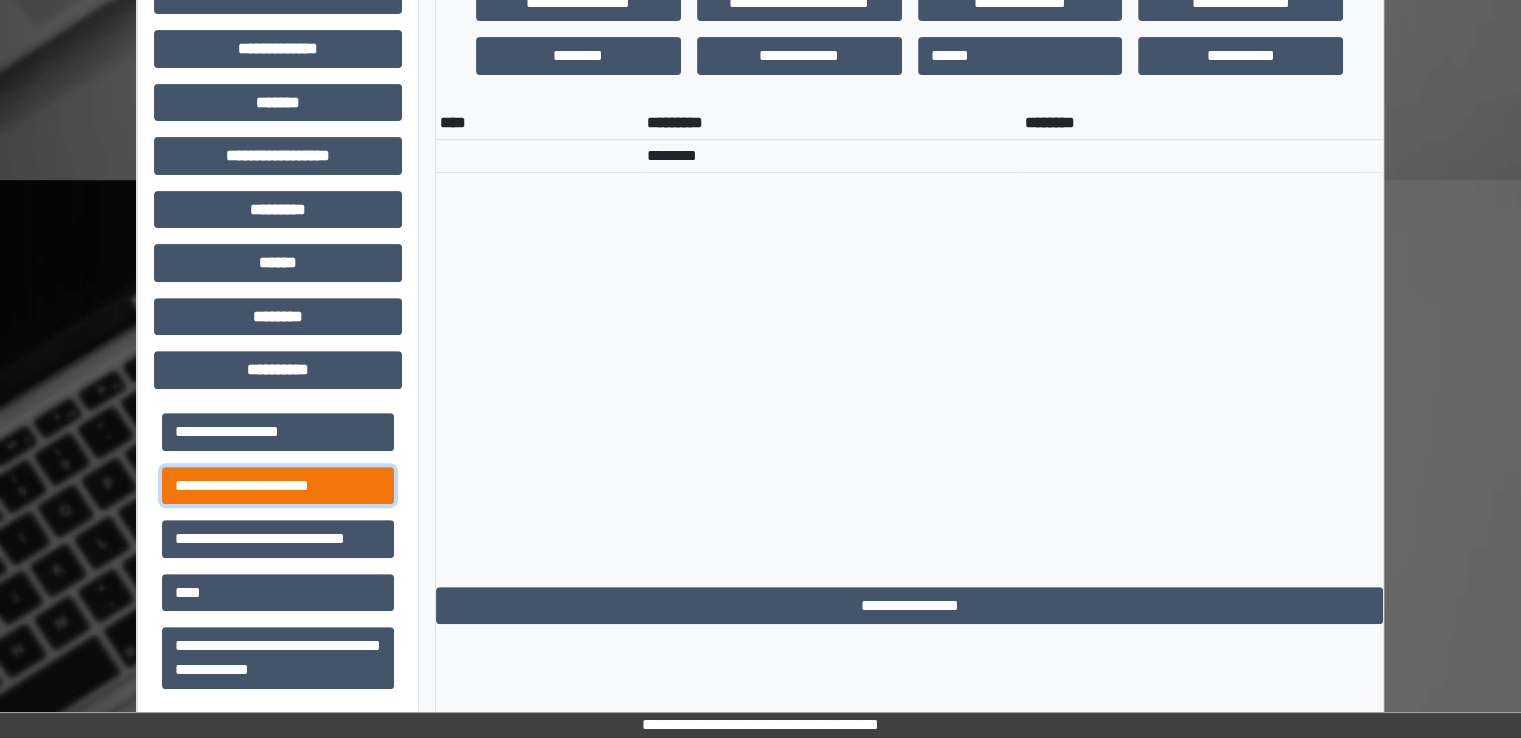 drag, startPoint x: 270, startPoint y: 470, endPoint x: 231, endPoint y: 485, distance: 41.785164 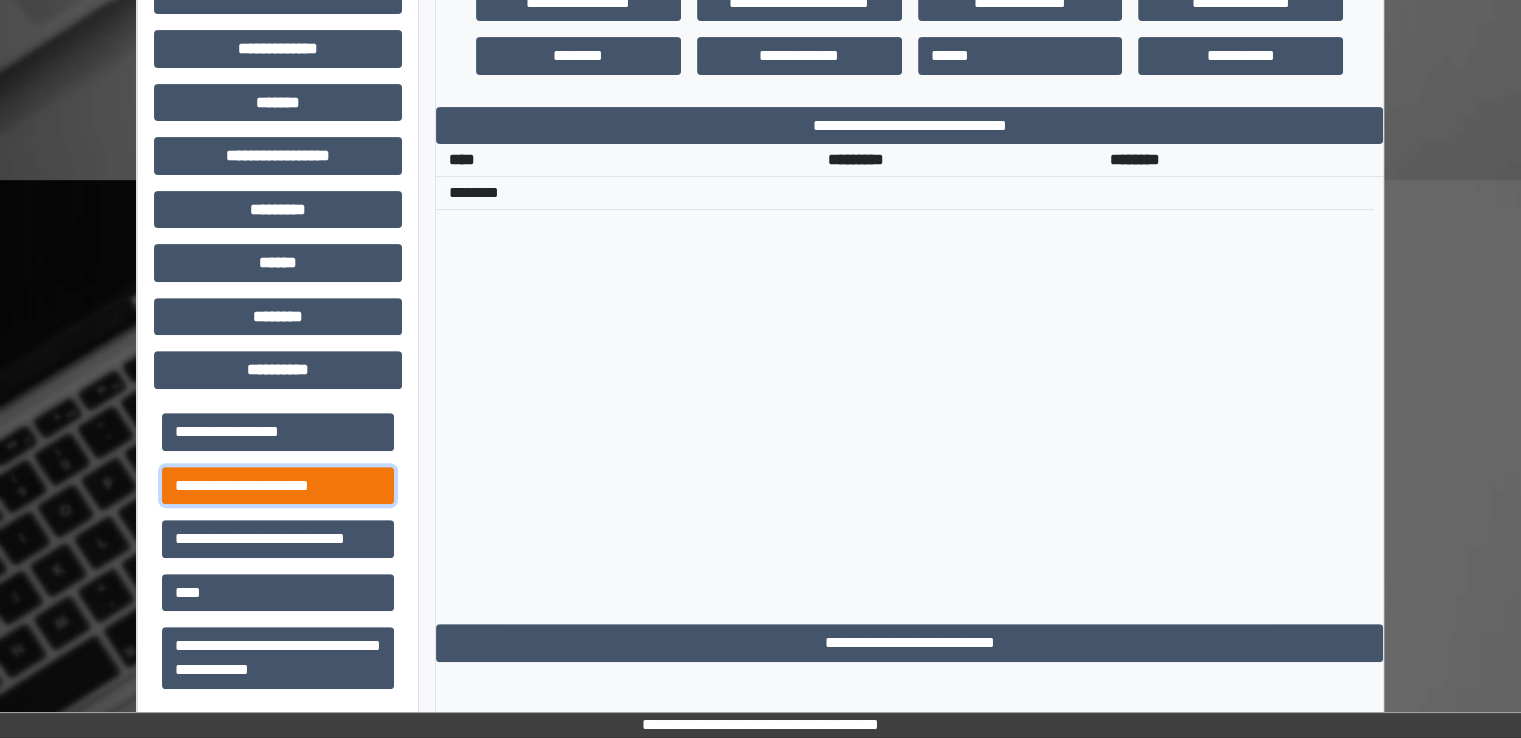 click on "**********" at bounding box center (278, 486) 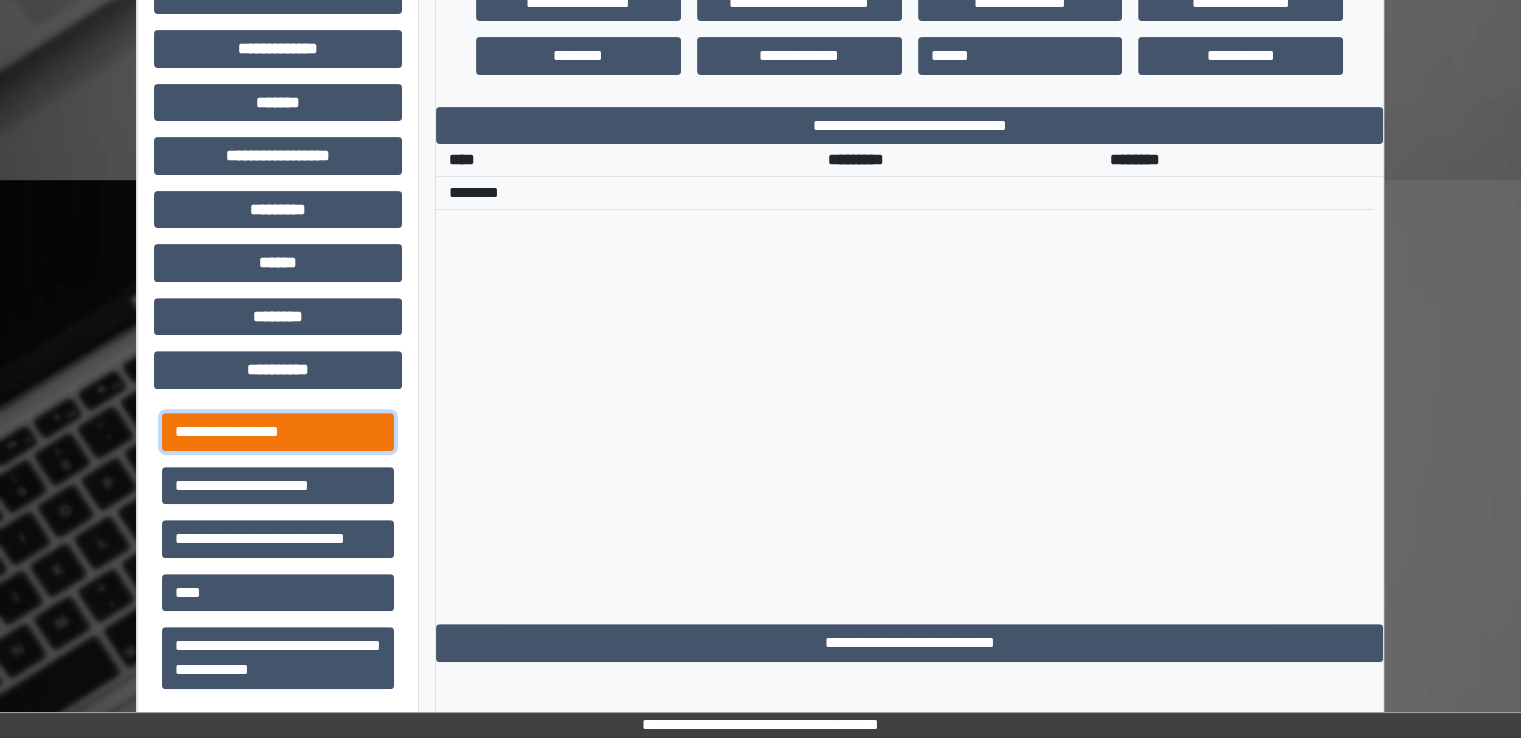 click on "**********" at bounding box center (278, 432) 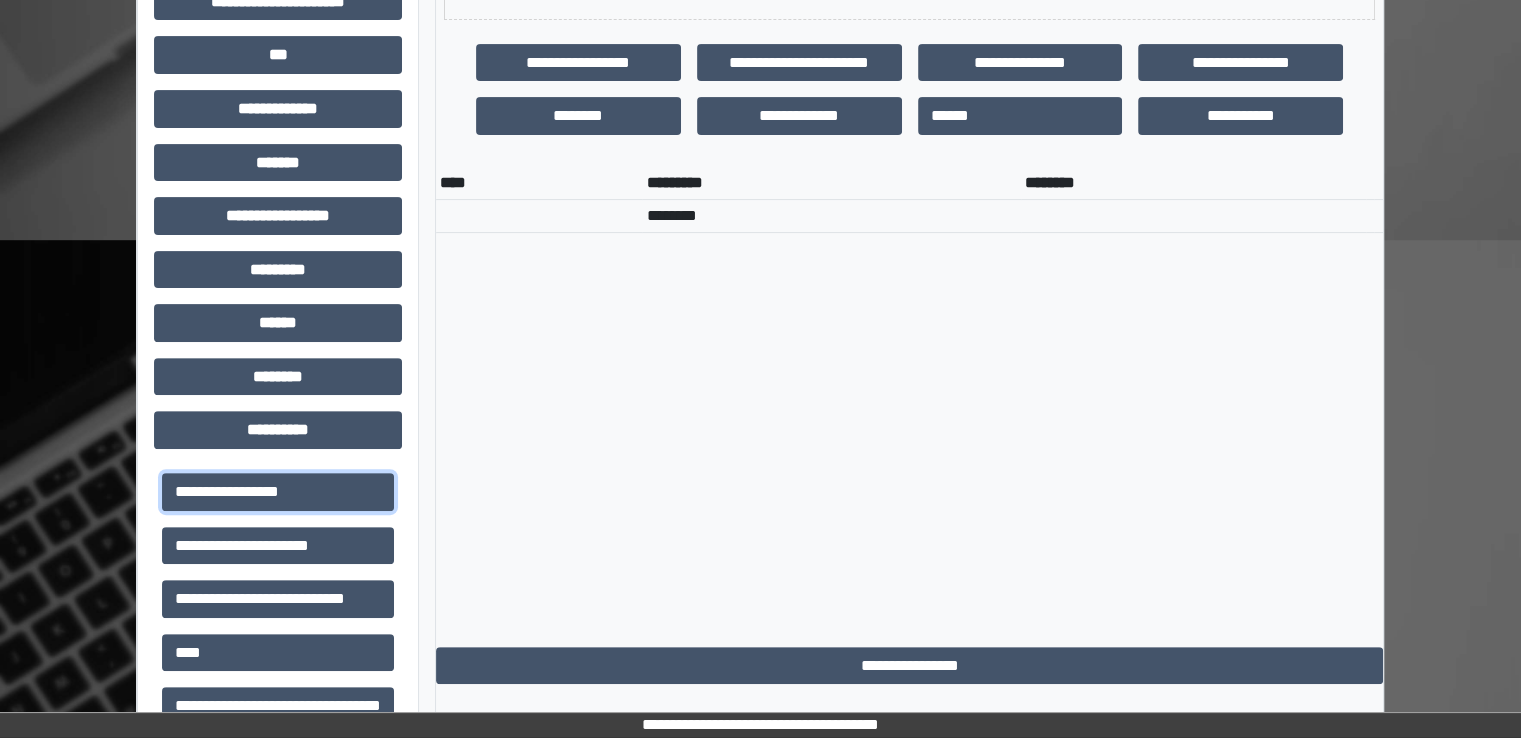 scroll, scrollTop: 618, scrollLeft: 0, axis: vertical 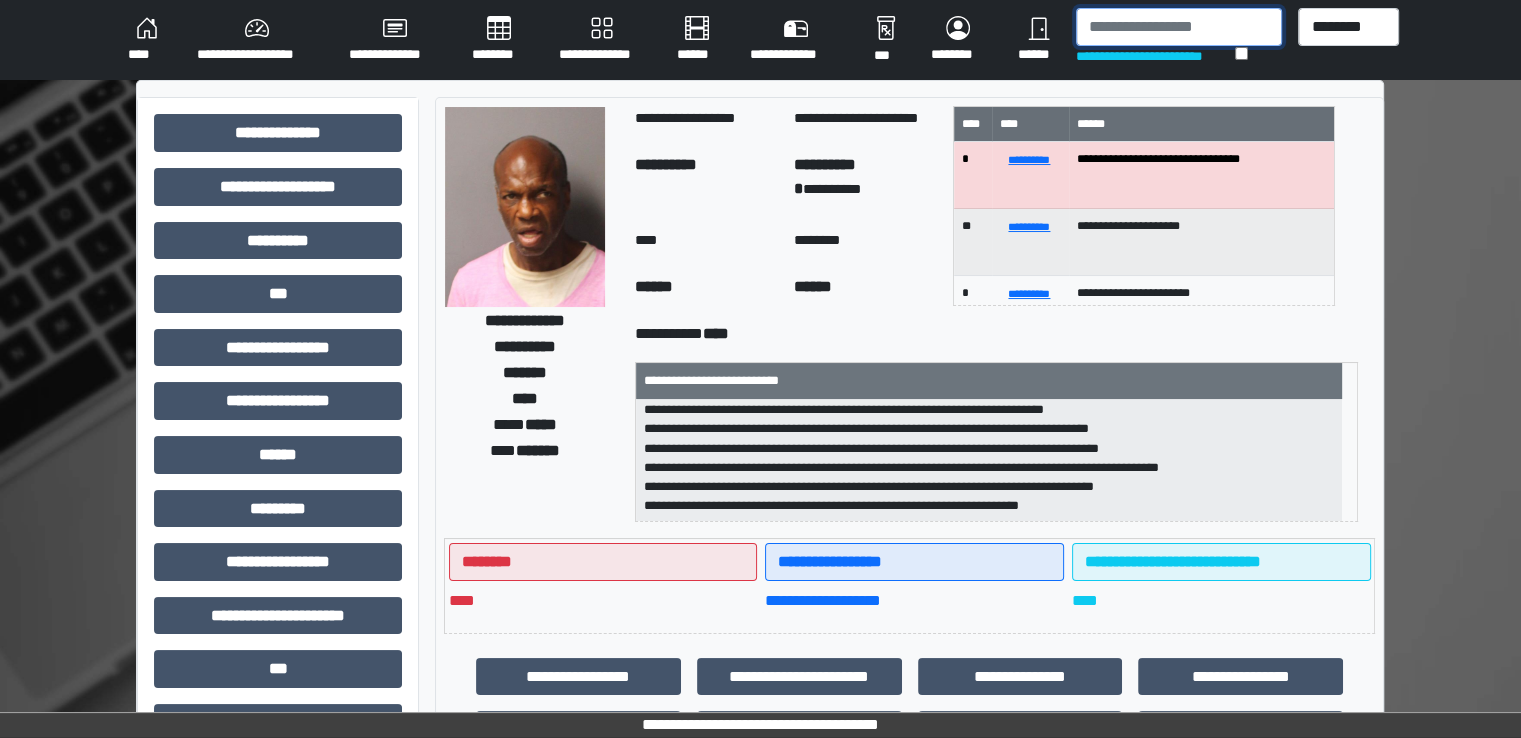 click at bounding box center [1179, 27] 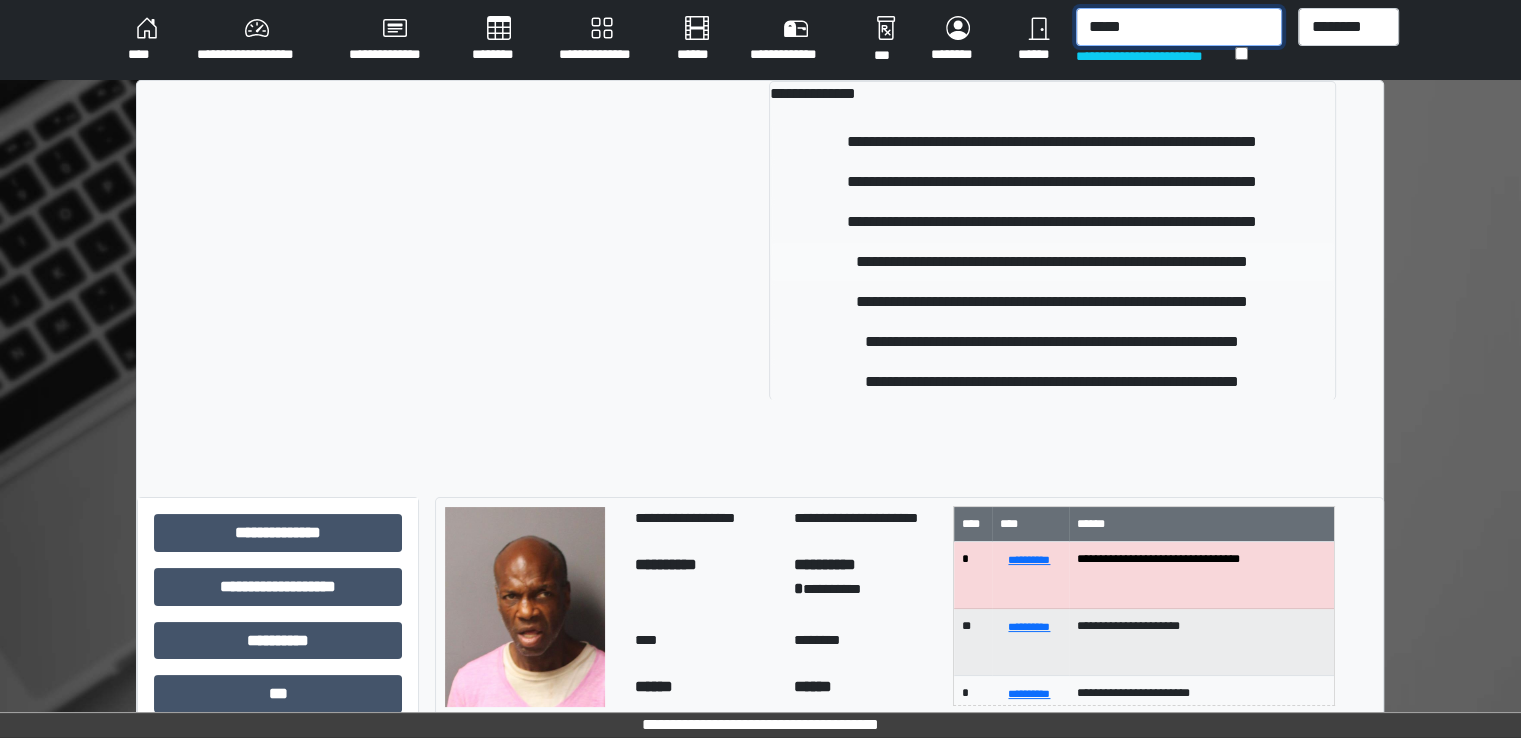 type on "*****" 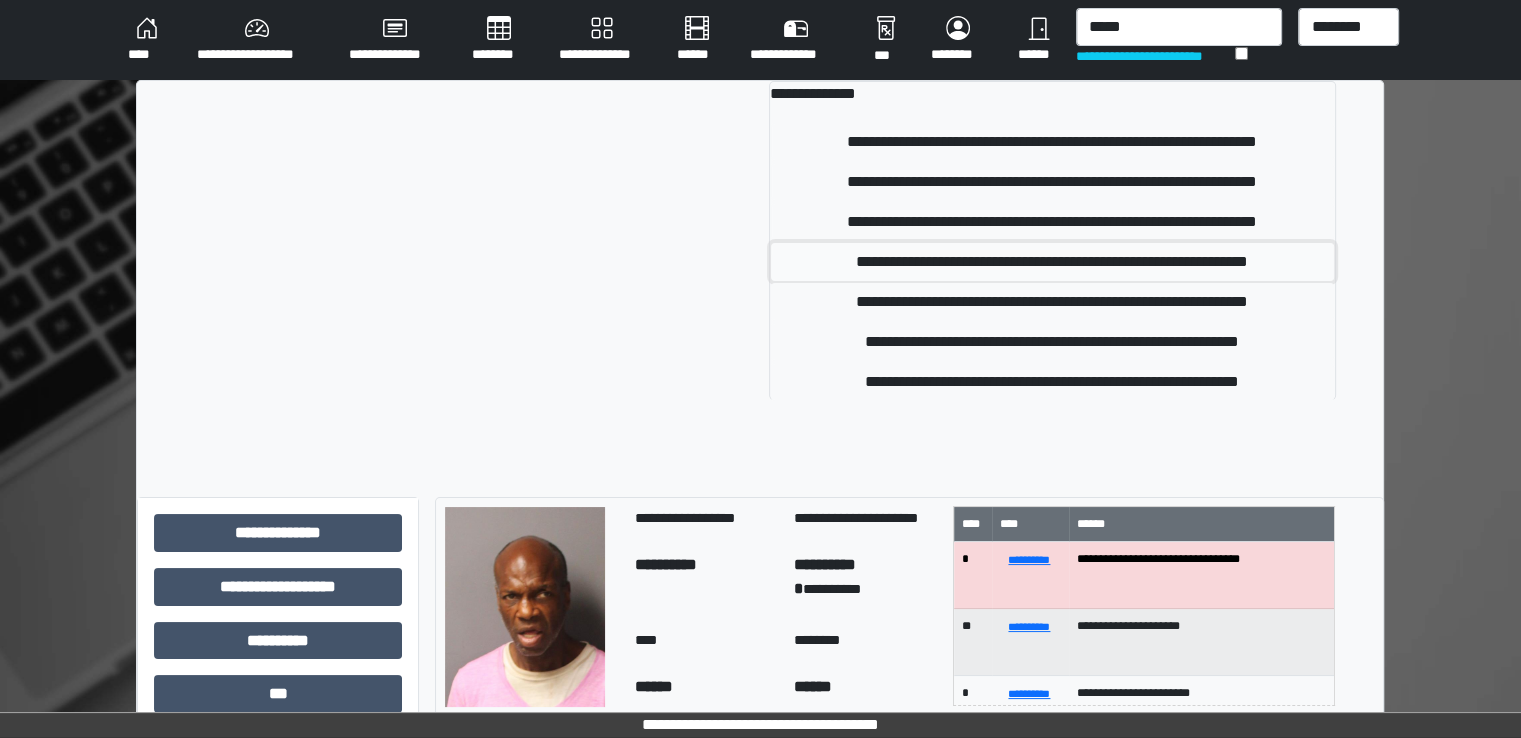 click on "**********" at bounding box center [1052, 262] 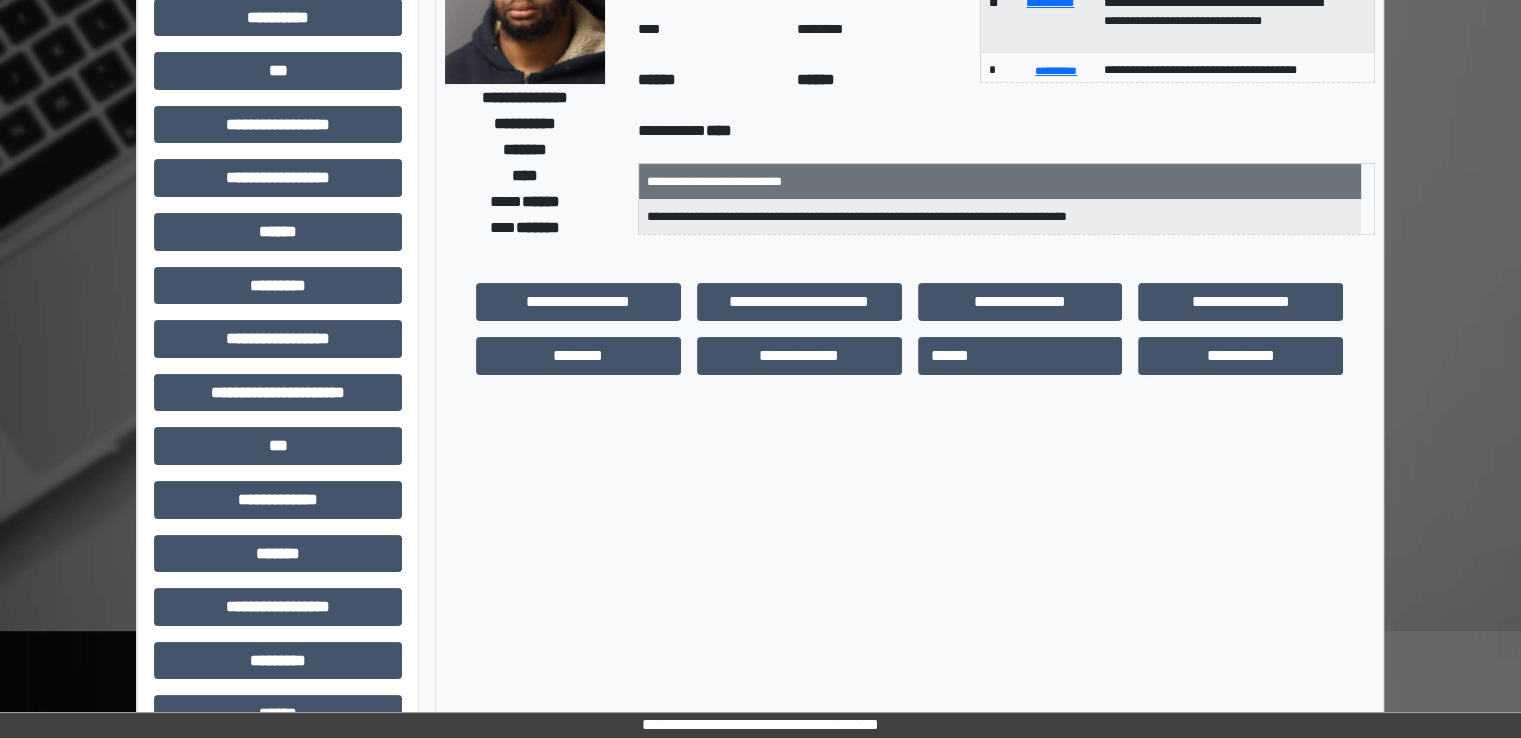 scroll, scrollTop: 428, scrollLeft: 0, axis: vertical 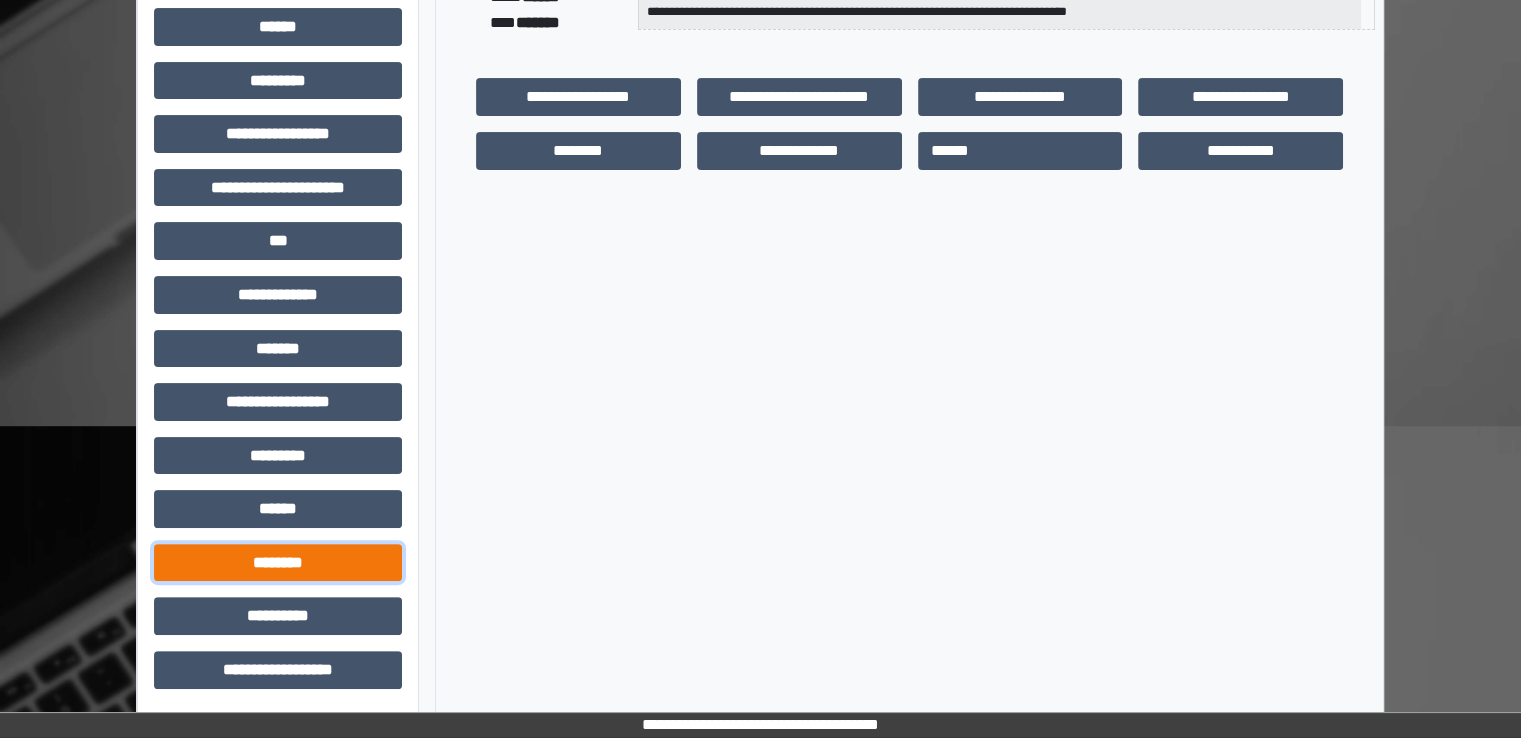 click on "********" at bounding box center [278, 563] 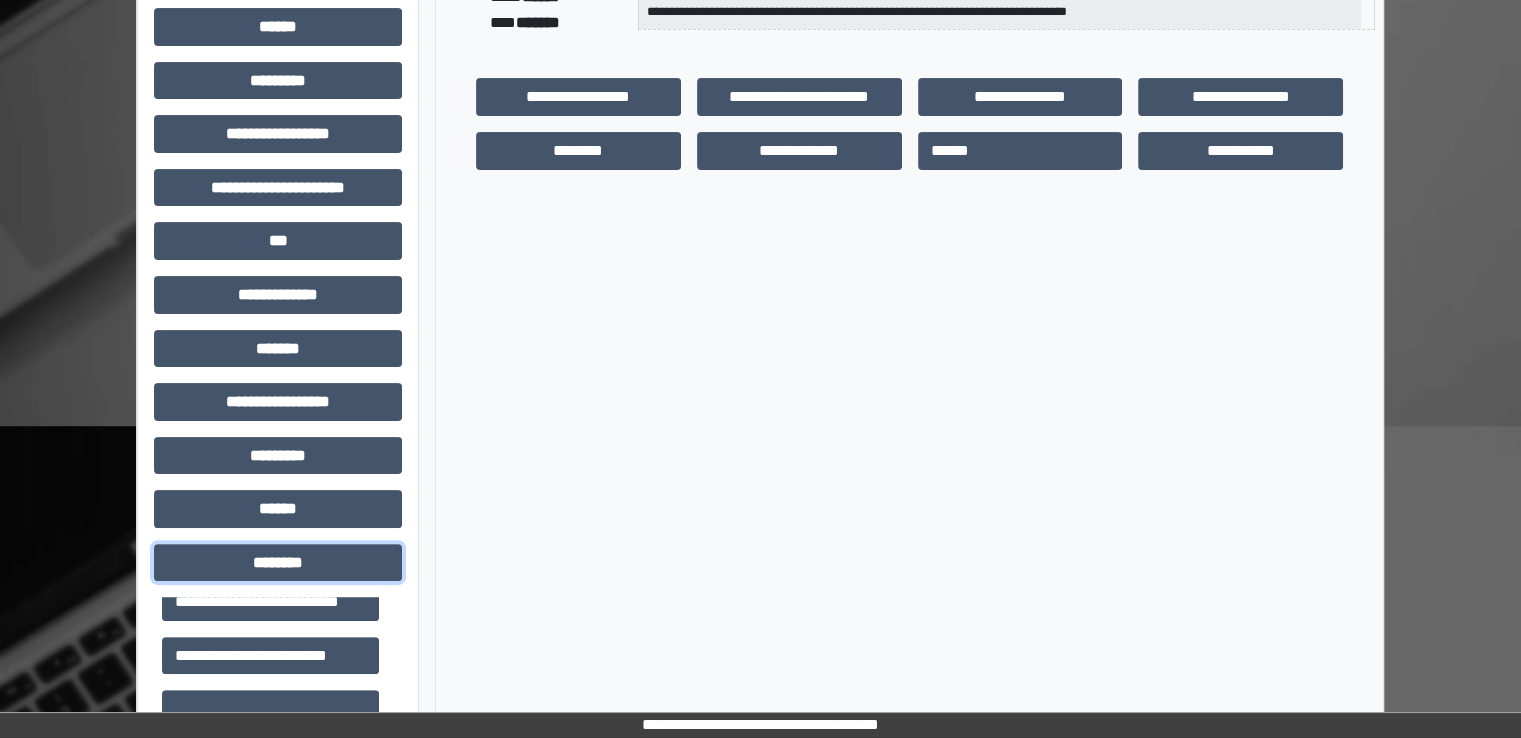 scroll, scrollTop: 500, scrollLeft: 0, axis: vertical 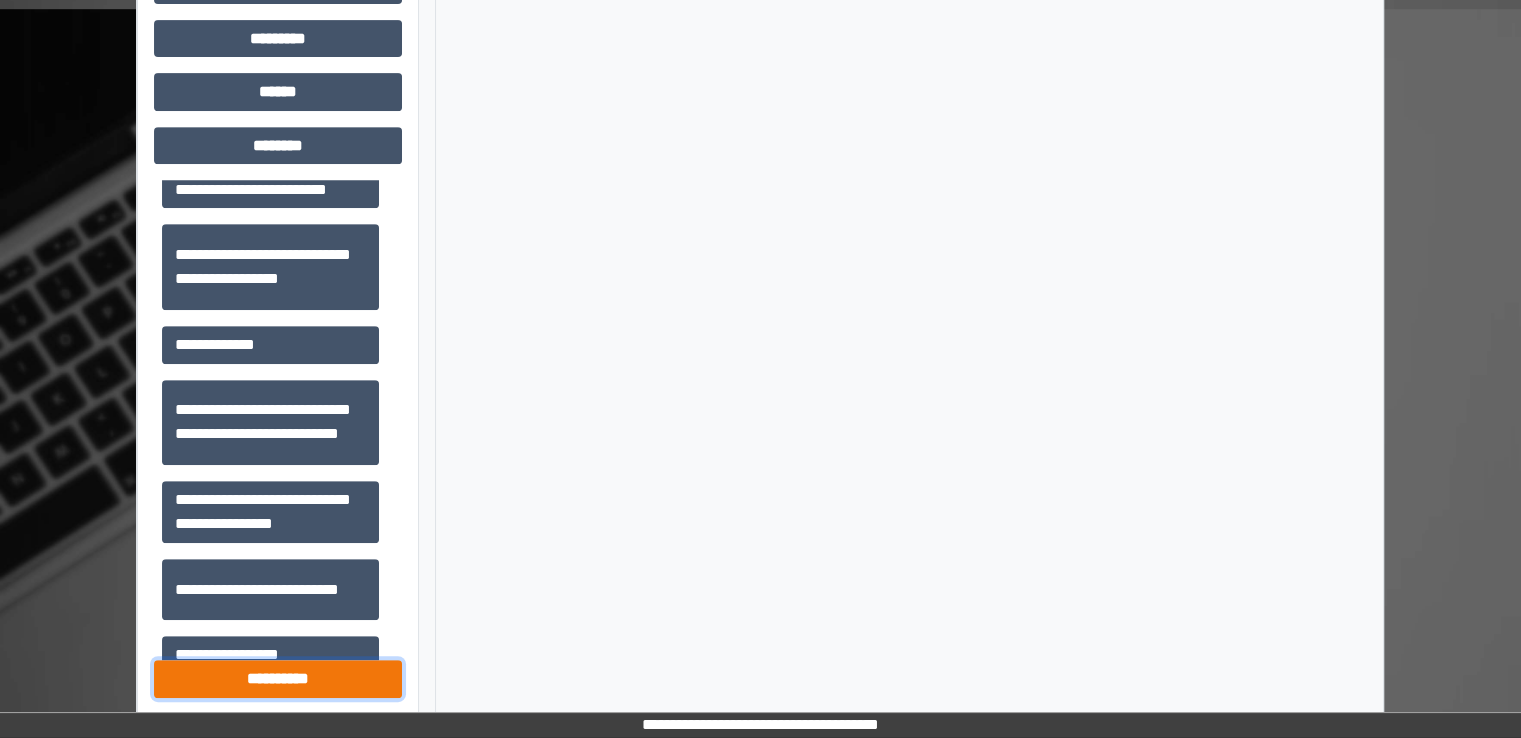 click on "**********" at bounding box center (278, 679) 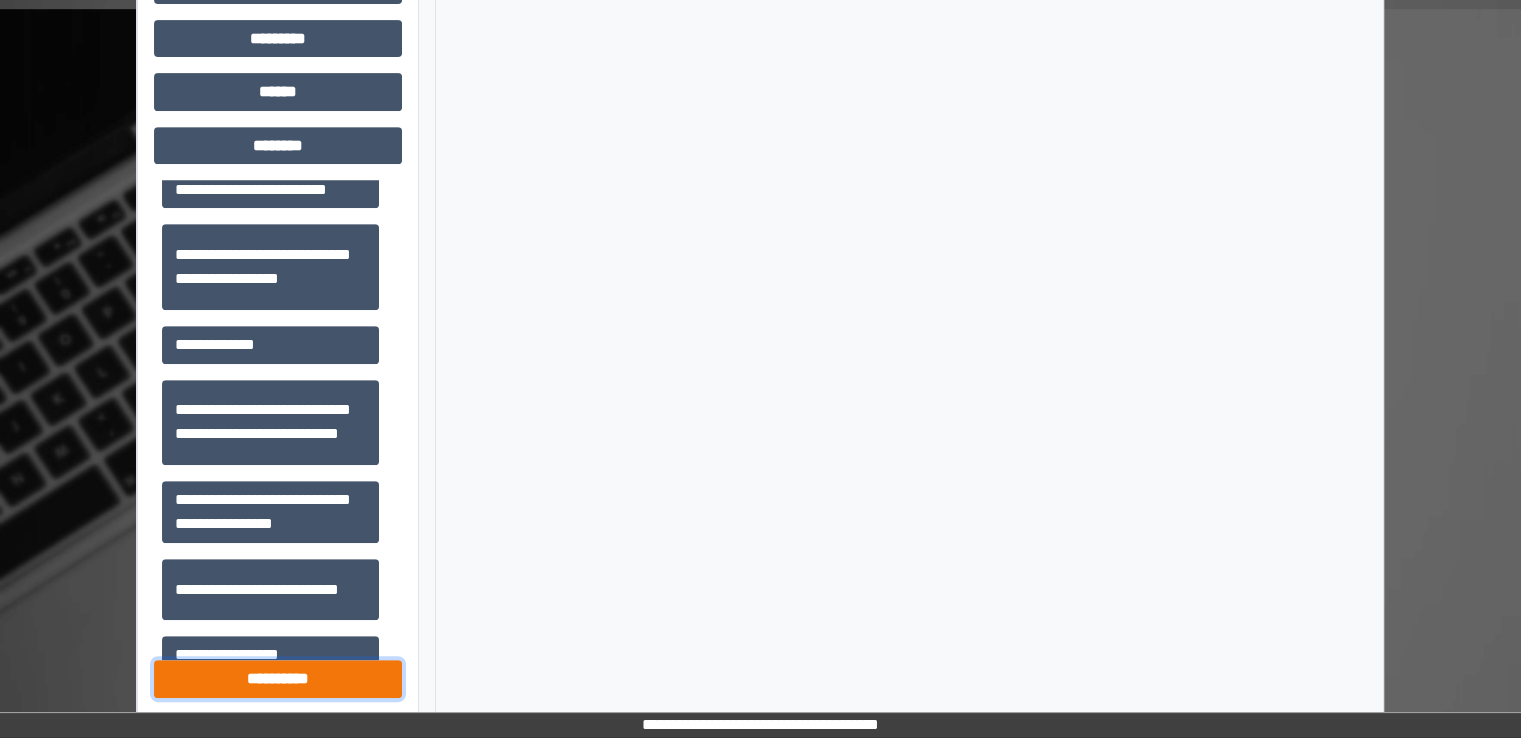 scroll, scrollTop: 1216, scrollLeft: 0, axis: vertical 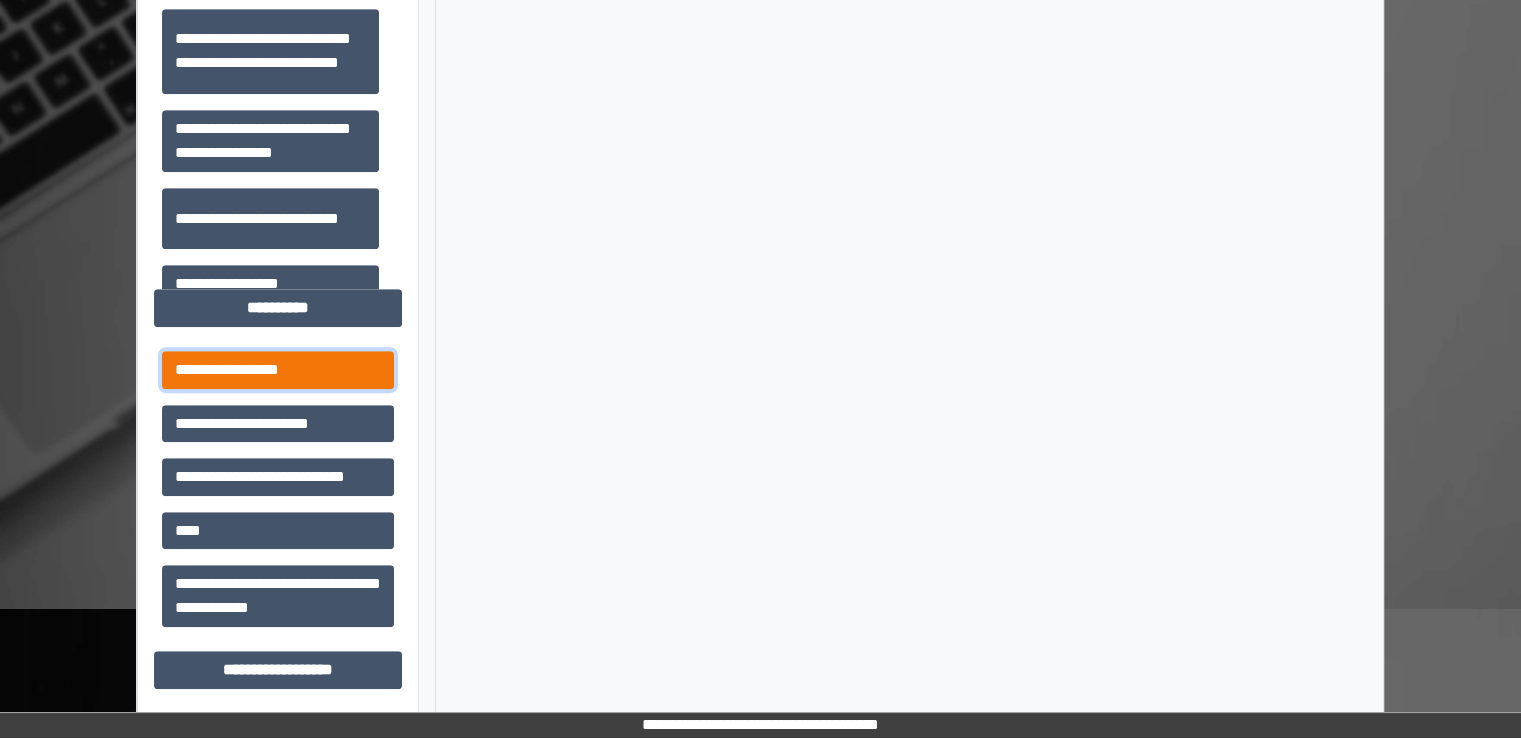 click on "**********" at bounding box center [278, 370] 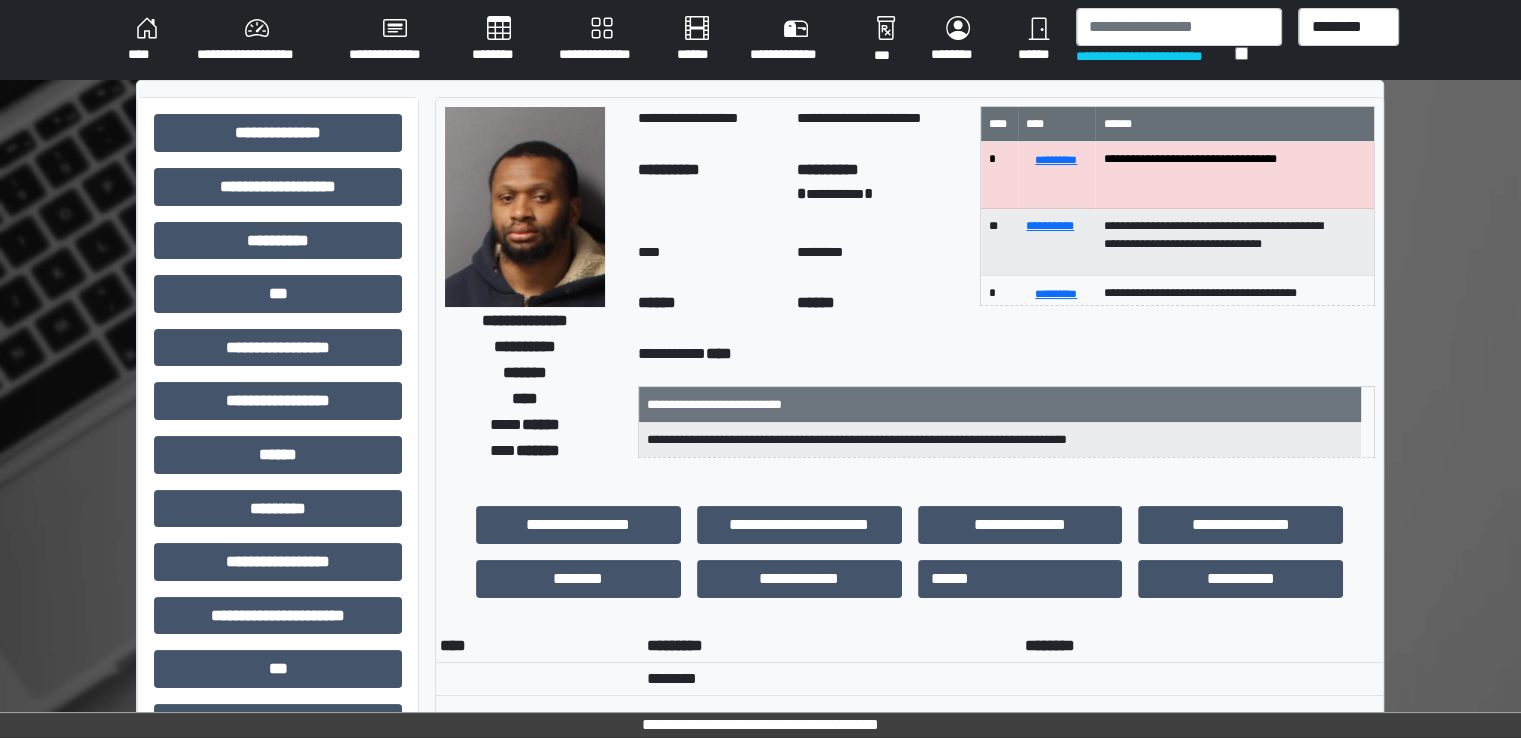 scroll, scrollTop: 0, scrollLeft: 0, axis: both 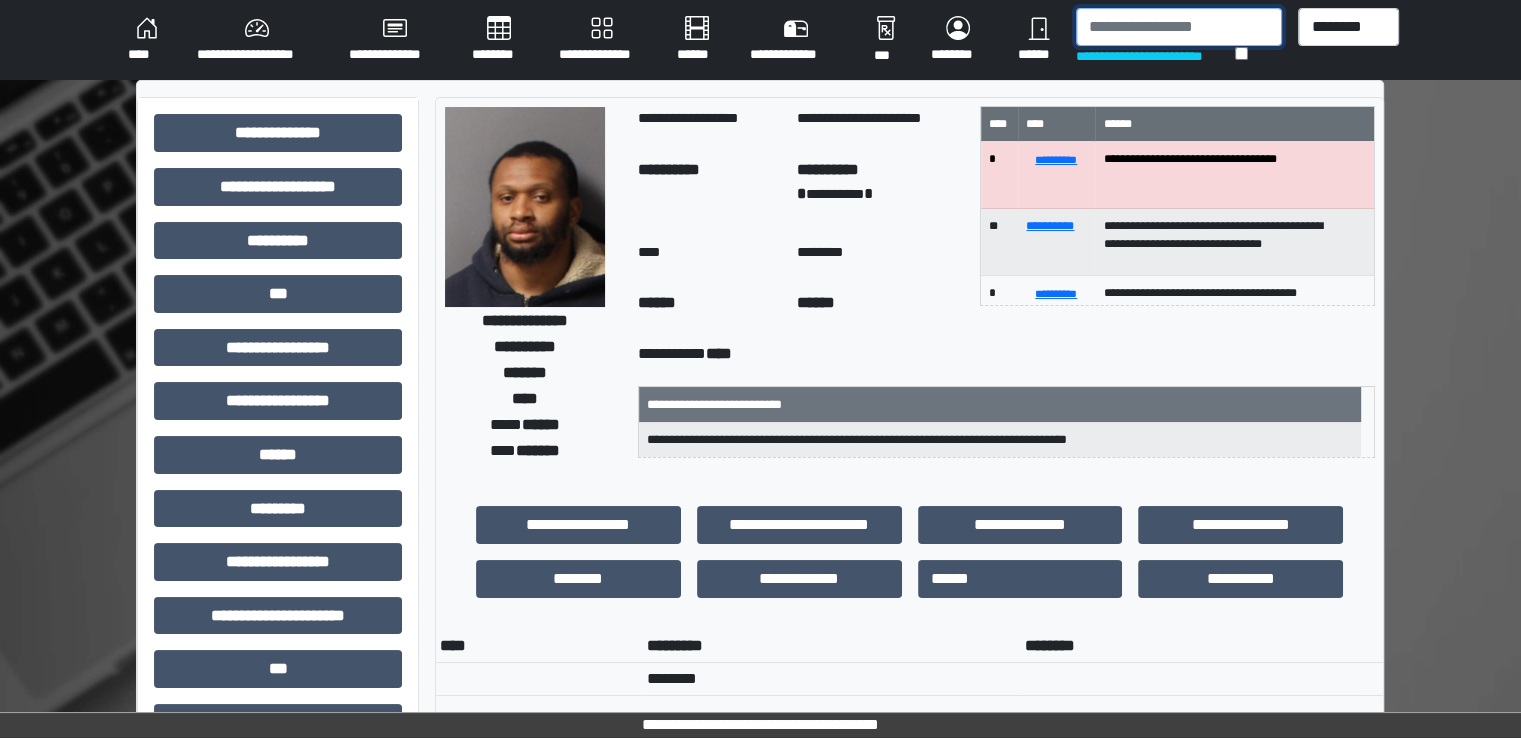 click at bounding box center [1179, 27] 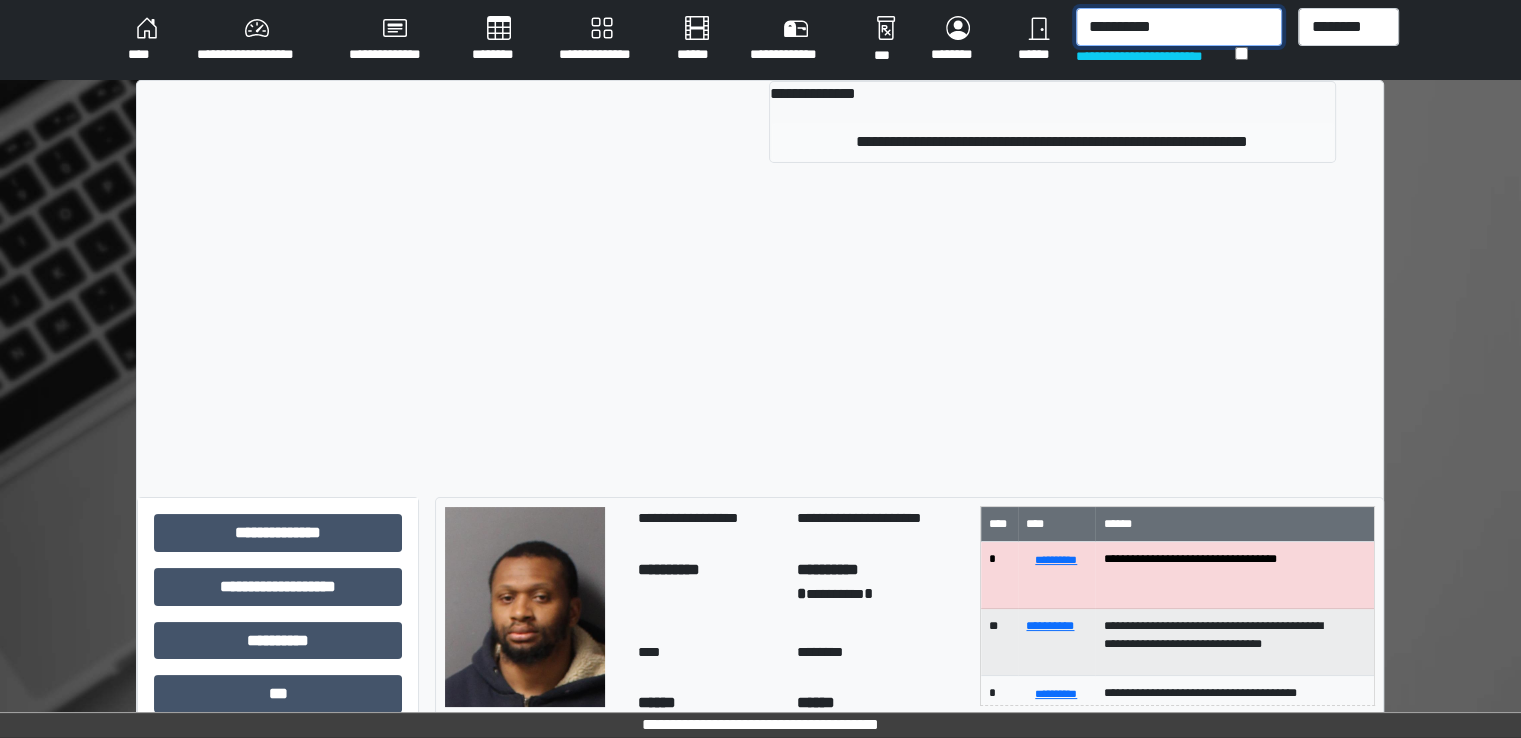 type on "**********" 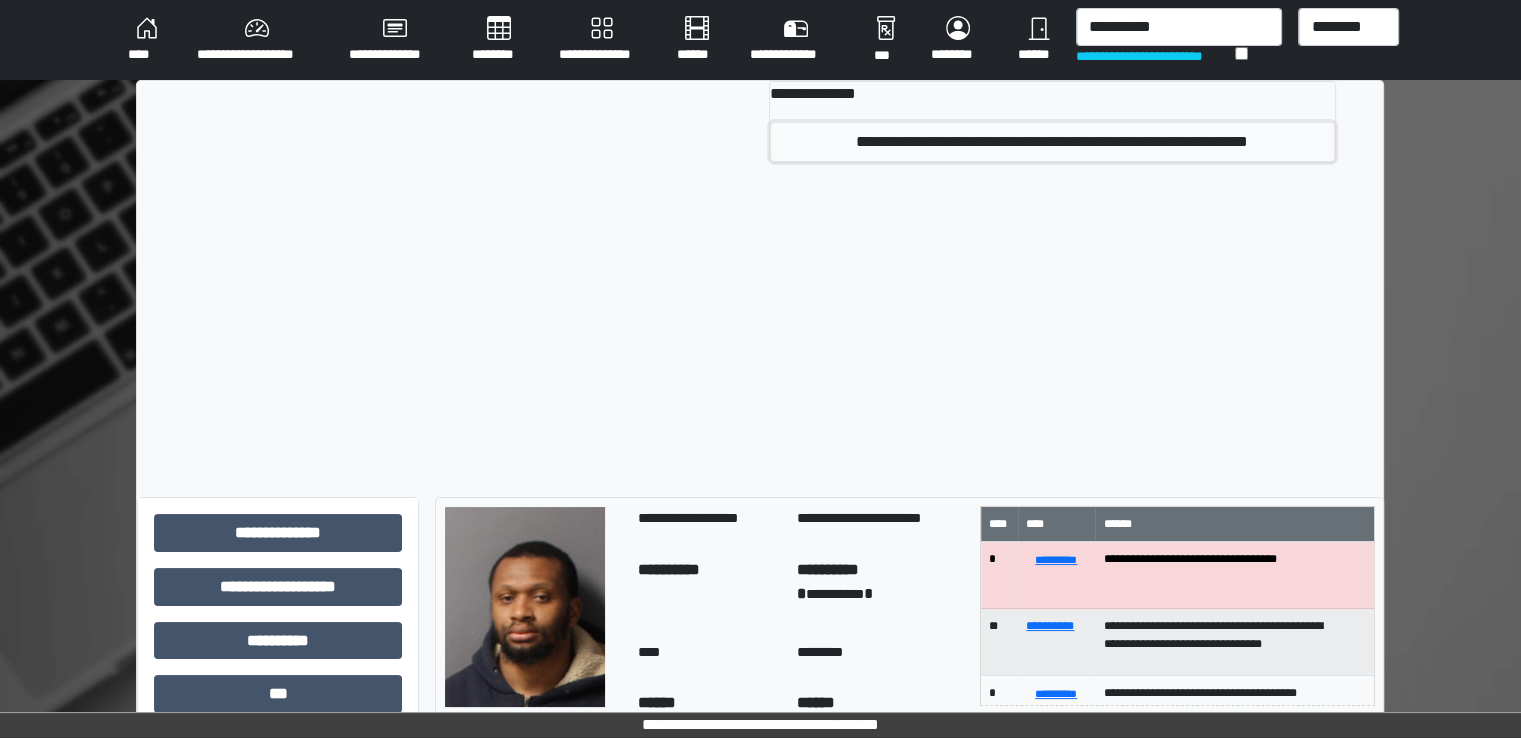 click on "**********" at bounding box center [1052, 142] 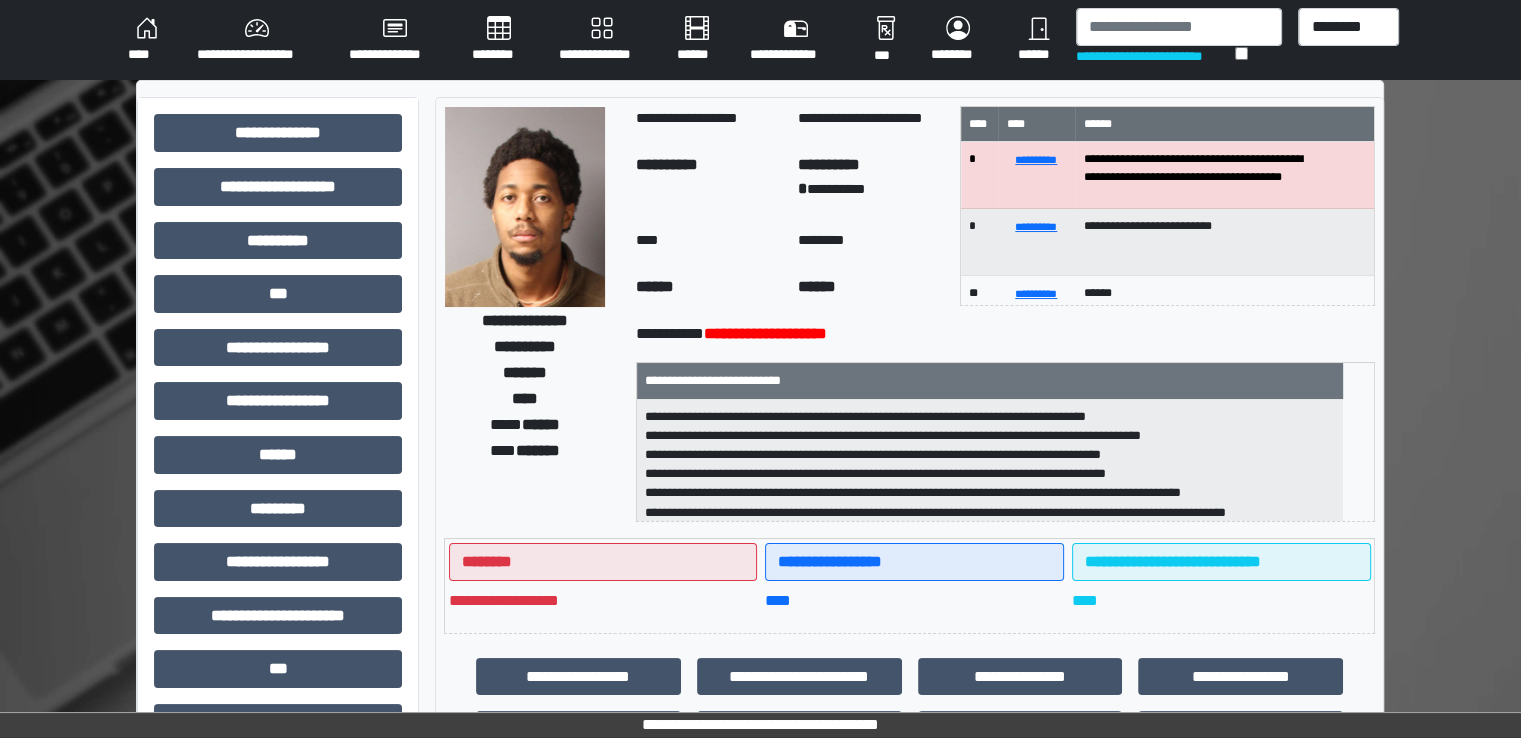 scroll, scrollTop: 6, scrollLeft: 0, axis: vertical 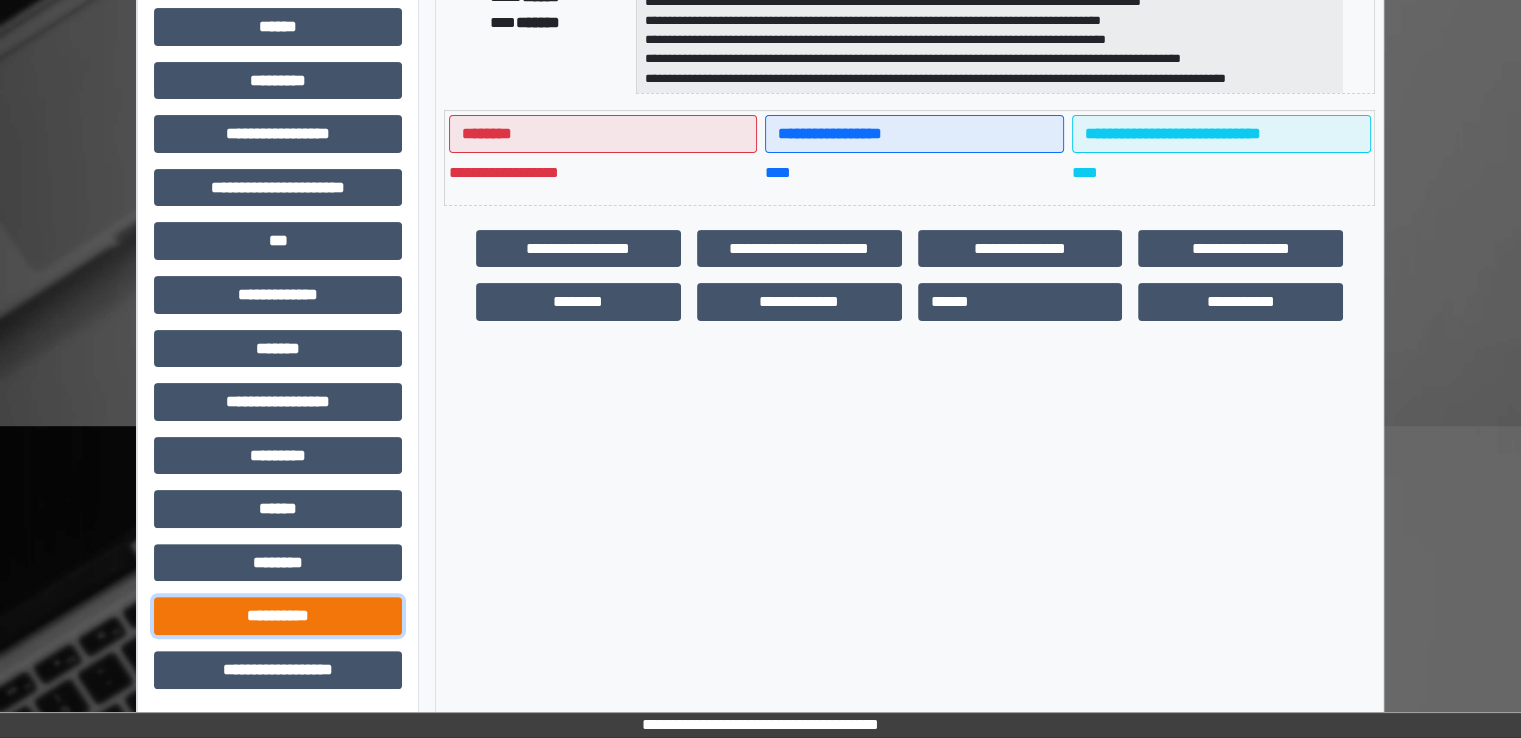 click on "**********" at bounding box center (278, 616) 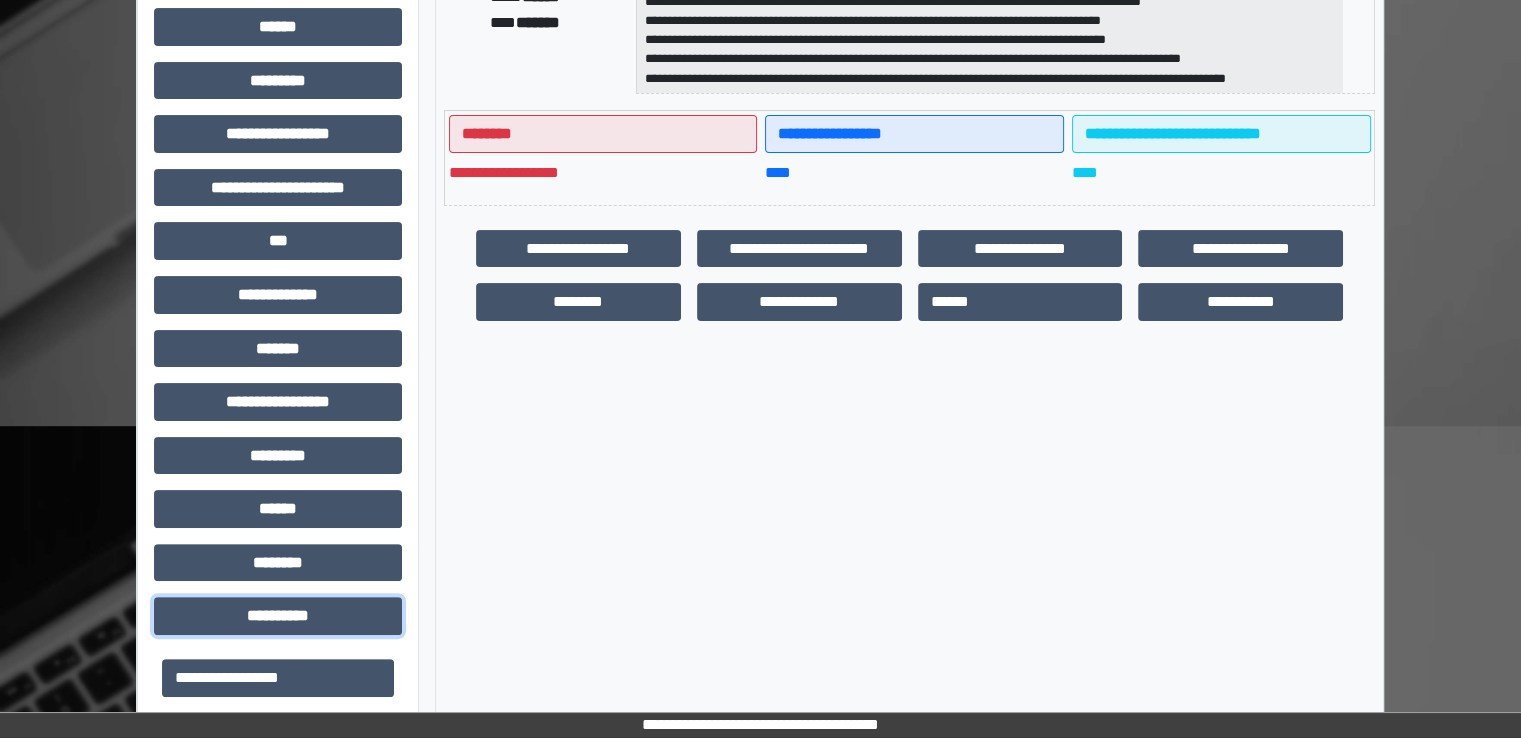 scroll, scrollTop: 460, scrollLeft: 0, axis: vertical 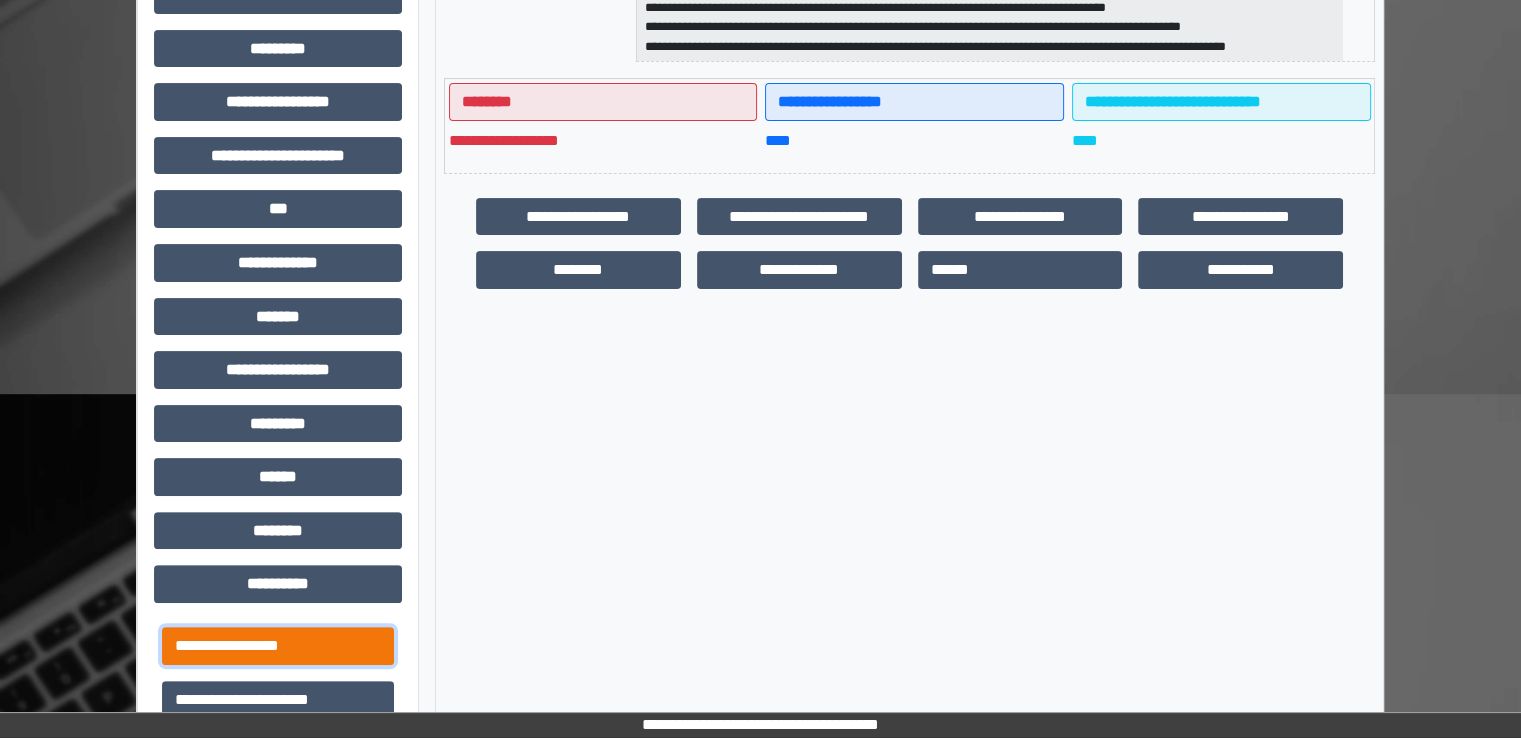 click on "**********" at bounding box center [278, 646] 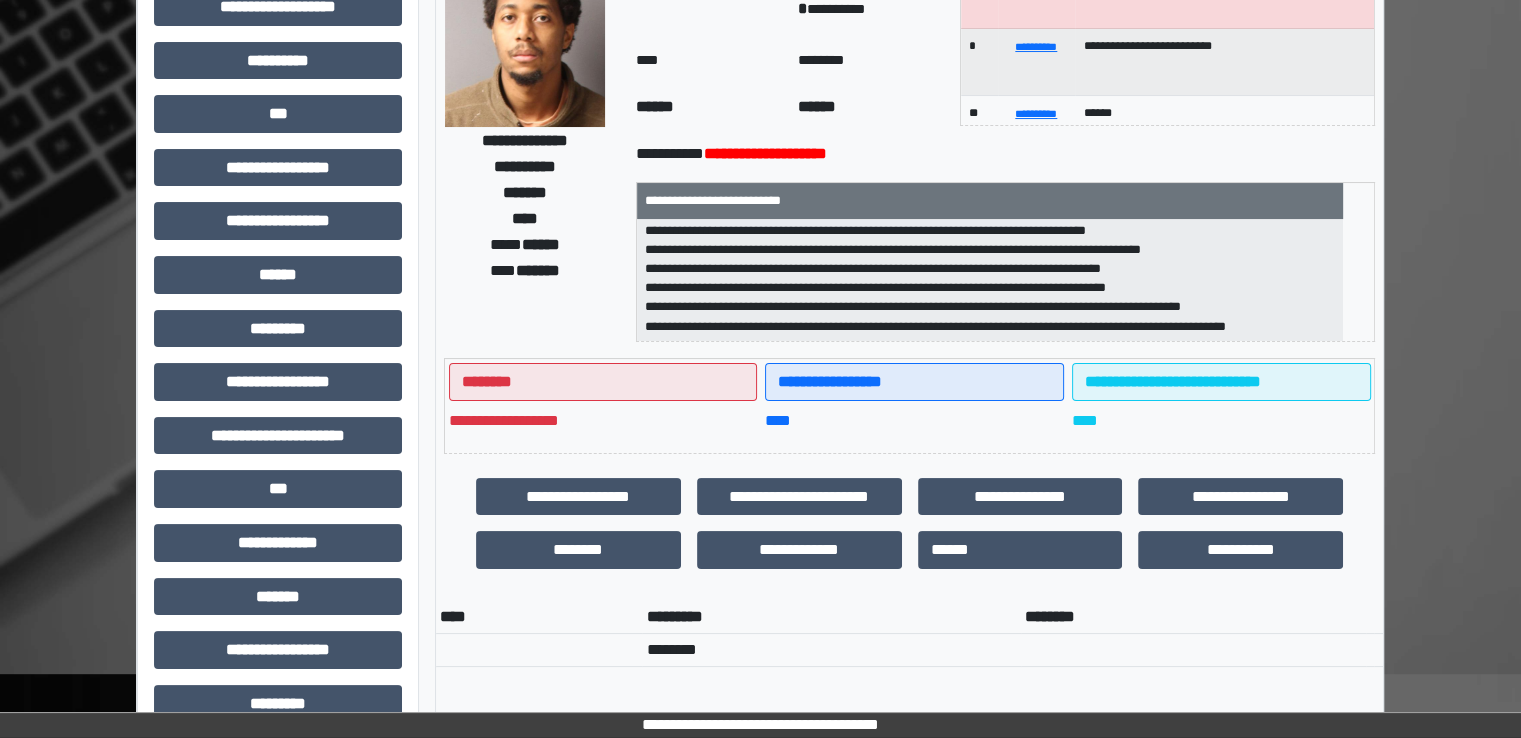 scroll, scrollTop: 0, scrollLeft: 0, axis: both 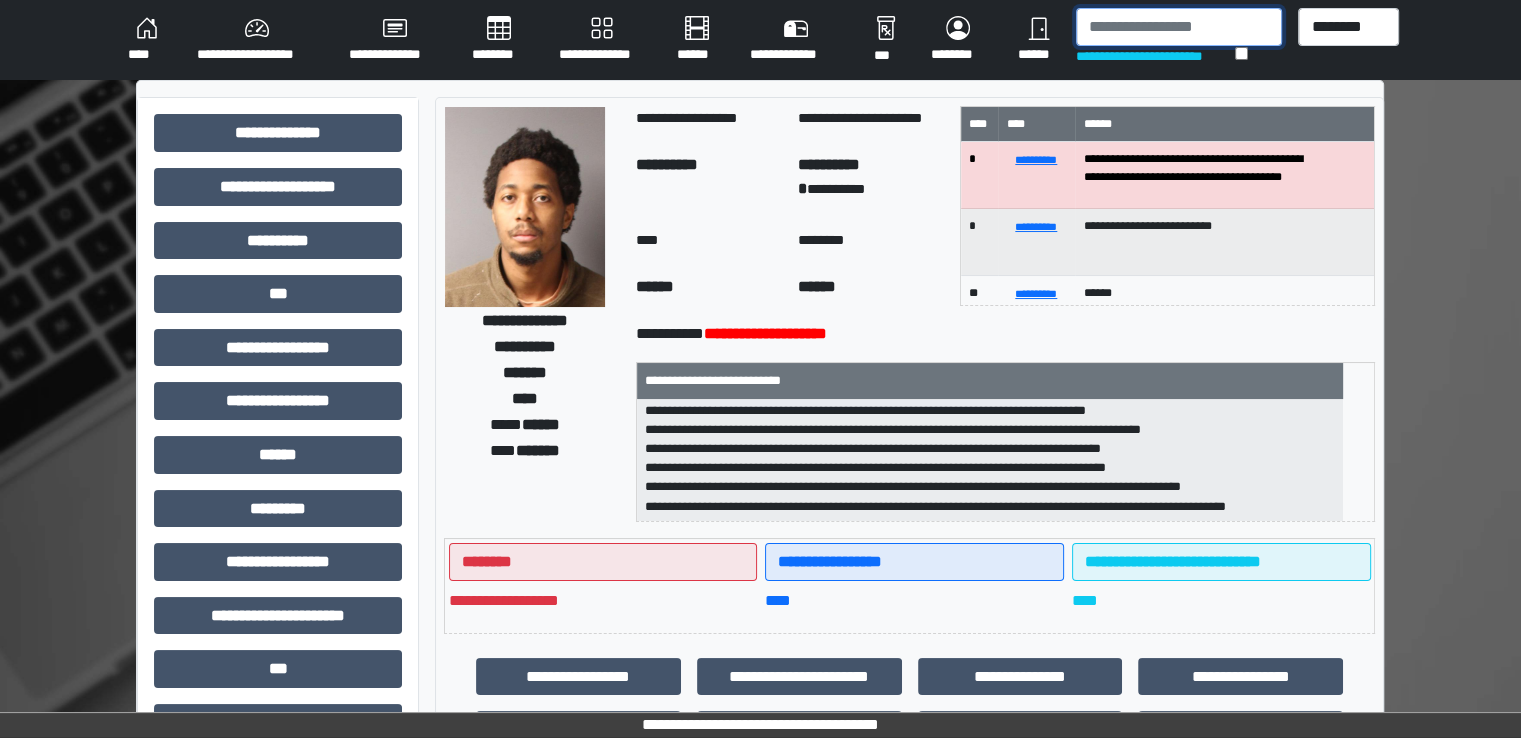 click at bounding box center [1179, 27] 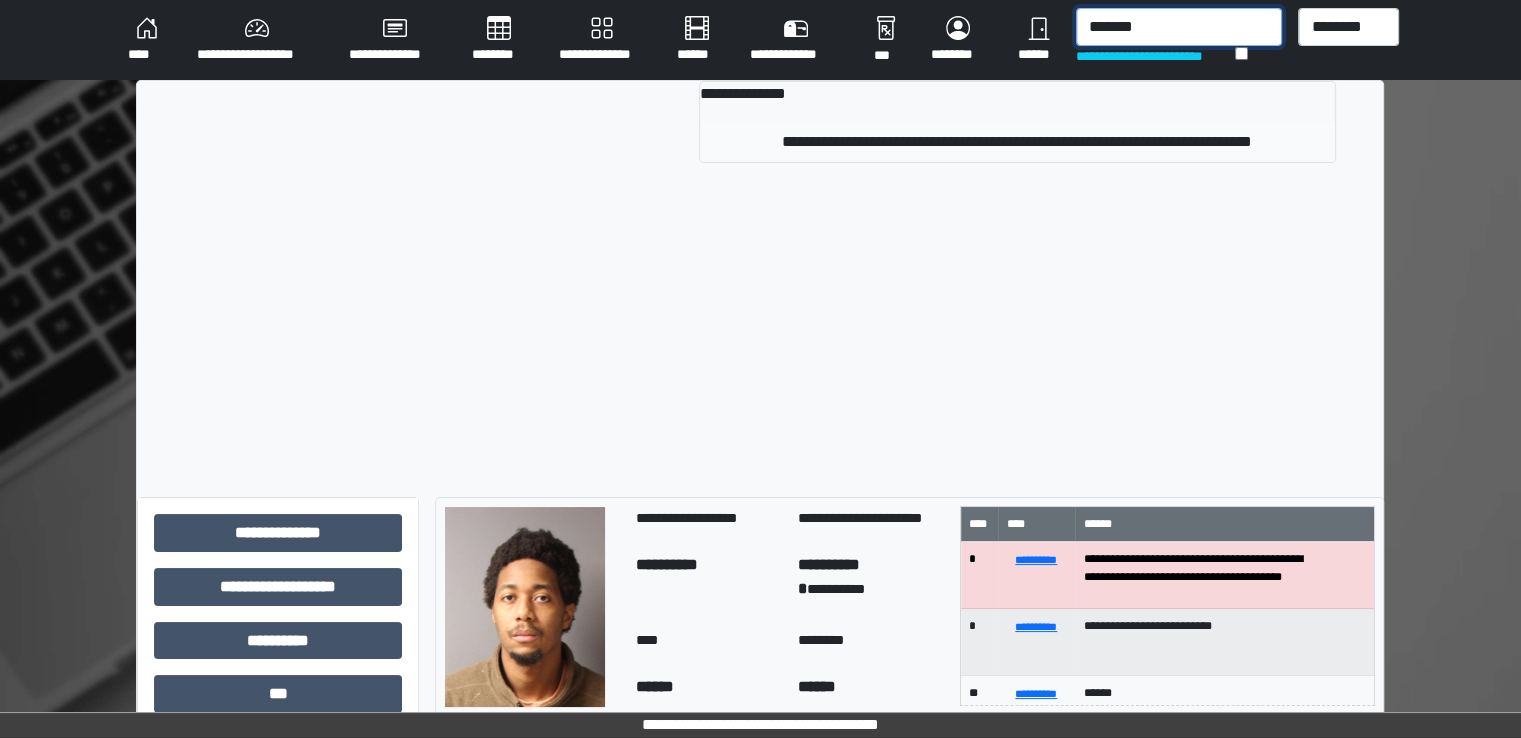 type on "*******" 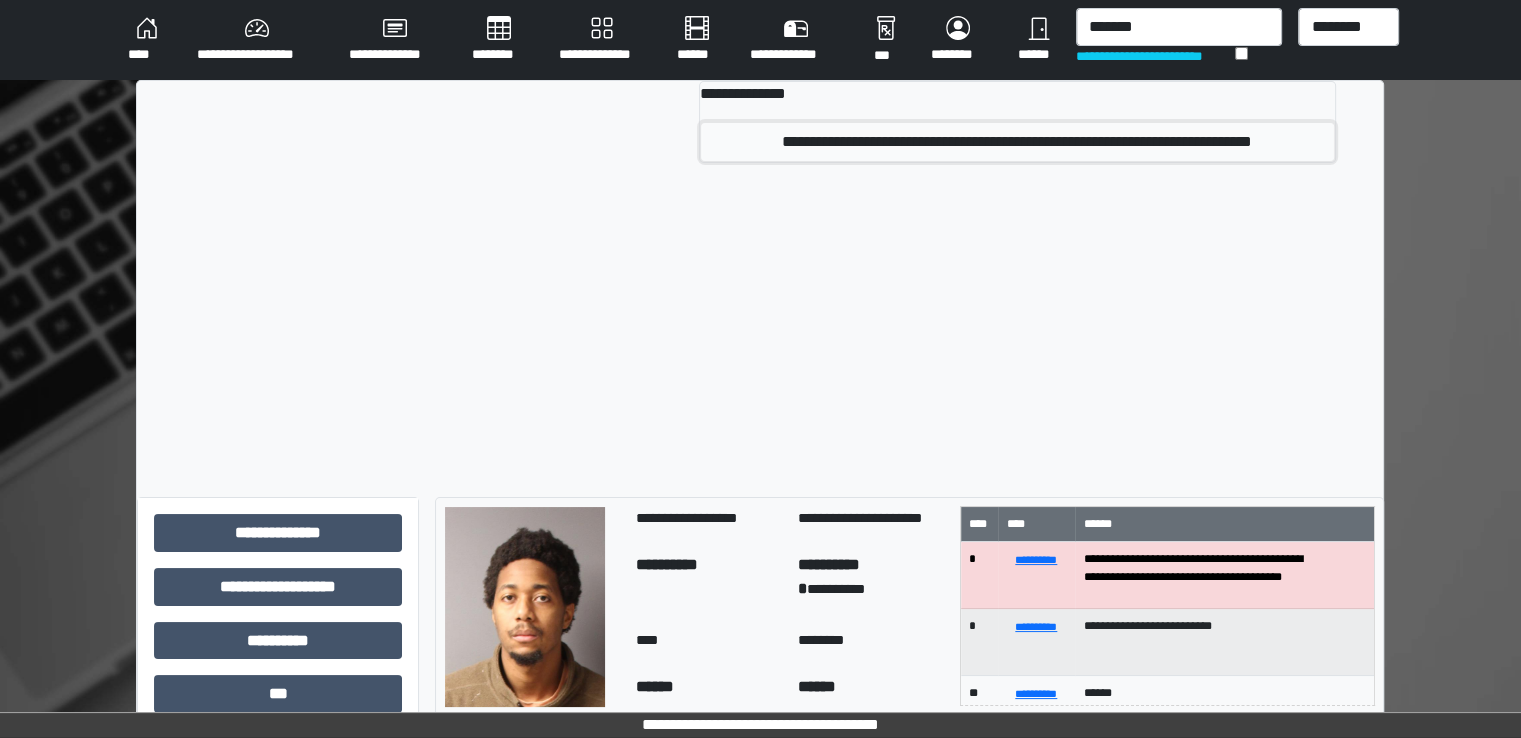 click on "**********" at bounding box center (1017, 142) 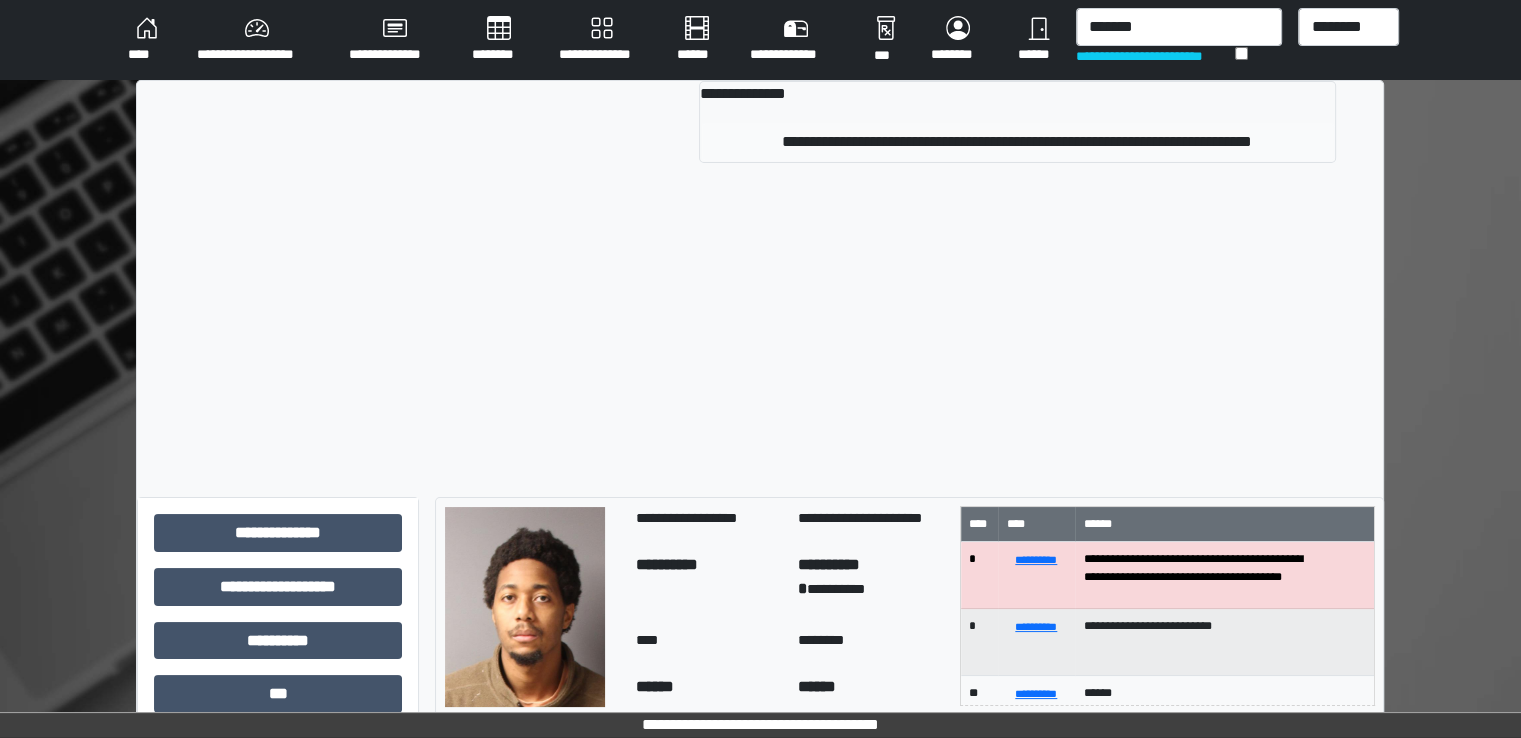 type 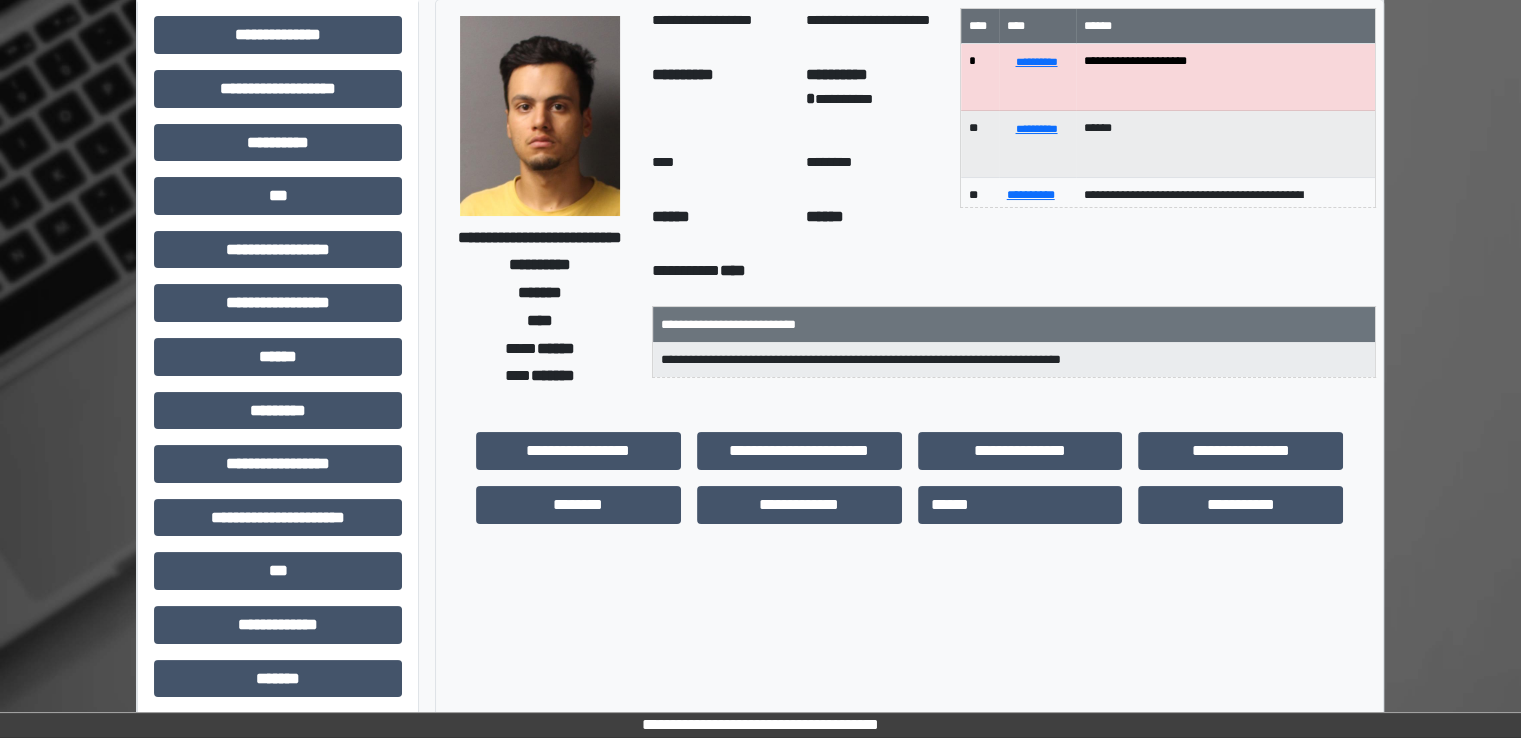 scroll, scrollTop: 96, scrollLeft: 0, axis: vertical 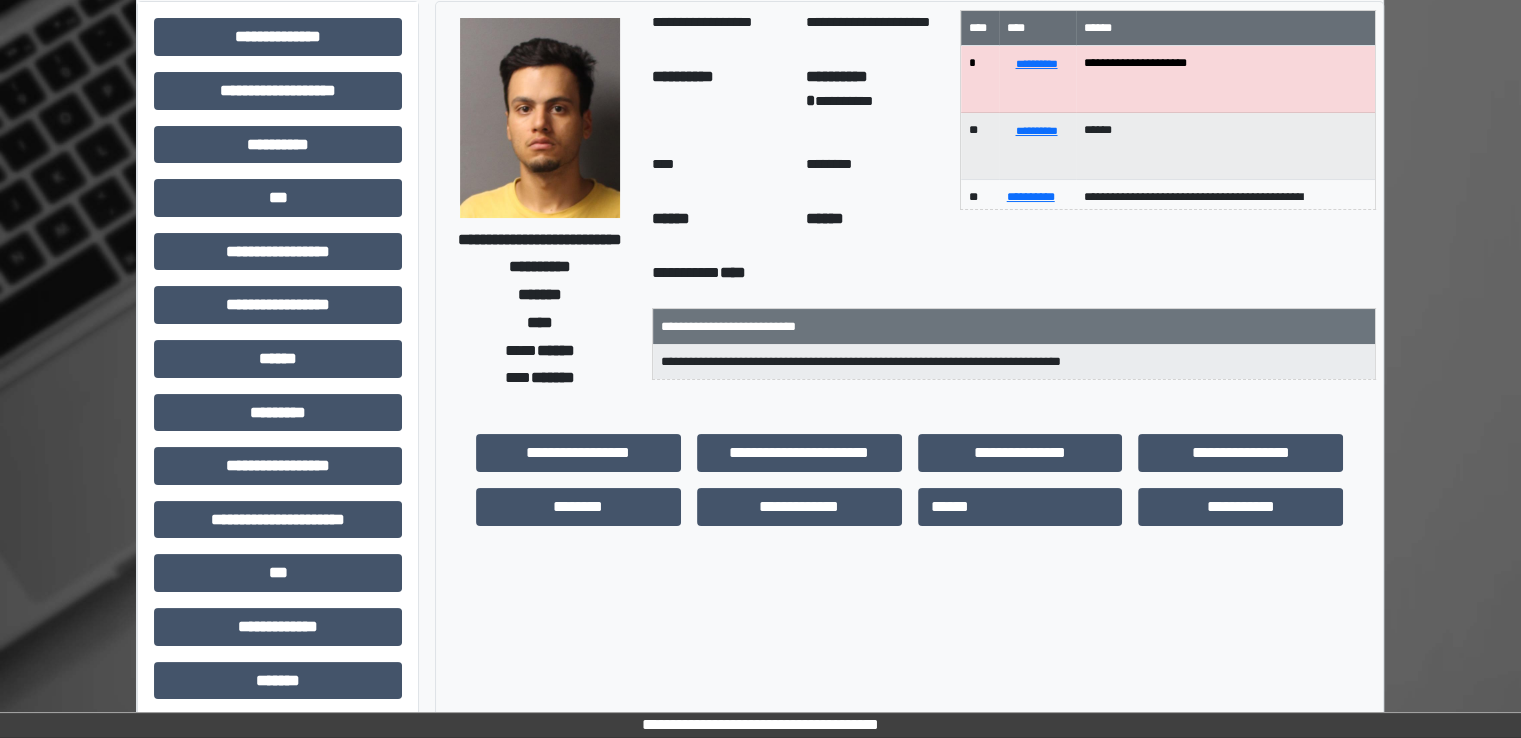 drag, startPoint x: 743, startPoint y: 315, endPoint x: 584, endPoint y: 338, distance: 160.6549 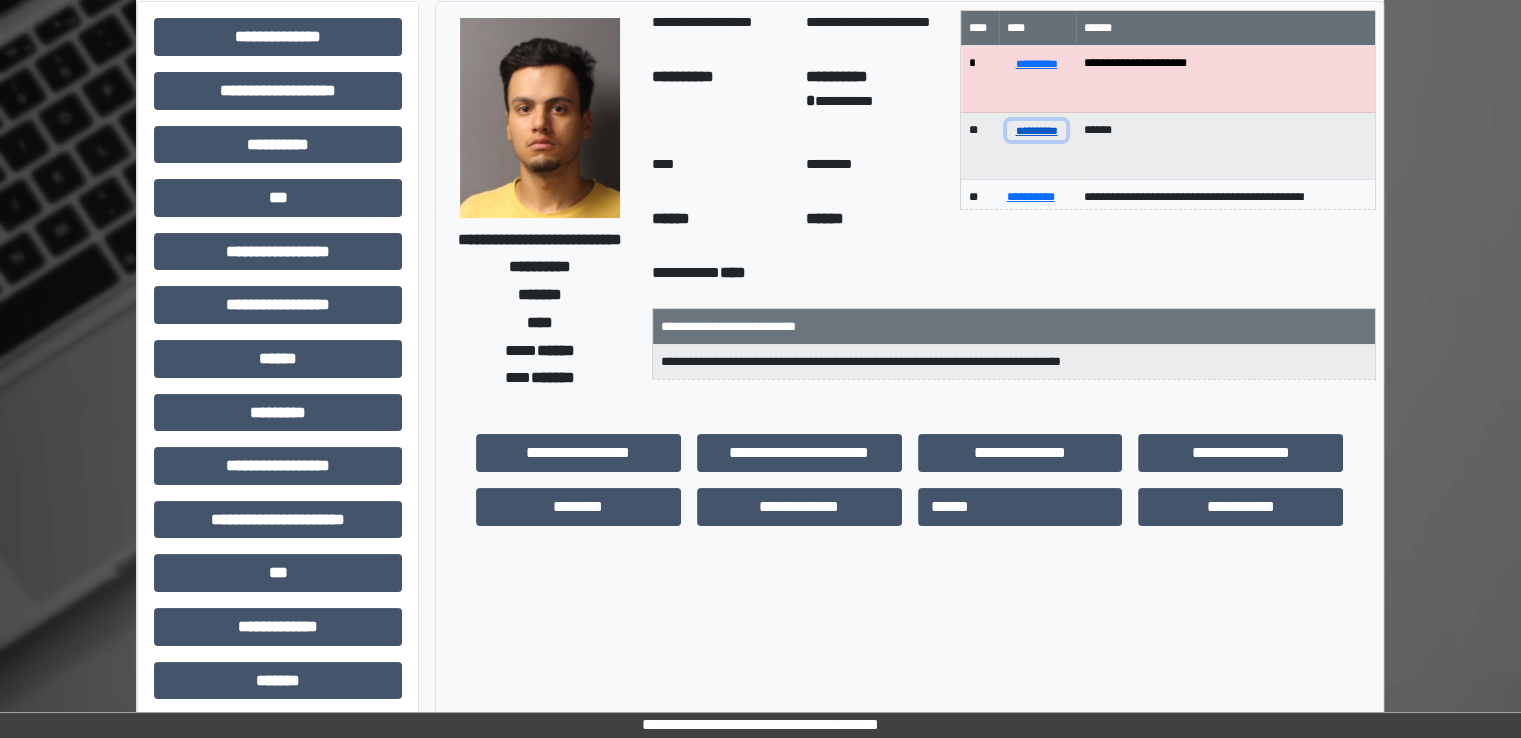 click on "**********" at bounding box center (1037, 130) 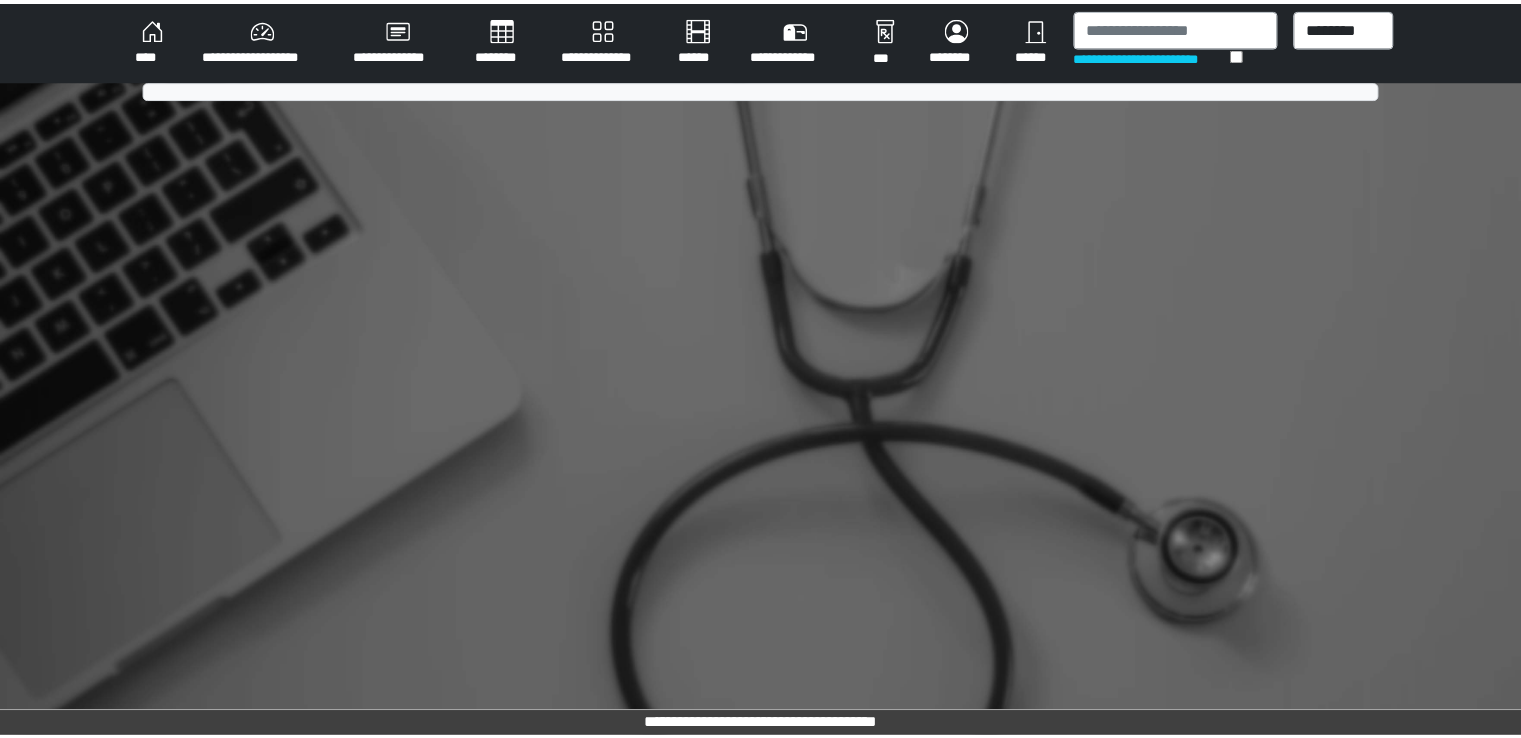 scroll, scrollTop: 0, scrollLeft: 0, axis: both 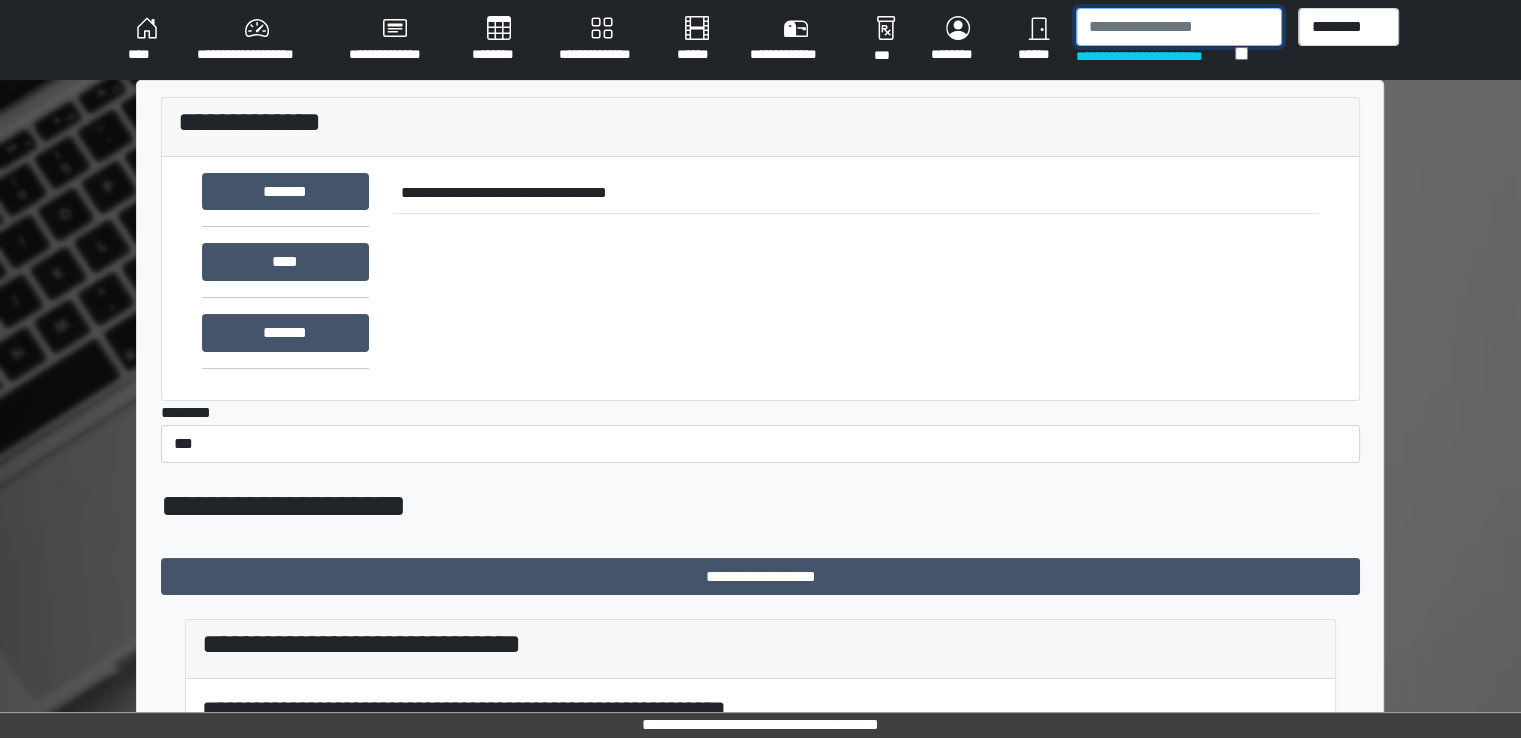 click at bounding box center [1179, 27] 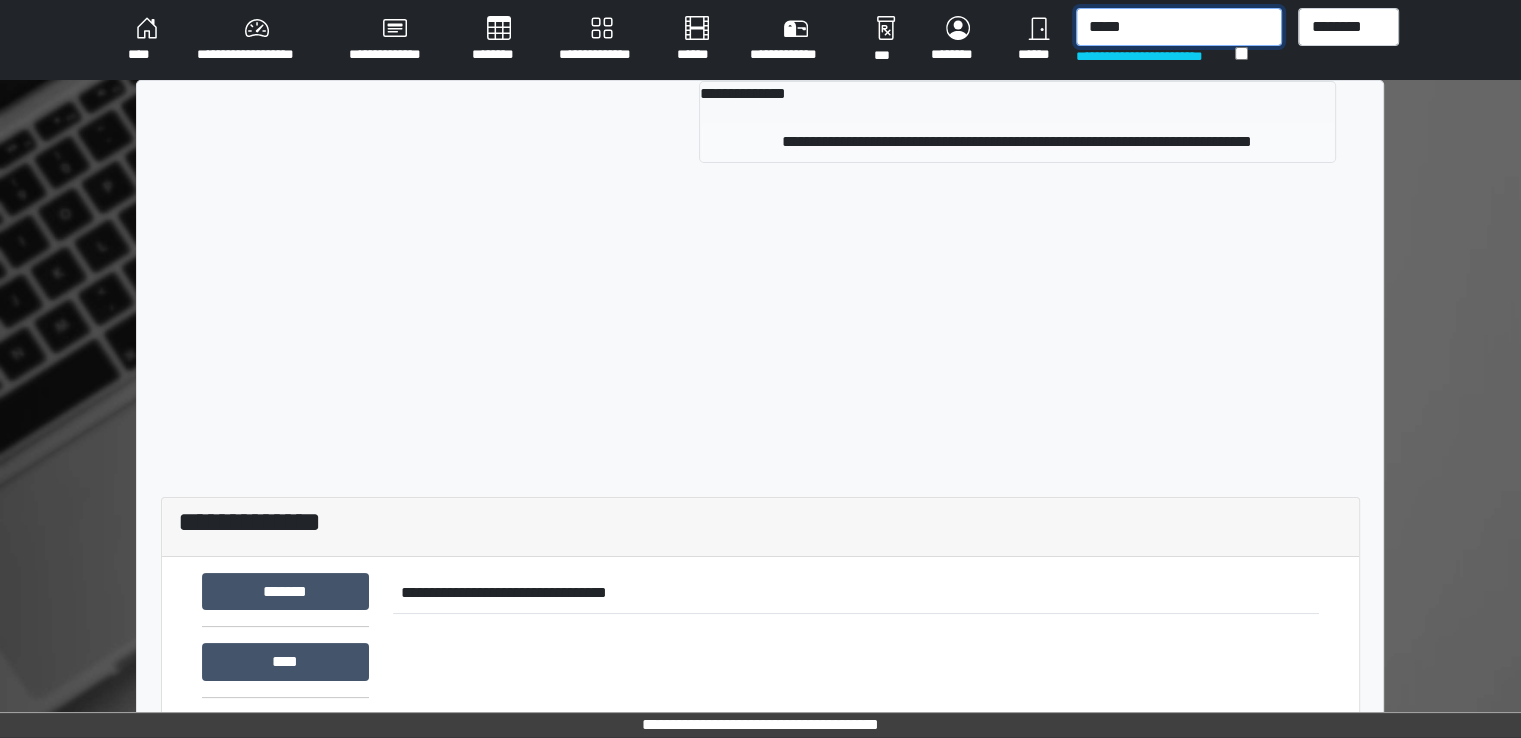 type on "*****" 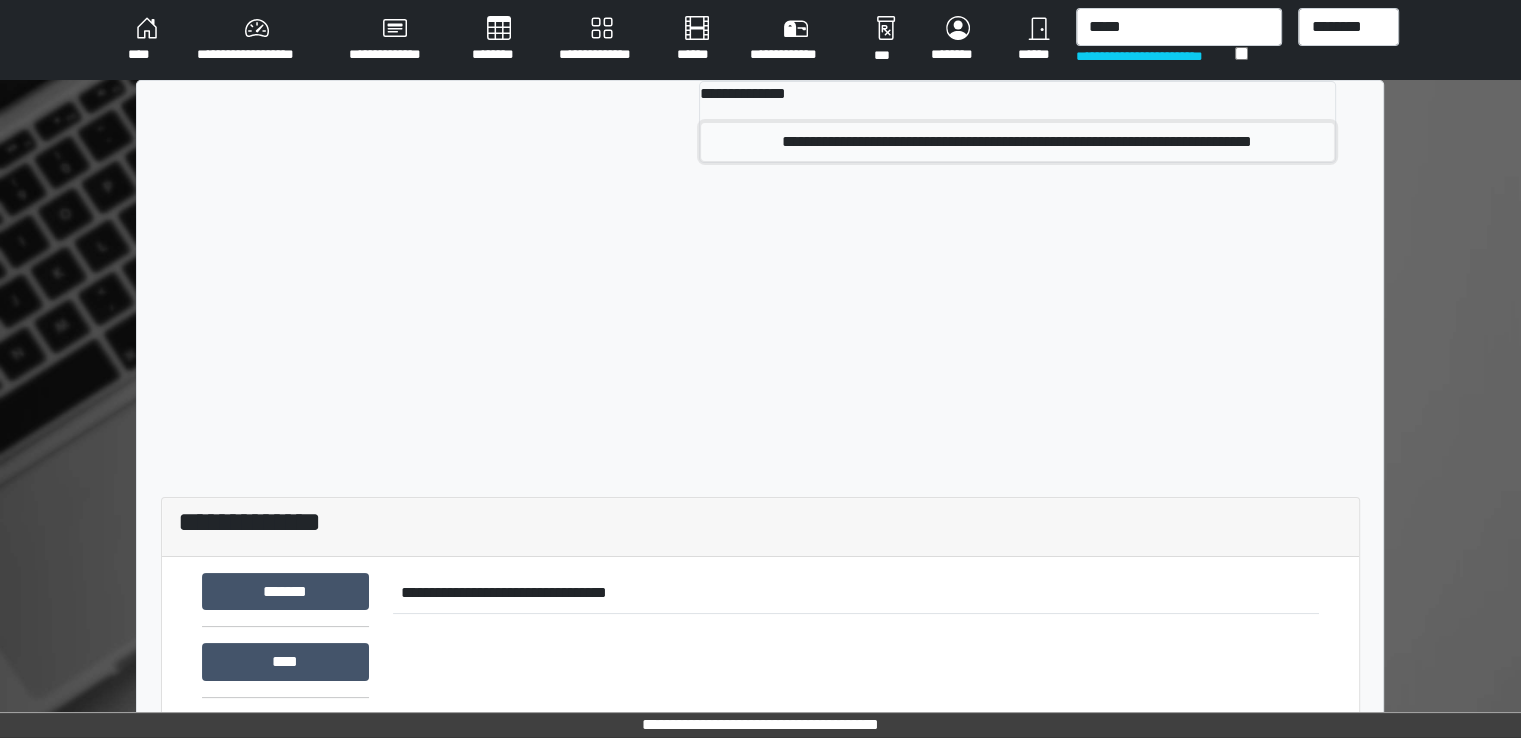 click on "**********" at bounding box center [1017, 142] 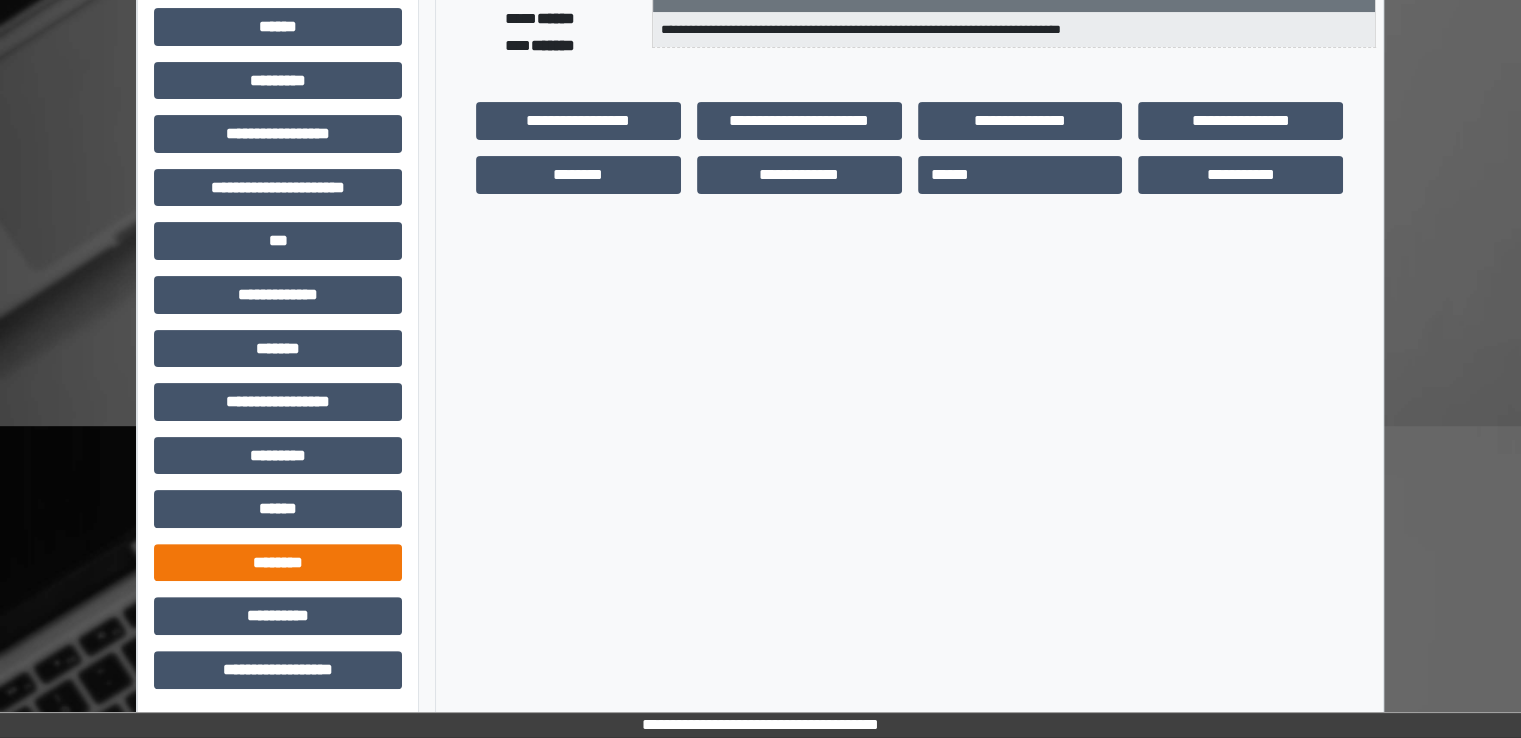 scroll, scrollTop: 428, scrollLeft: 0, axis: vertical 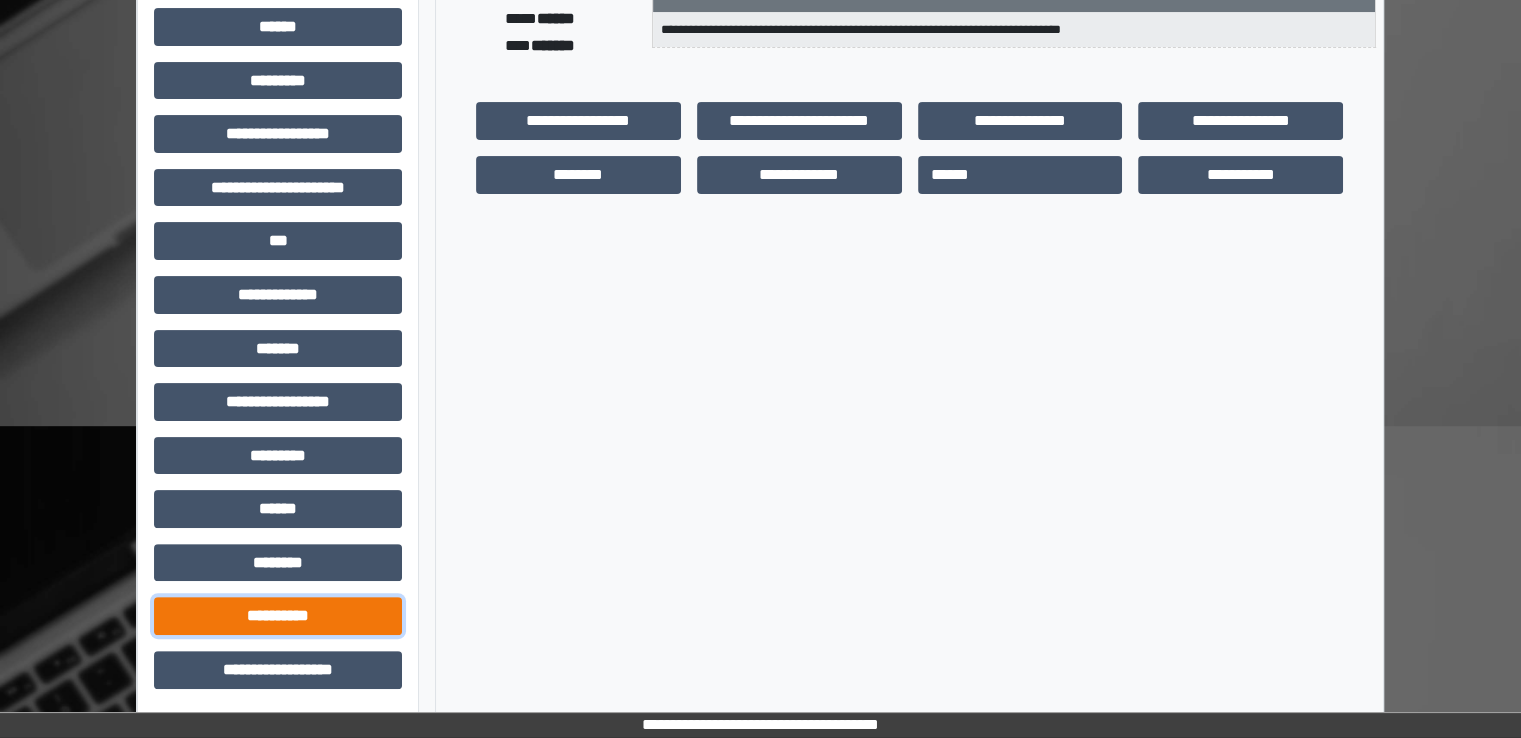 click on "**********" at bounding box center (278, 616) 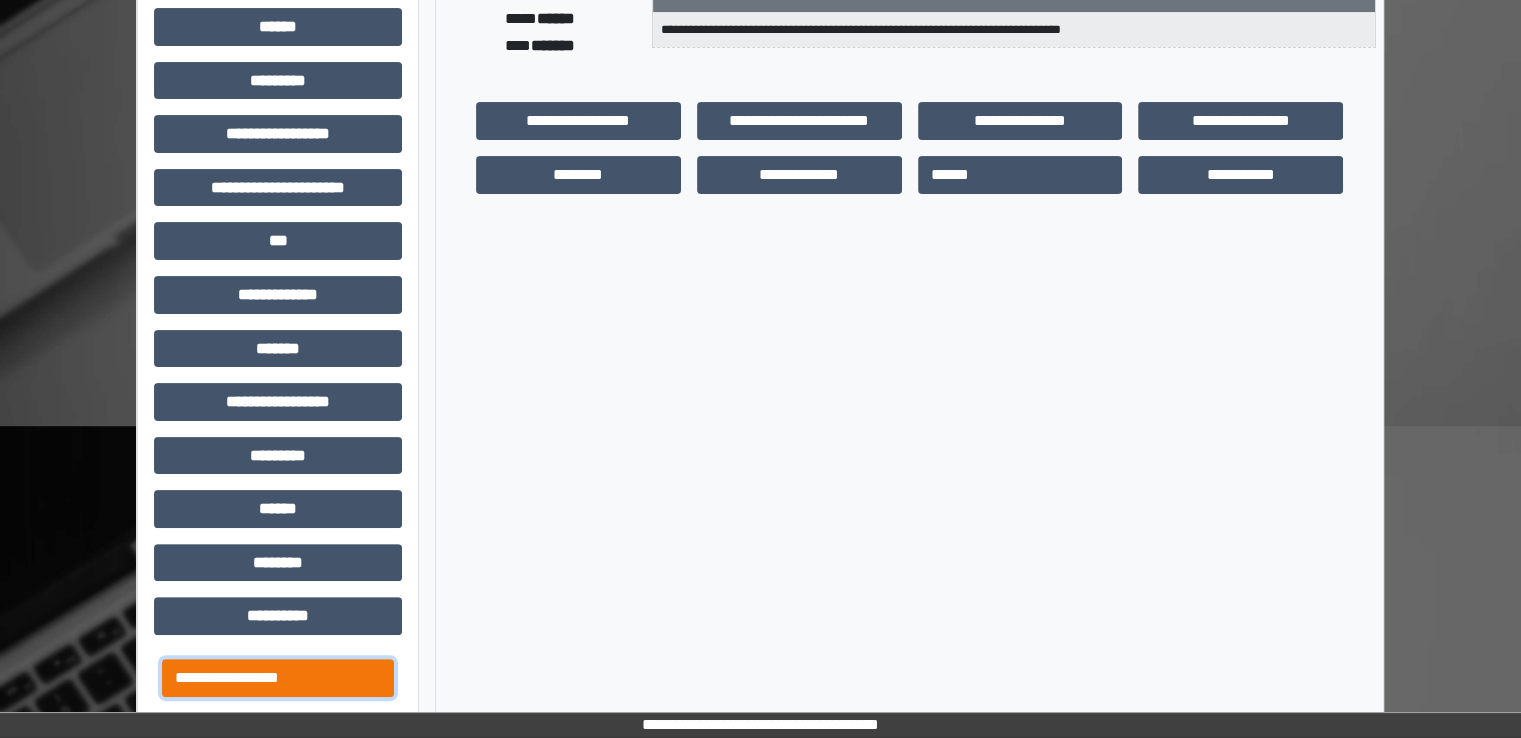 click on "**********" at bounding box center (278, 678) 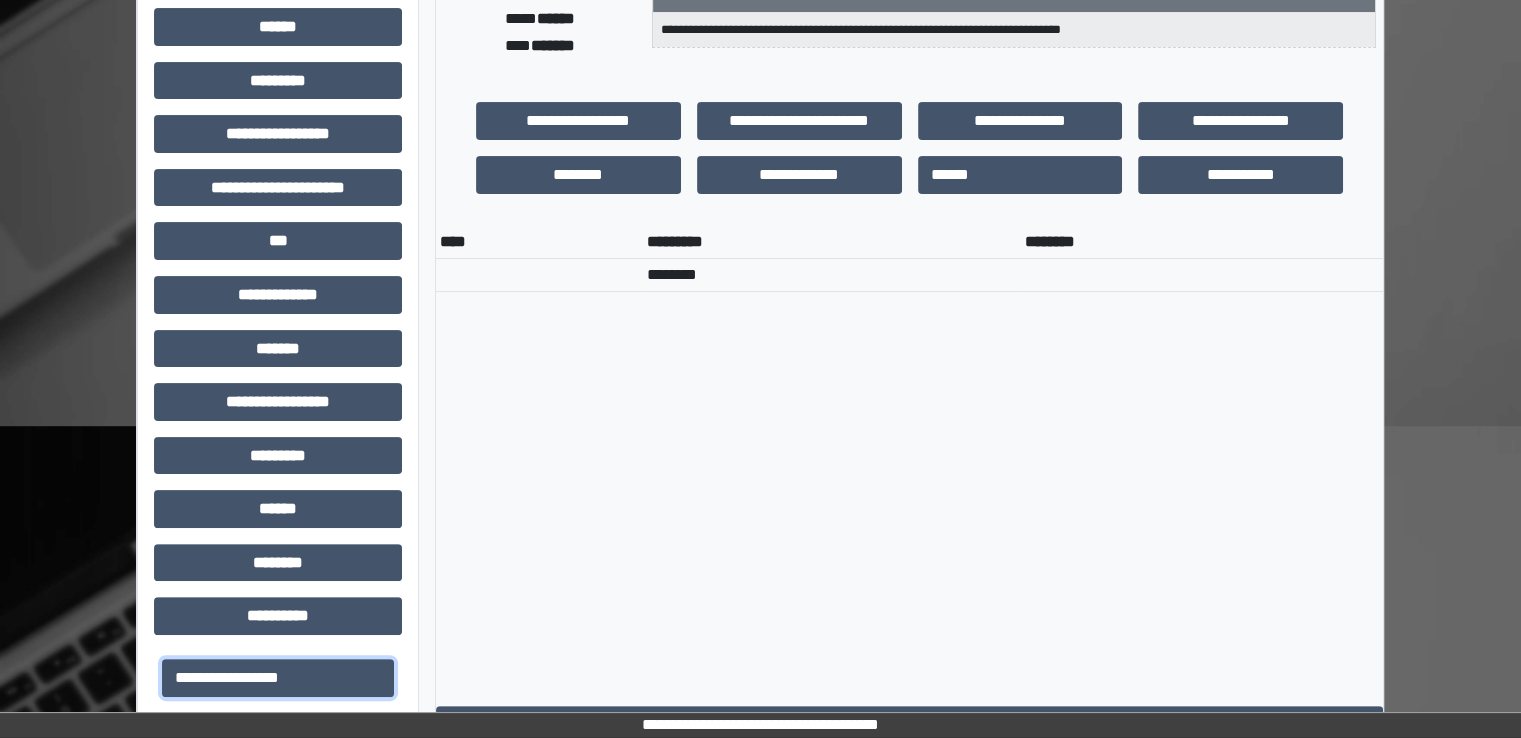 scroll, scrollTop: 460, scrollLeft: 0, axis: vertical 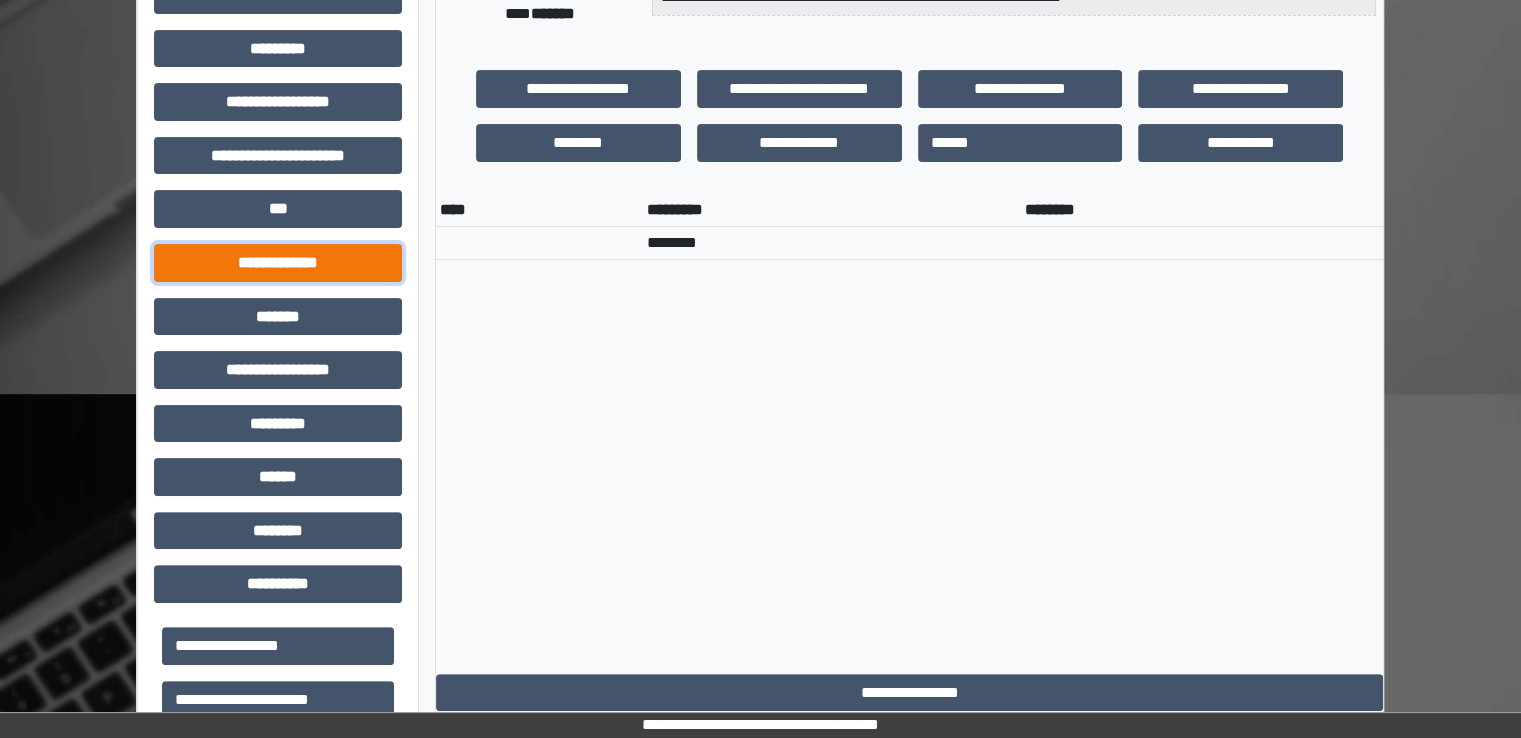 drag, startPoint x: 328, startPoint y: 254, endPoint x: 271, endPoint y: 273, distance: 60.083275 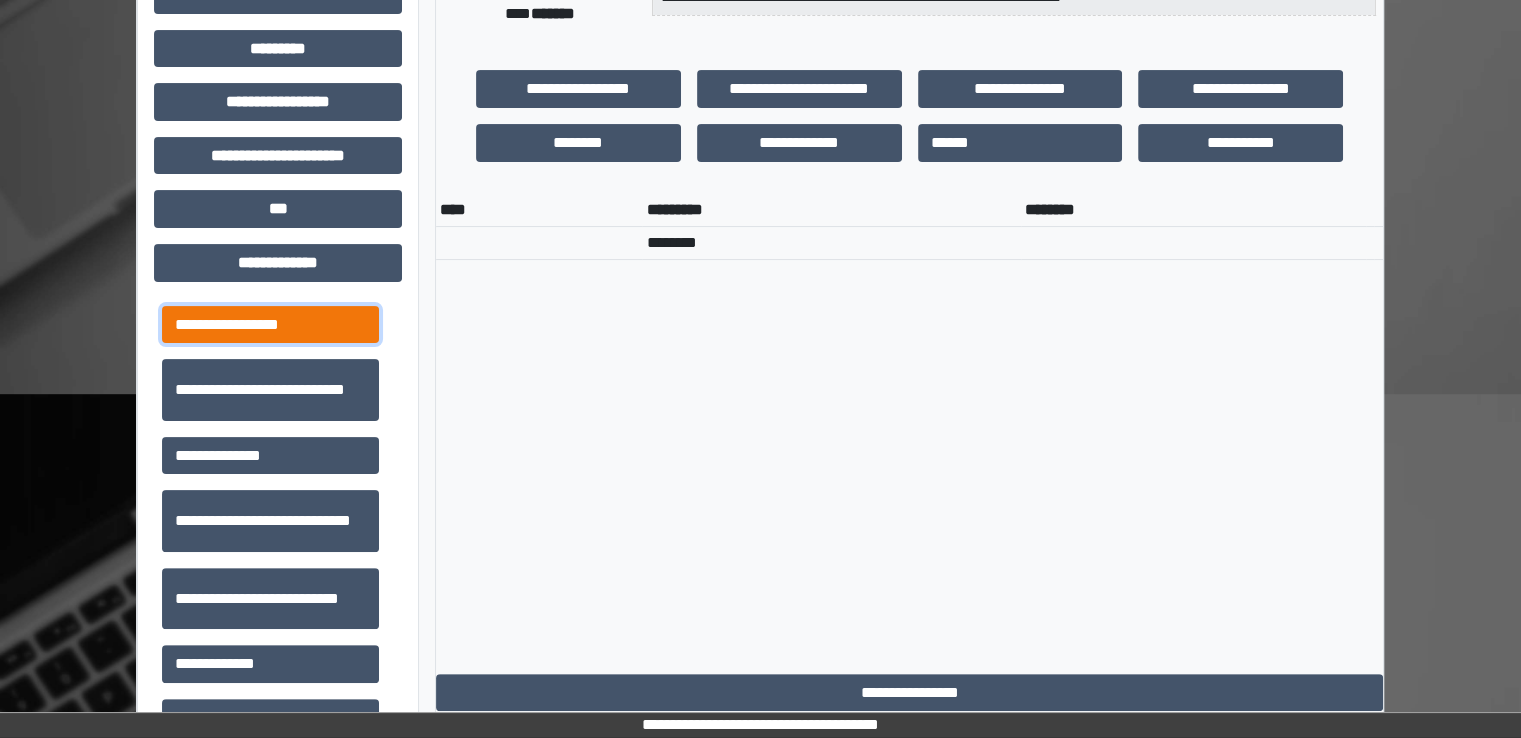 click on "**********" at bounding box center [270, 325] 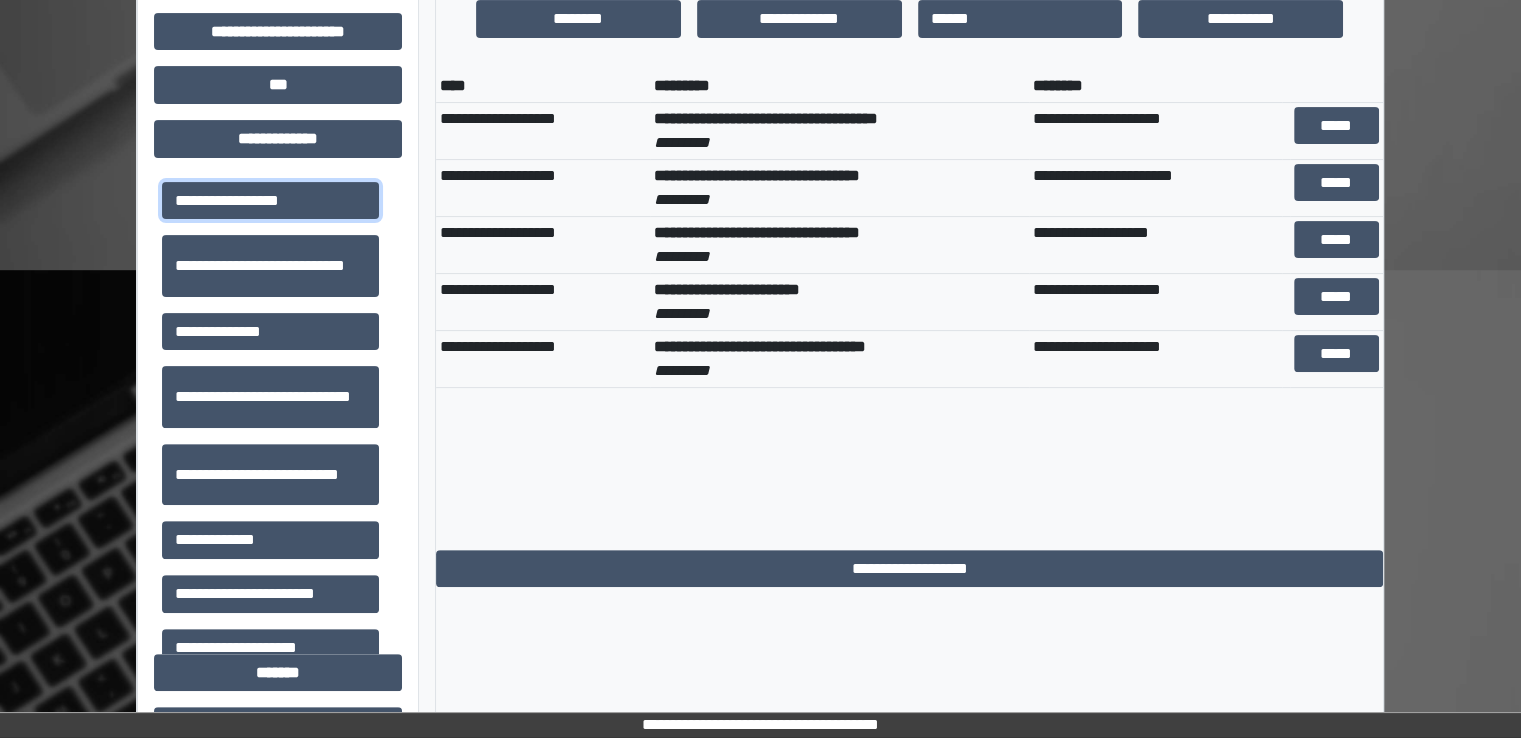 scroll, scrollTop: 504, scrollLeft: 0, axis: vertical 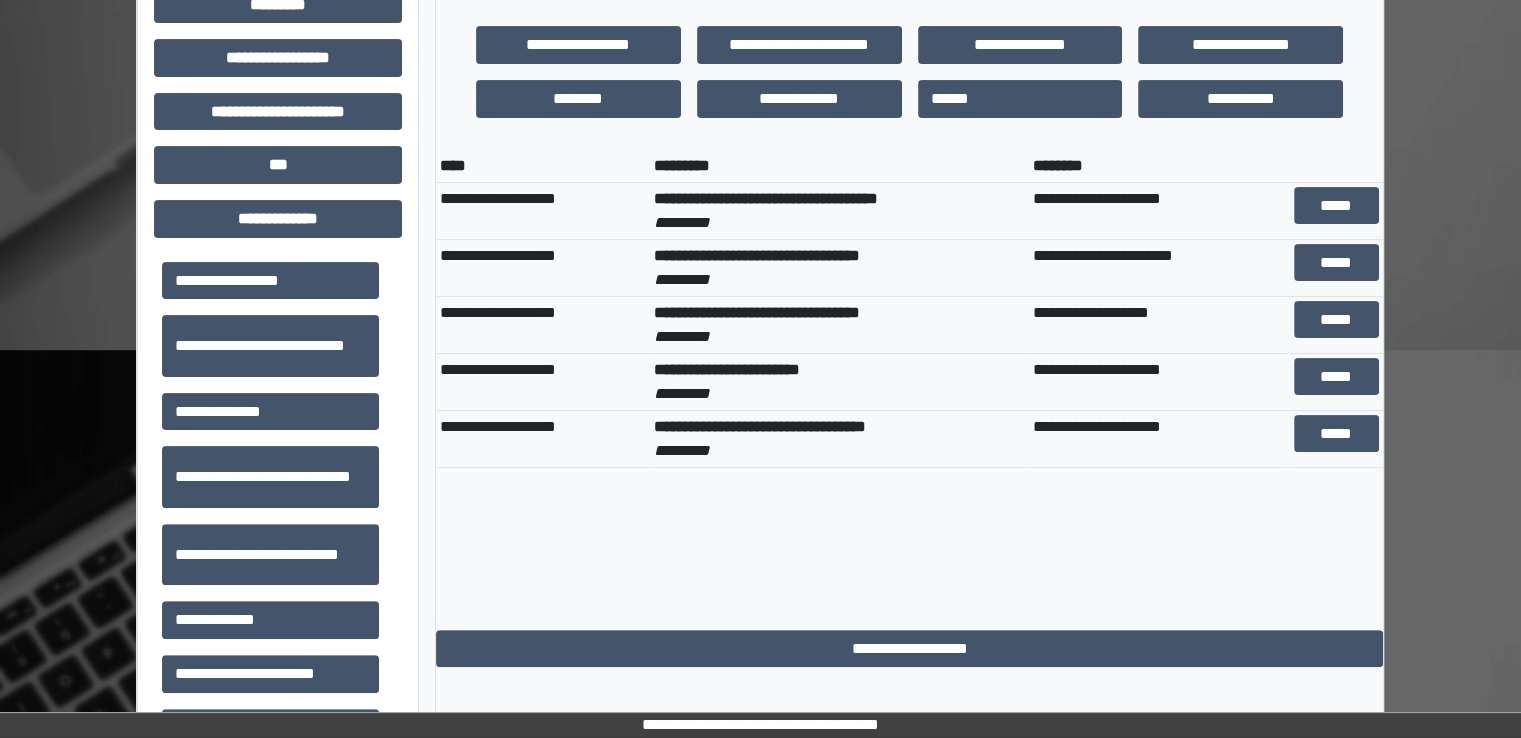 drag, startPoint x: 1325, startPoint y: 216, endPoint x: 975, endPoint y: 213, distance: 350.01285 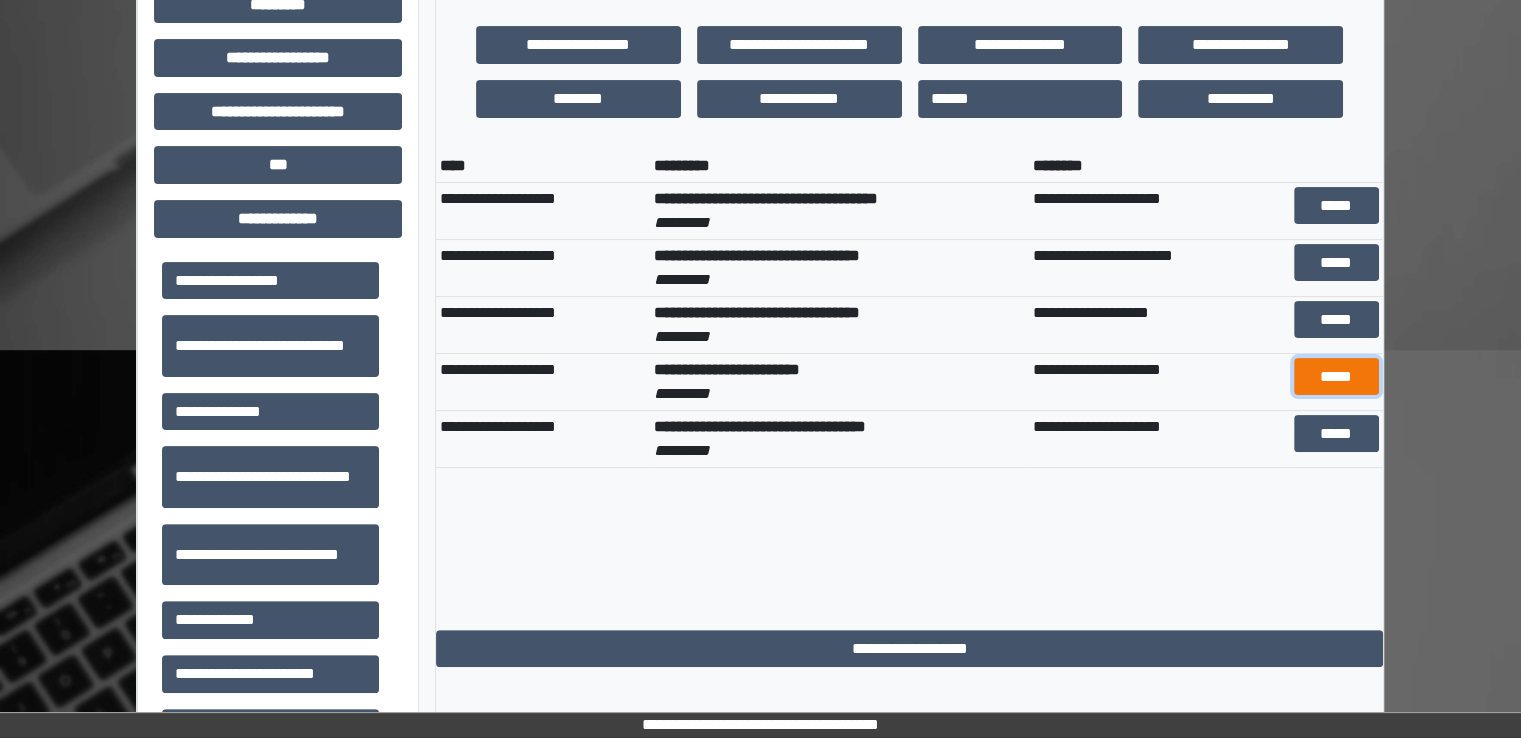 click on "*****" at bounding box center [1336, 377] 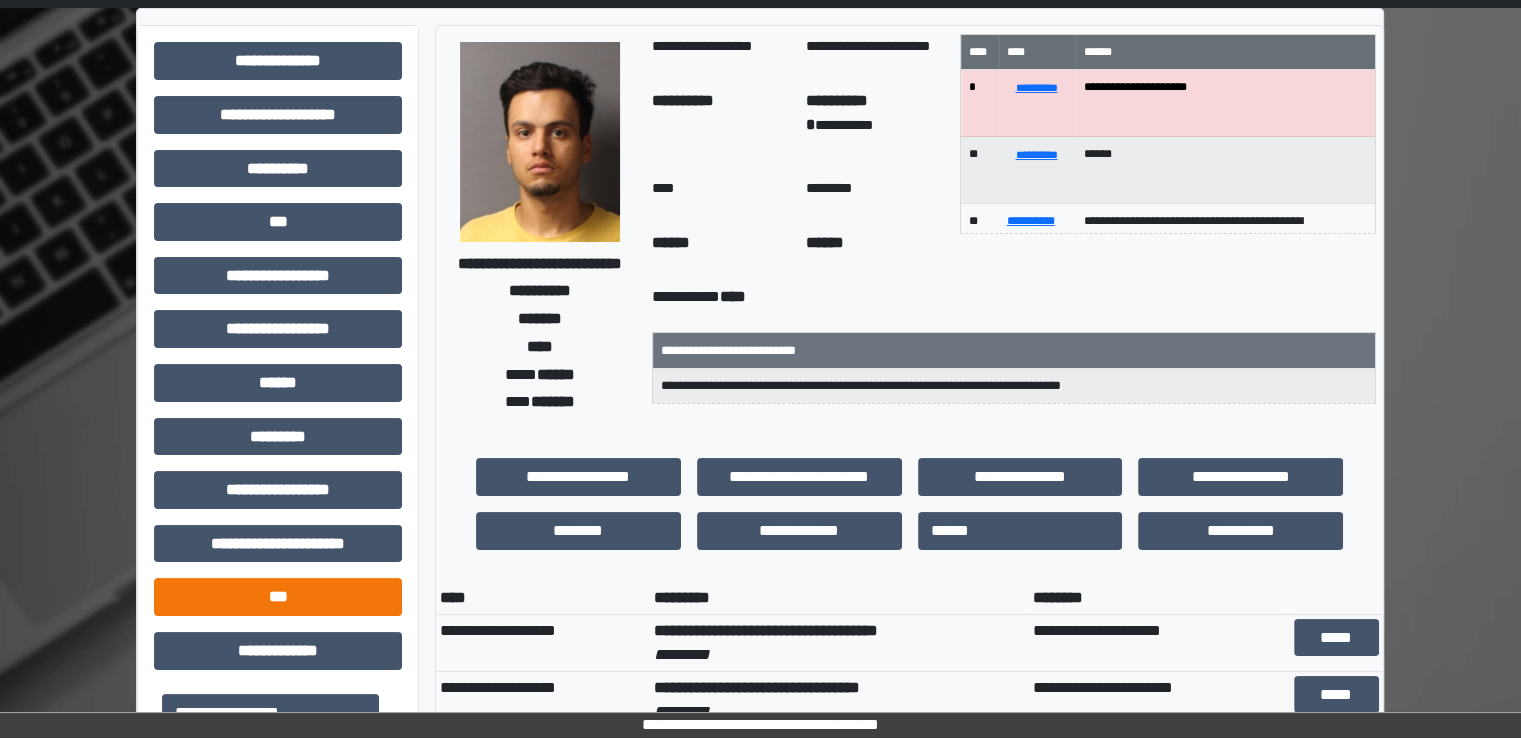 scroll, scrollTop: 0, scrollLeft: 0, axis: both 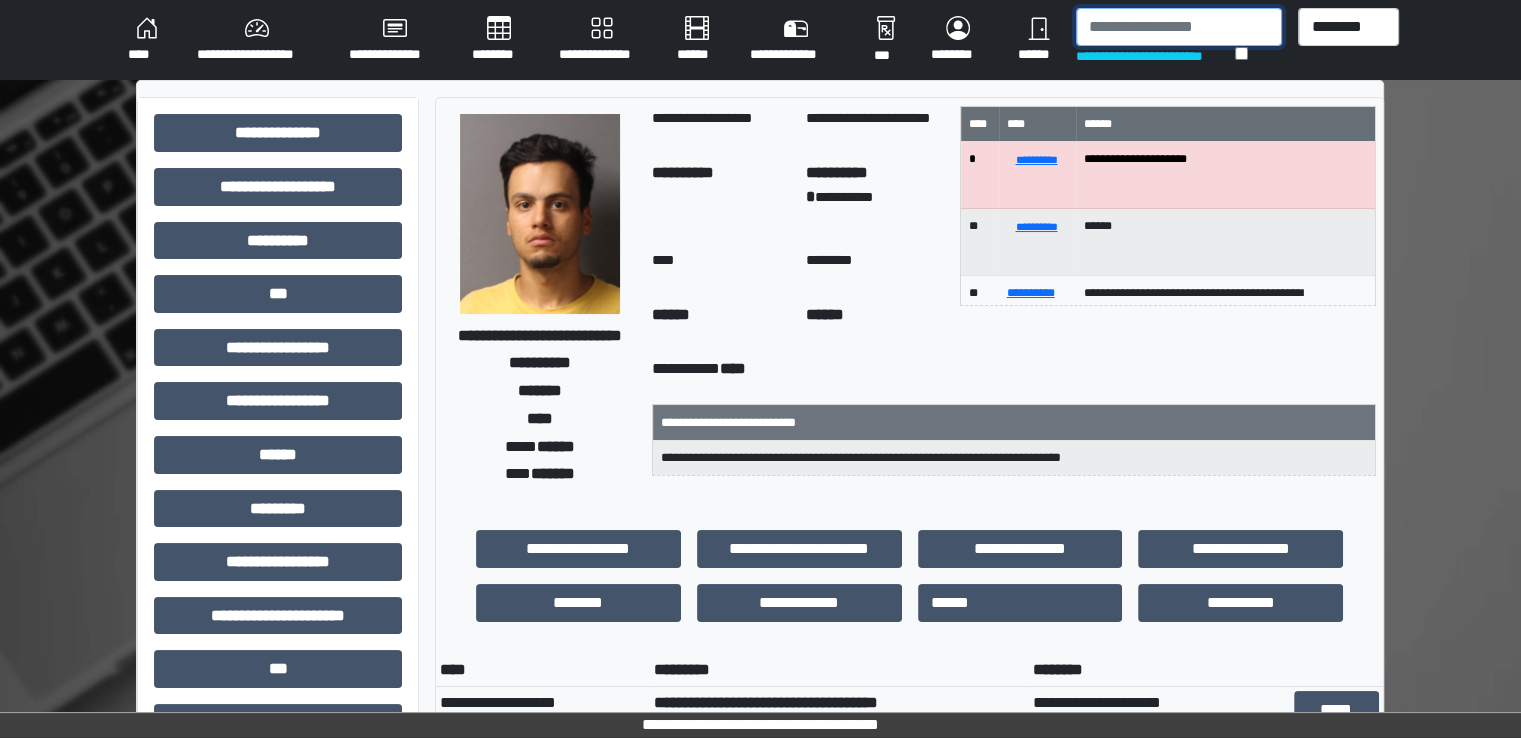 click at bounding box center [1179, 27] 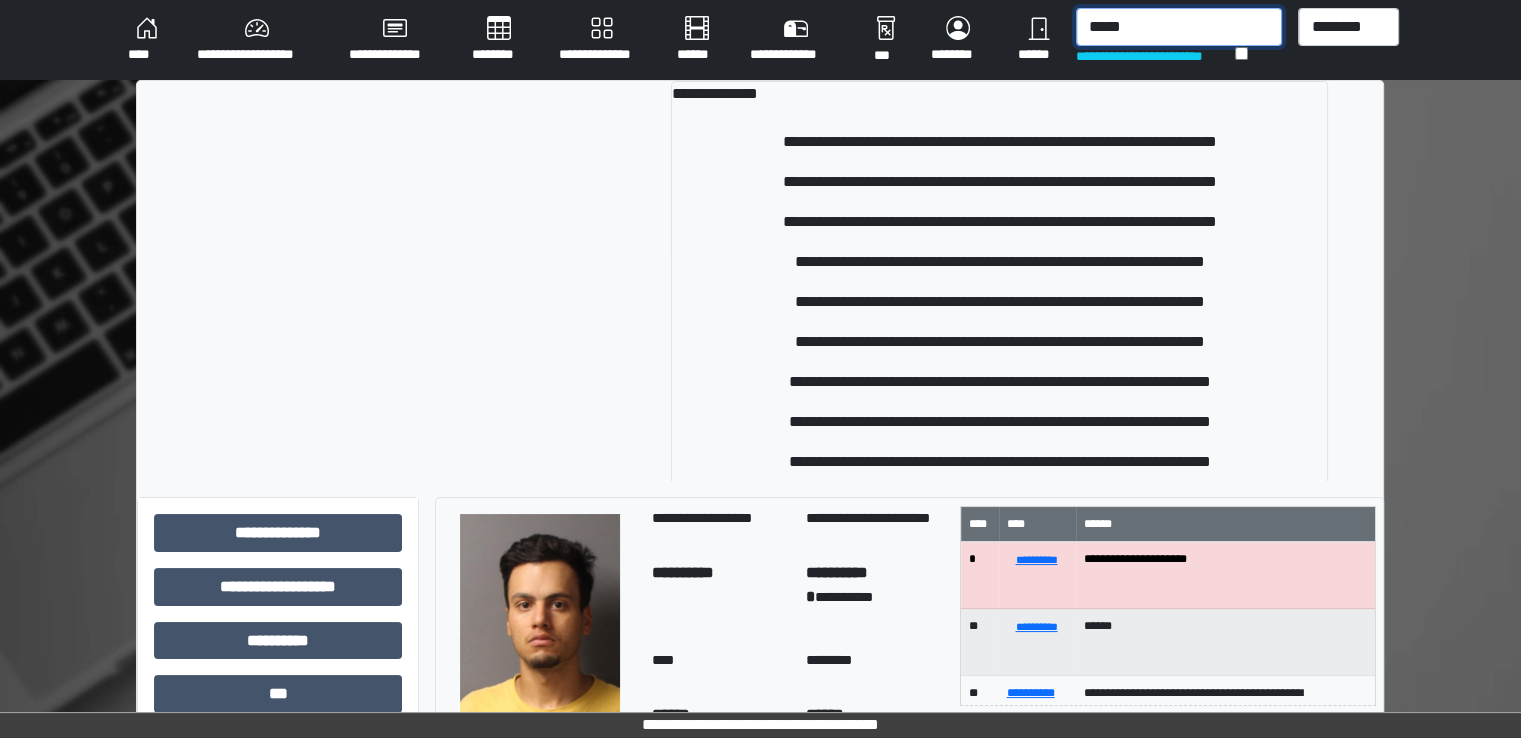 type on "*****" 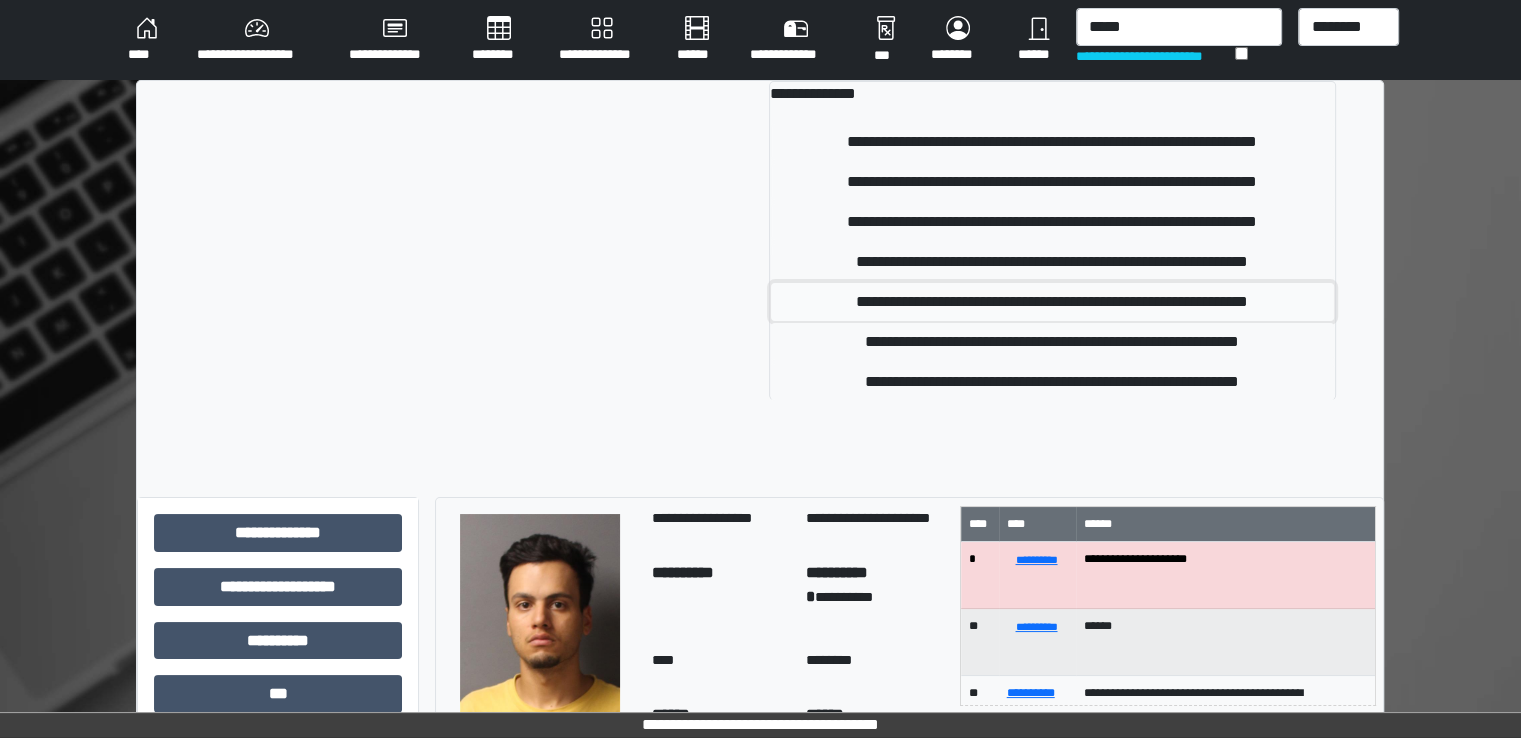 click on "**********" at bounding box center [1052, 302] 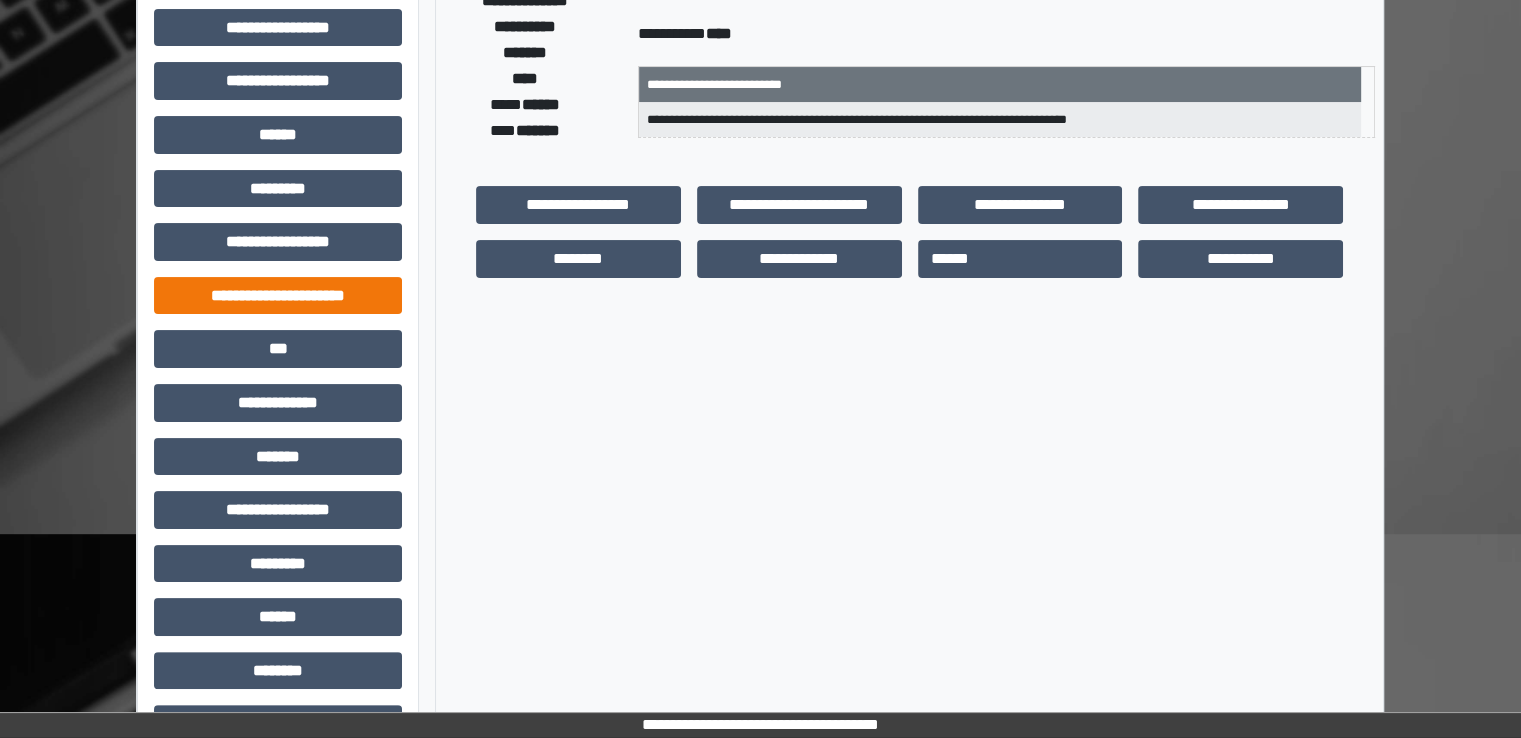 scroll, scrollTop: 320, scrollLeft: 0, axis: vertical 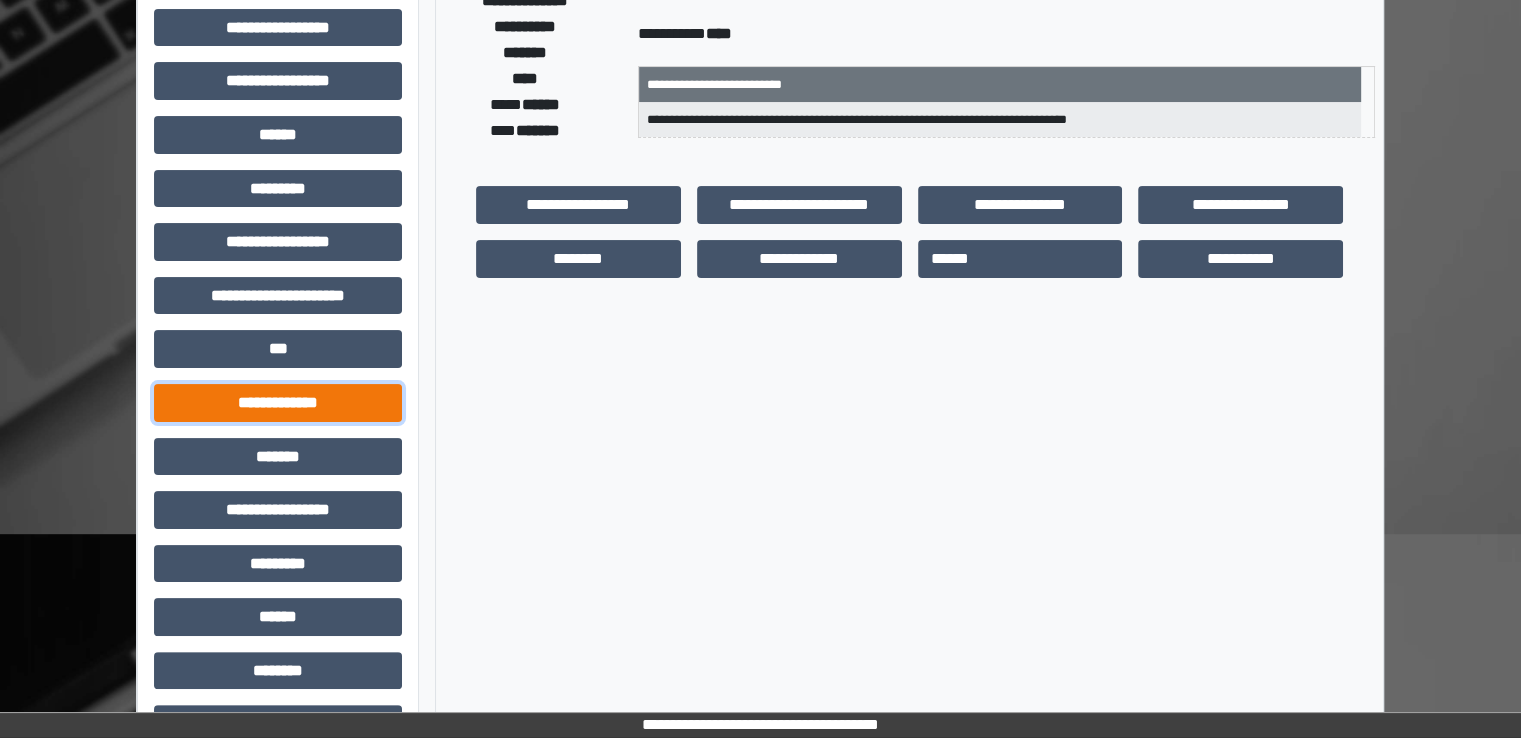 click on "**********" at bounding box center [278, 403] 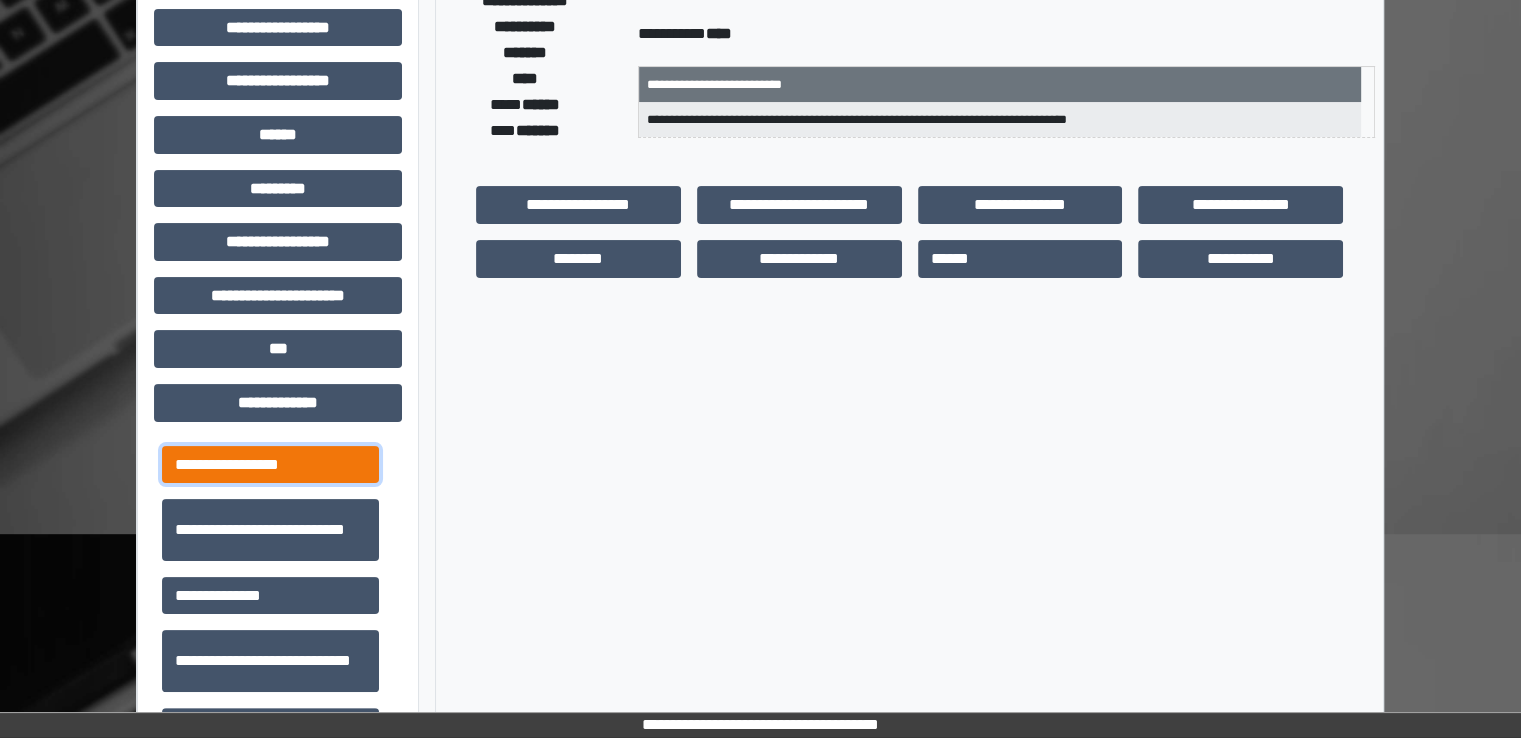 click on "**********" at bounding box center (270, 465) 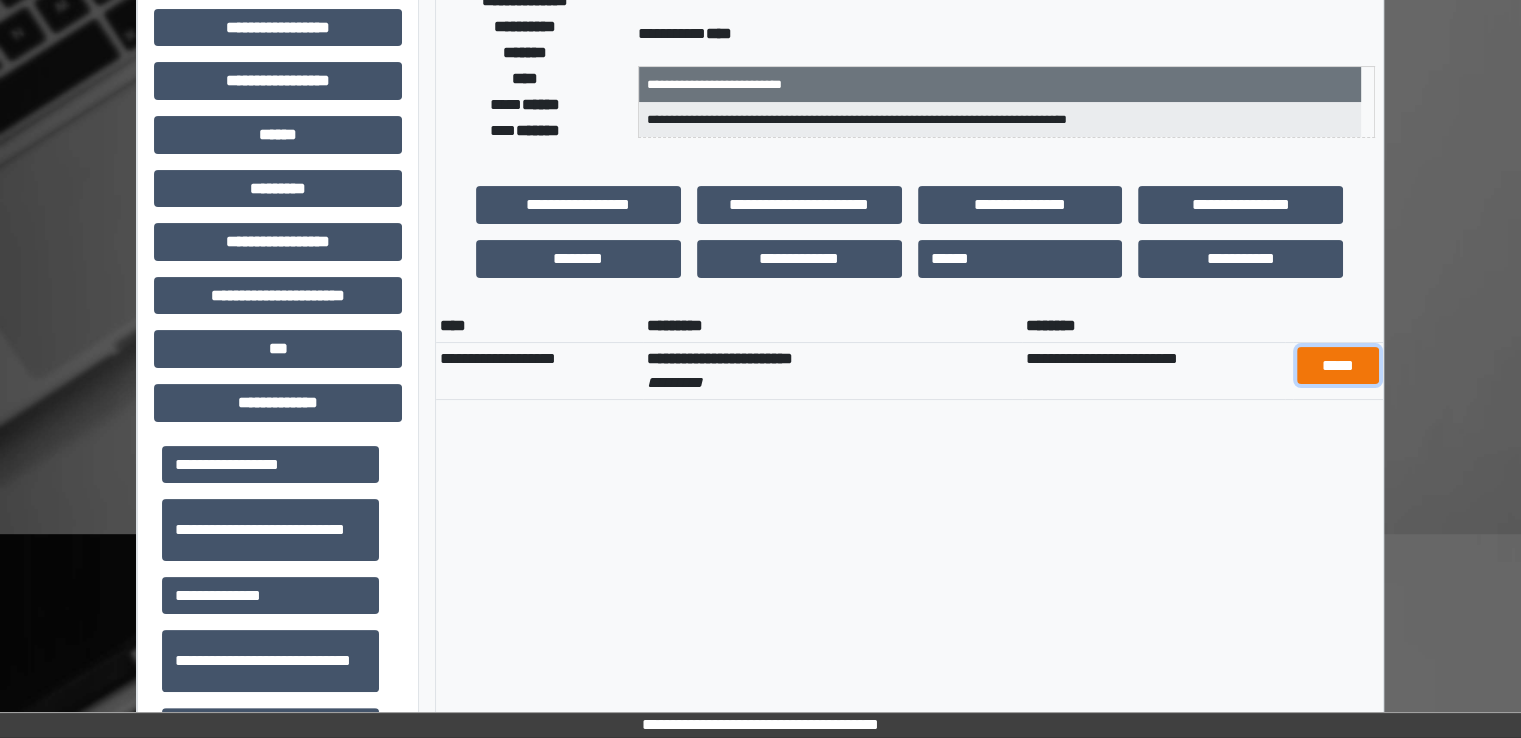 click on "*****" at bounding box center [1338, 366] 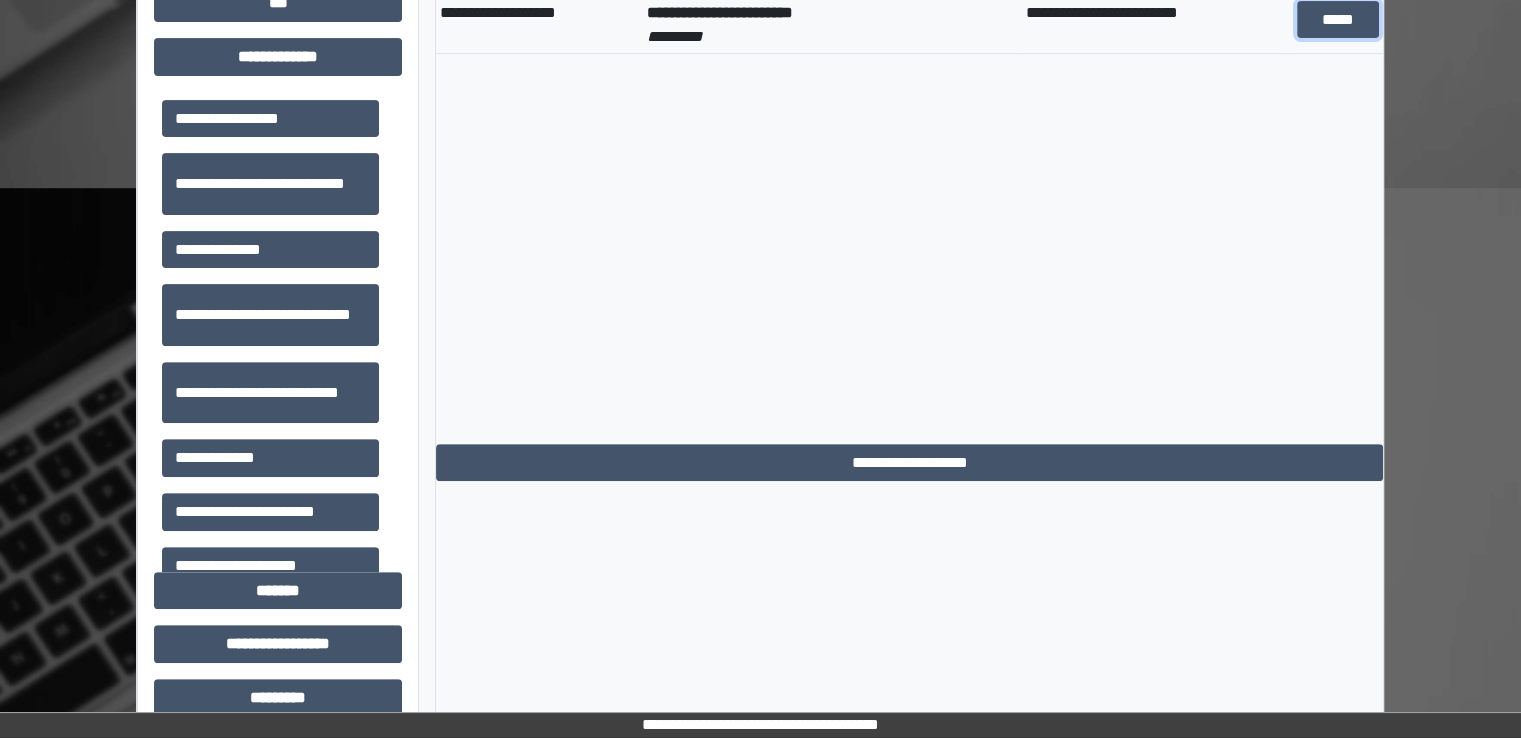 scroll, scrollTop: 0, scrollLeft: 0, axis: both 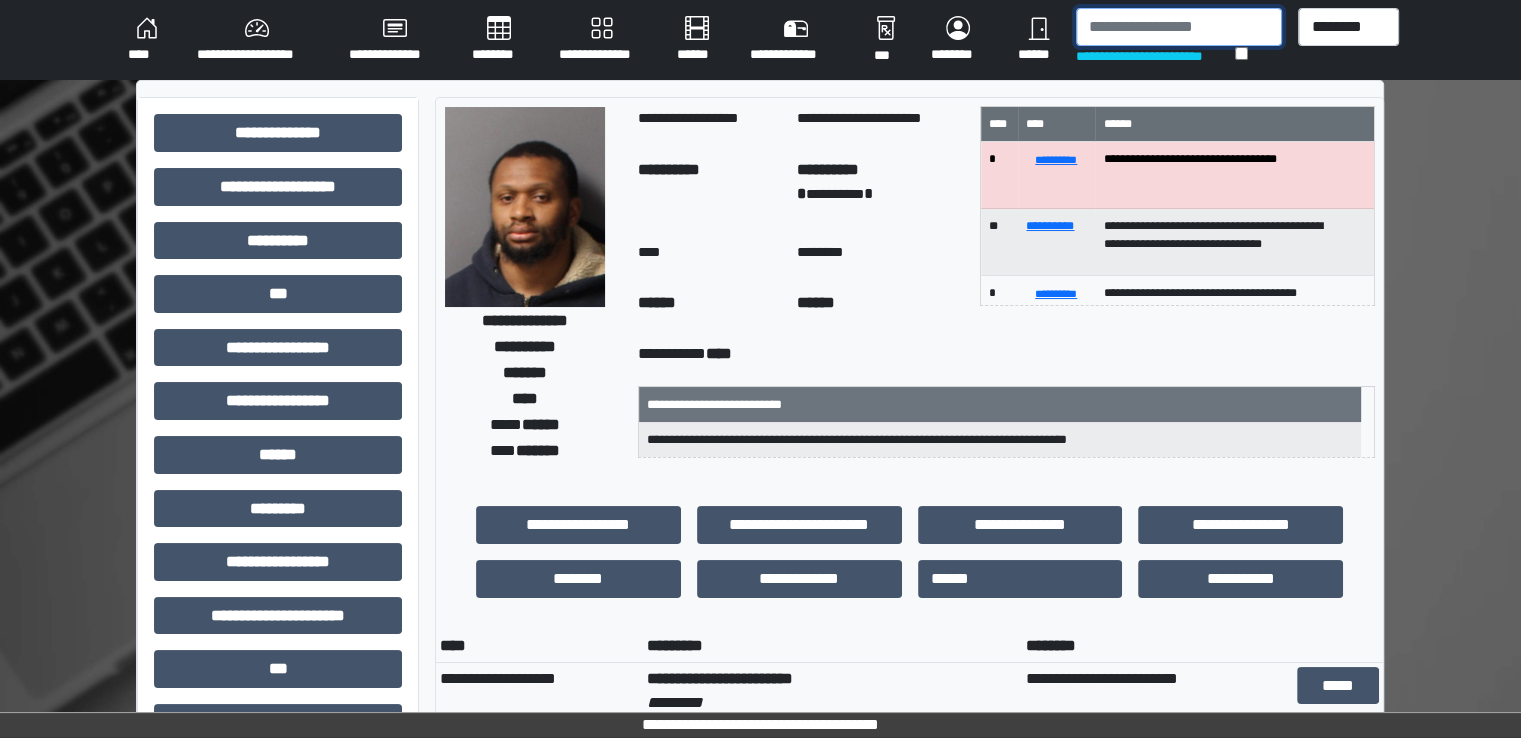 click at bounding box center (1179, 27) 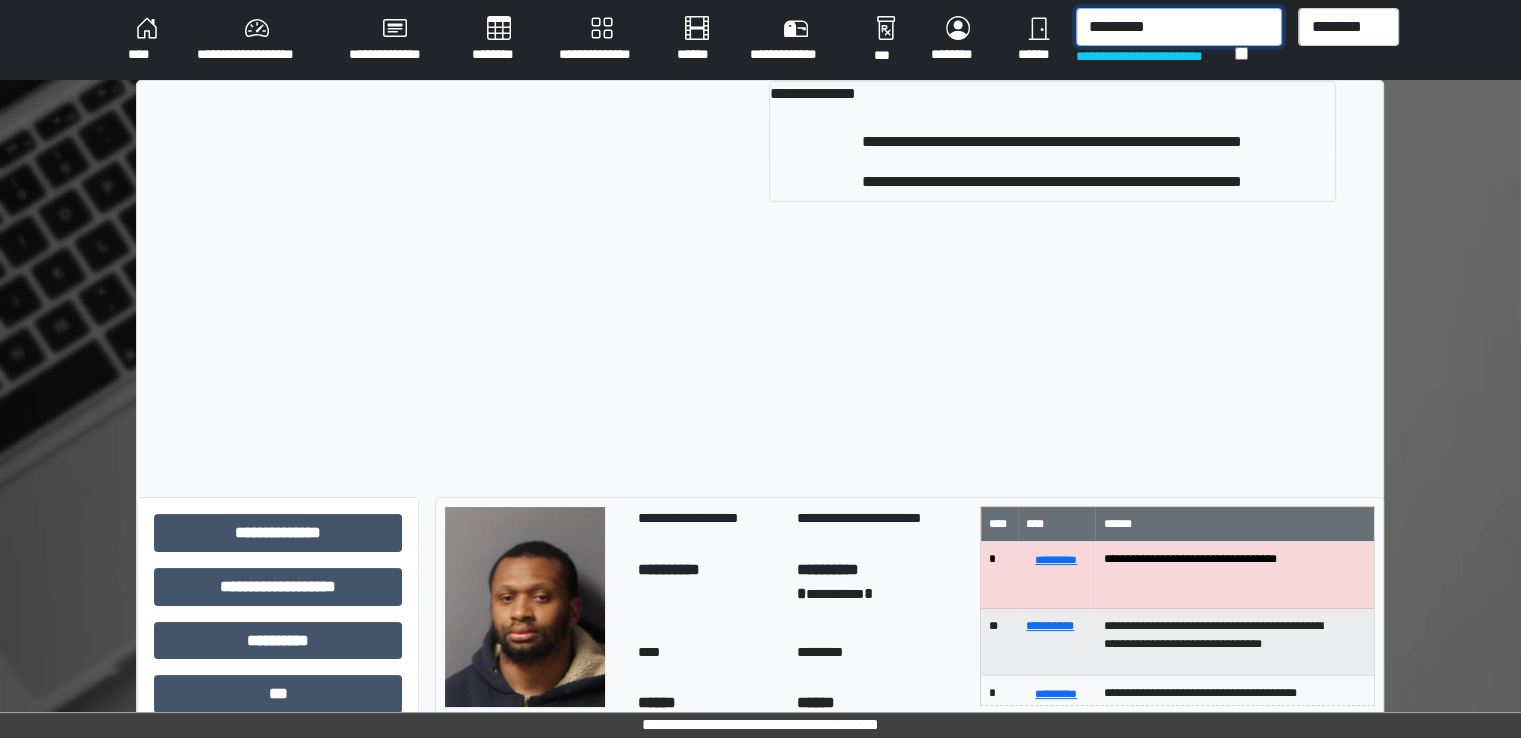 type on "*********" 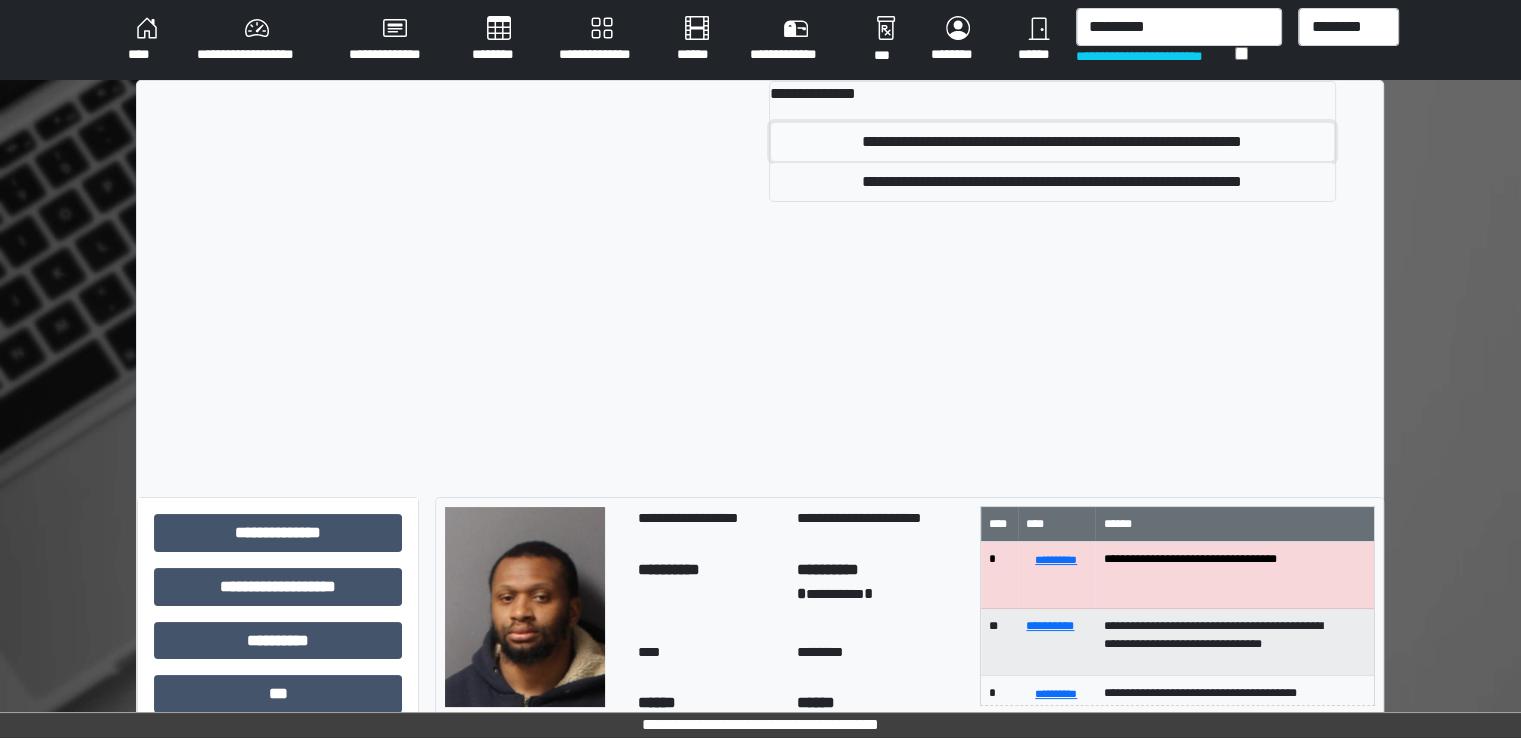 click on "**********" at bounding box center [1052, 142] 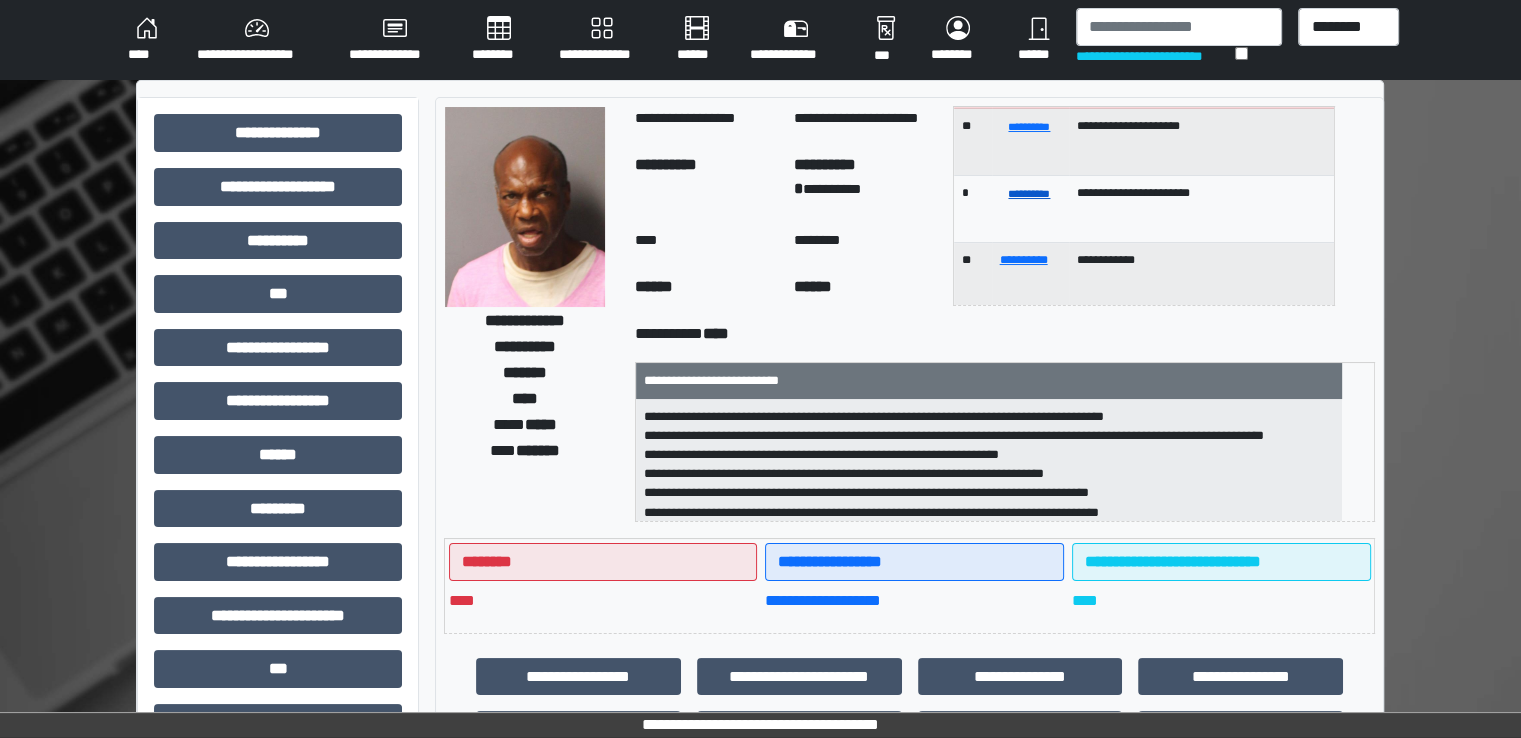 scroll, scrollTop: 112, scrollLeft: 0, axis: vertical 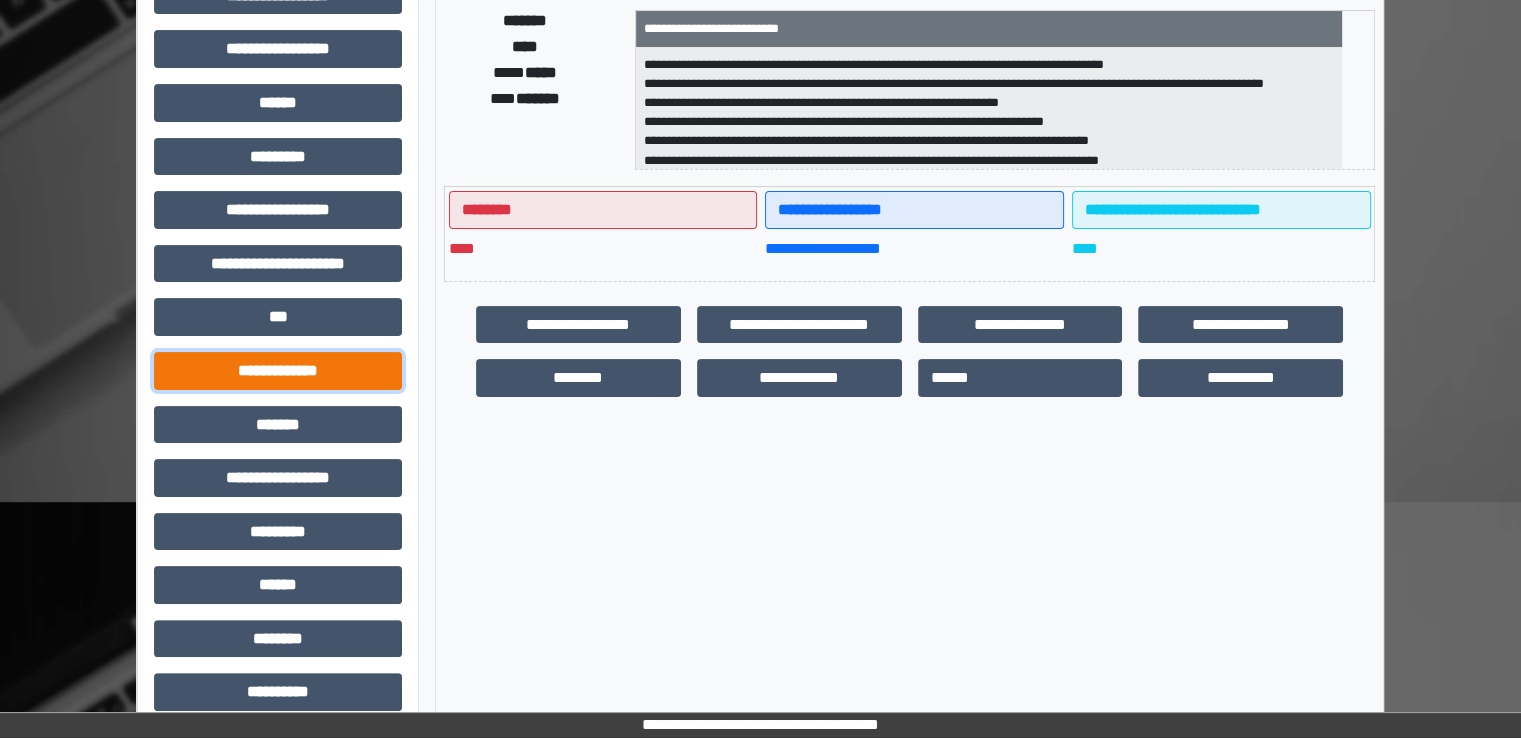 click on "**********" at bounding box center [278, 371] 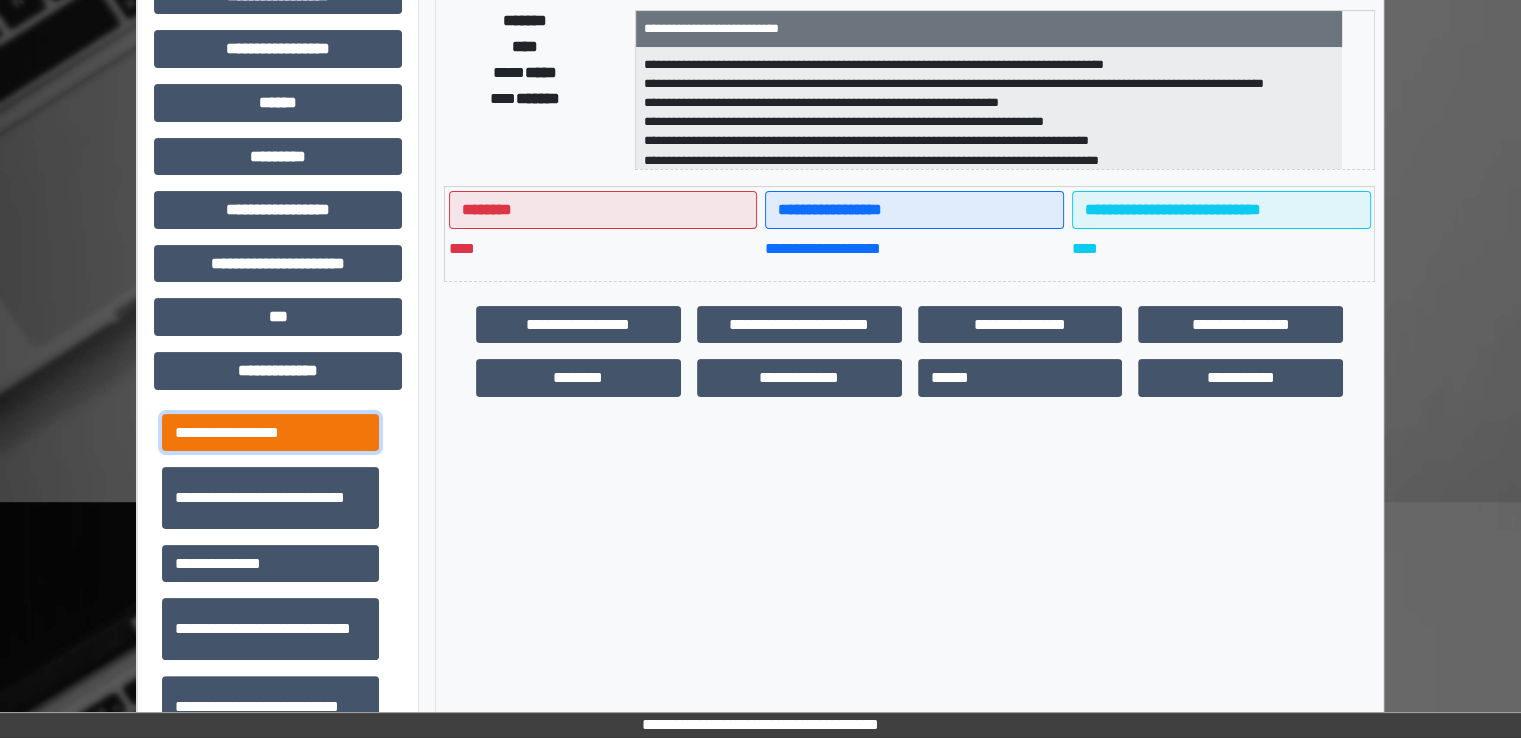 click on "**********" at bounding box center [270, 433] 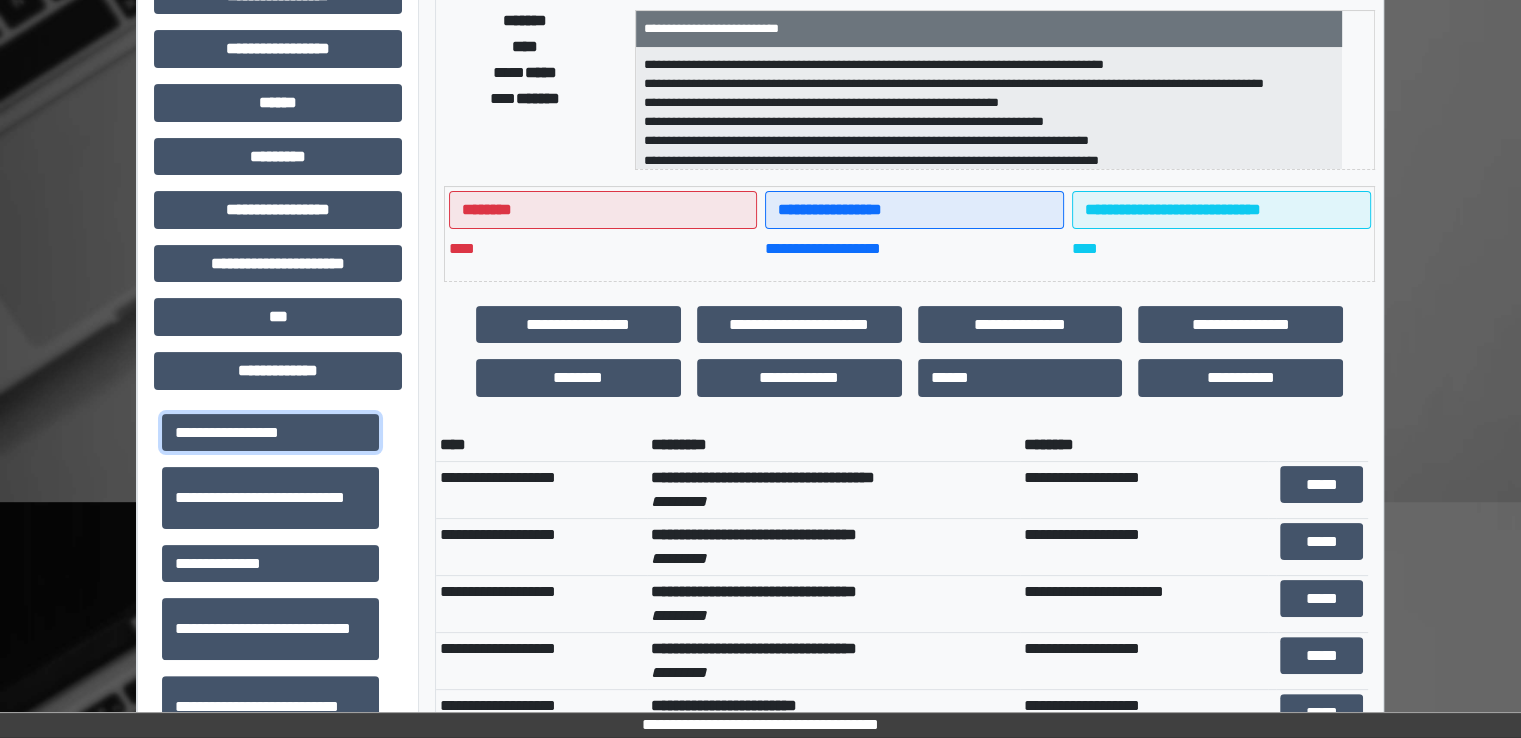 scroll, scrollTop: 80, scrollLeft: 0, axis: vertical 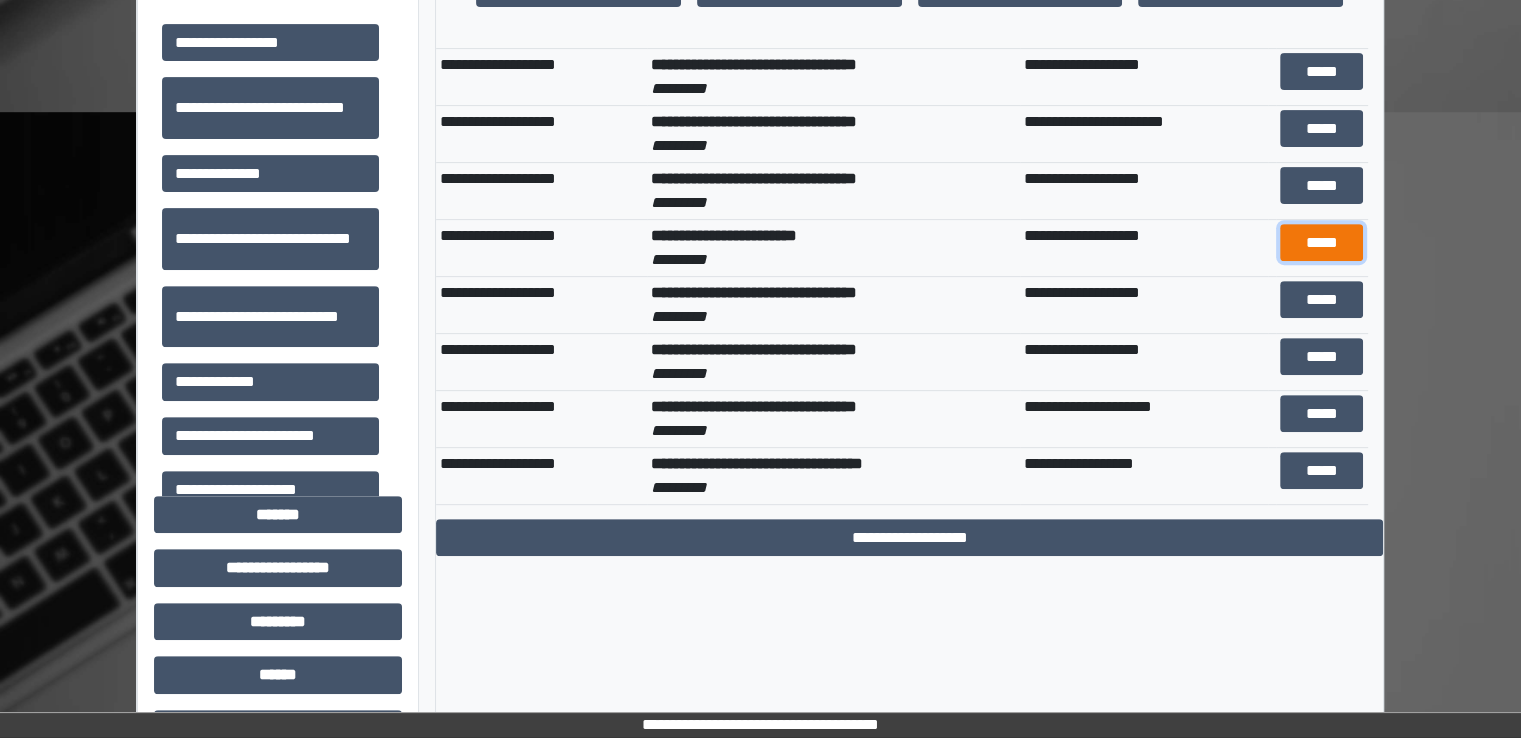click on "*****" at bounding box center (1321, 243) 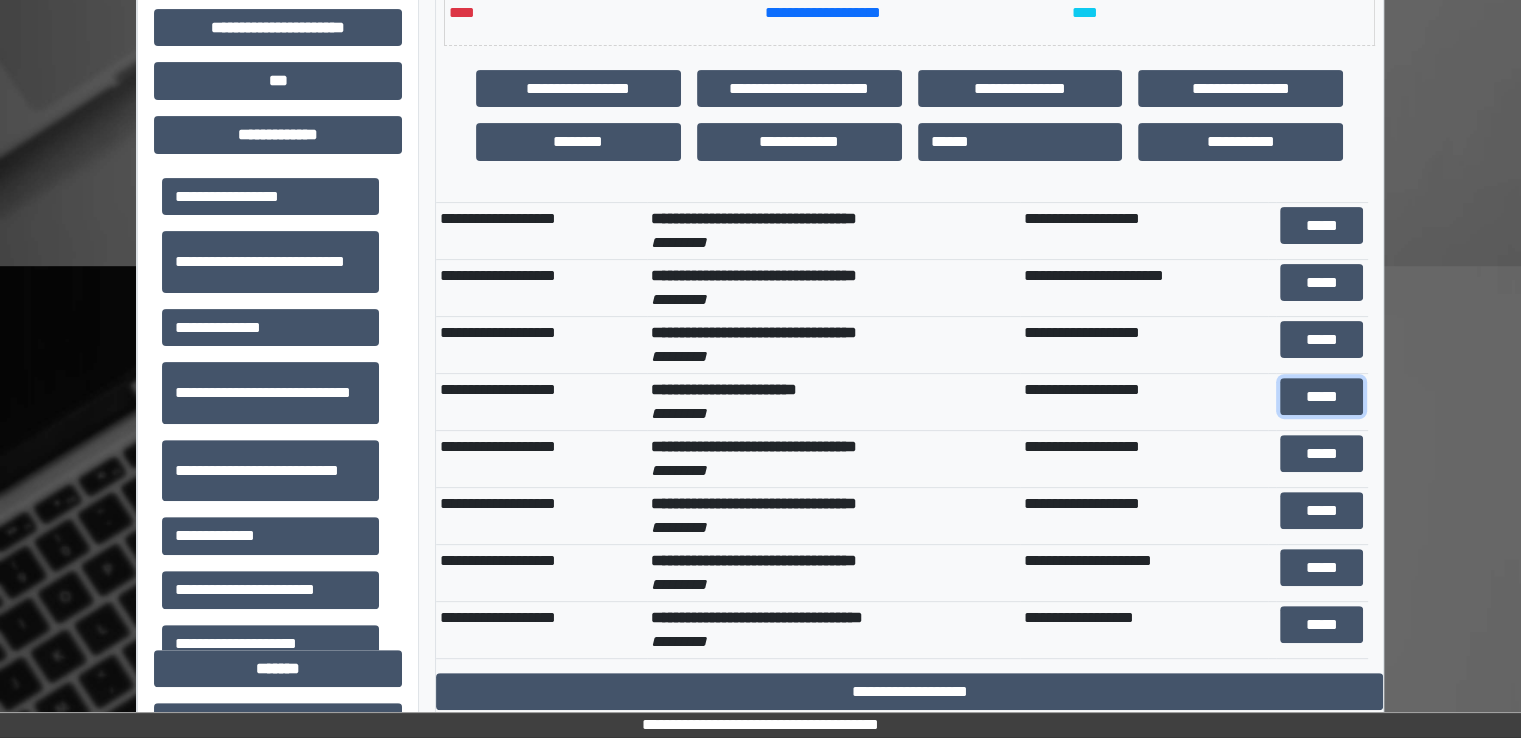 scroll, scrollTop: 0, scrollLeft: 0, axis: both 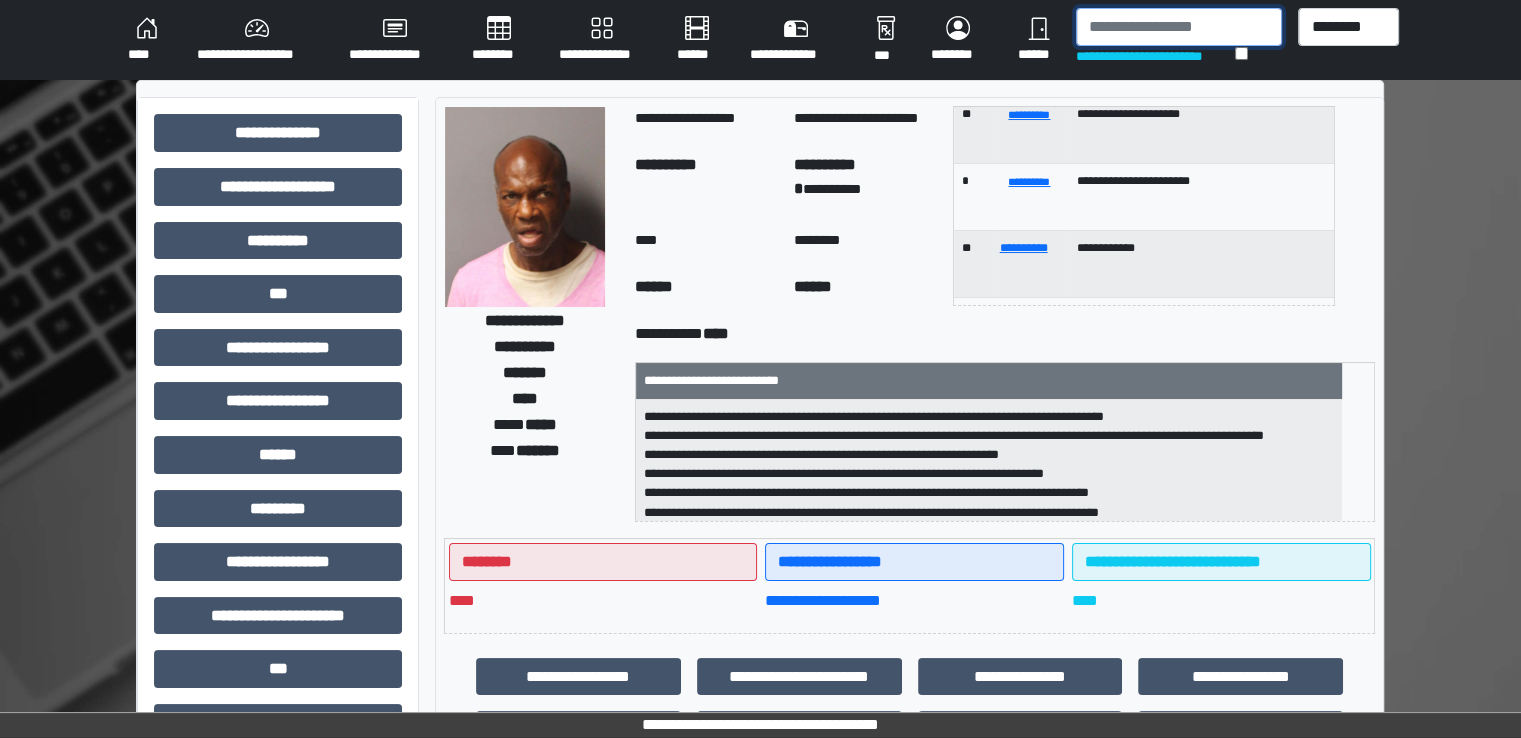 click at bounding box center (1179, 27) 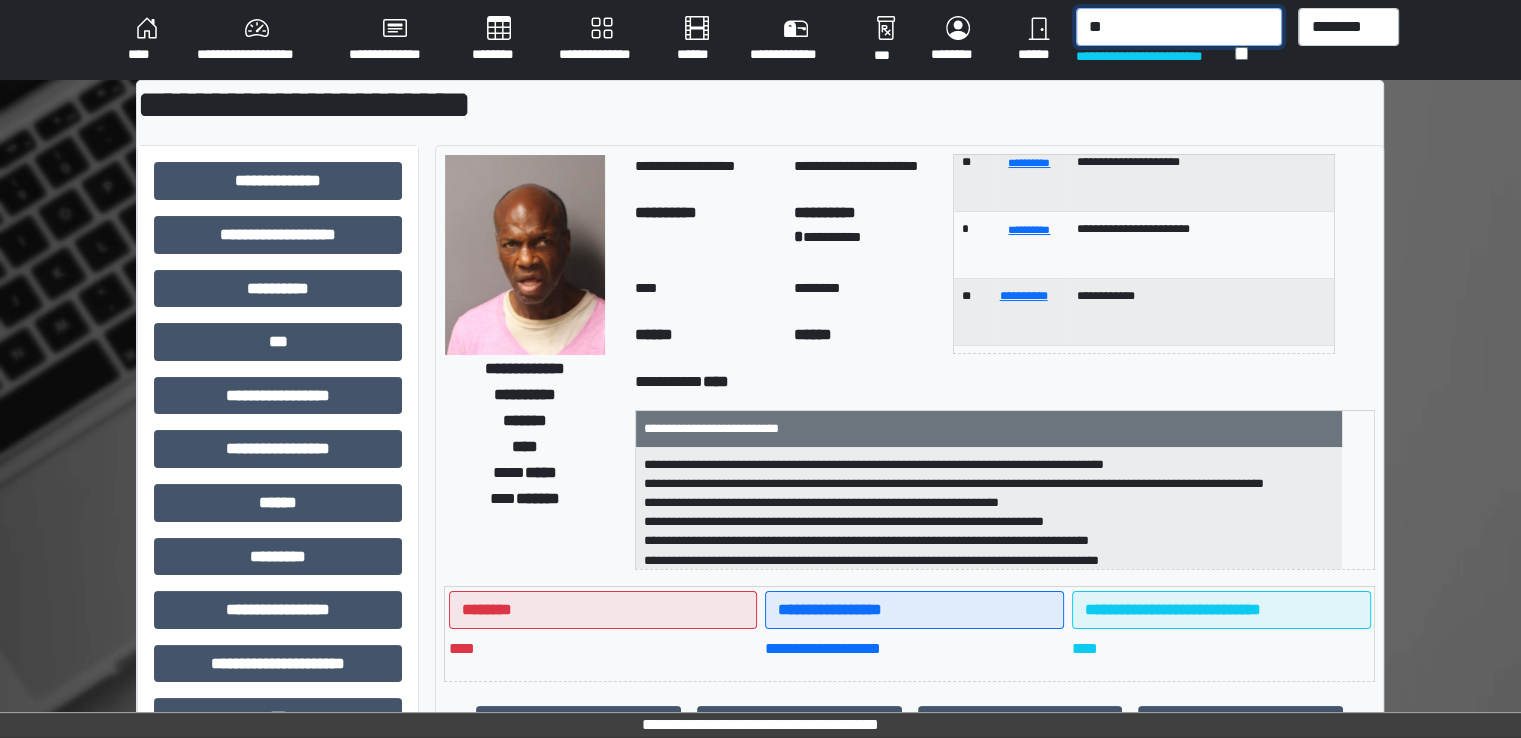 type on "*" 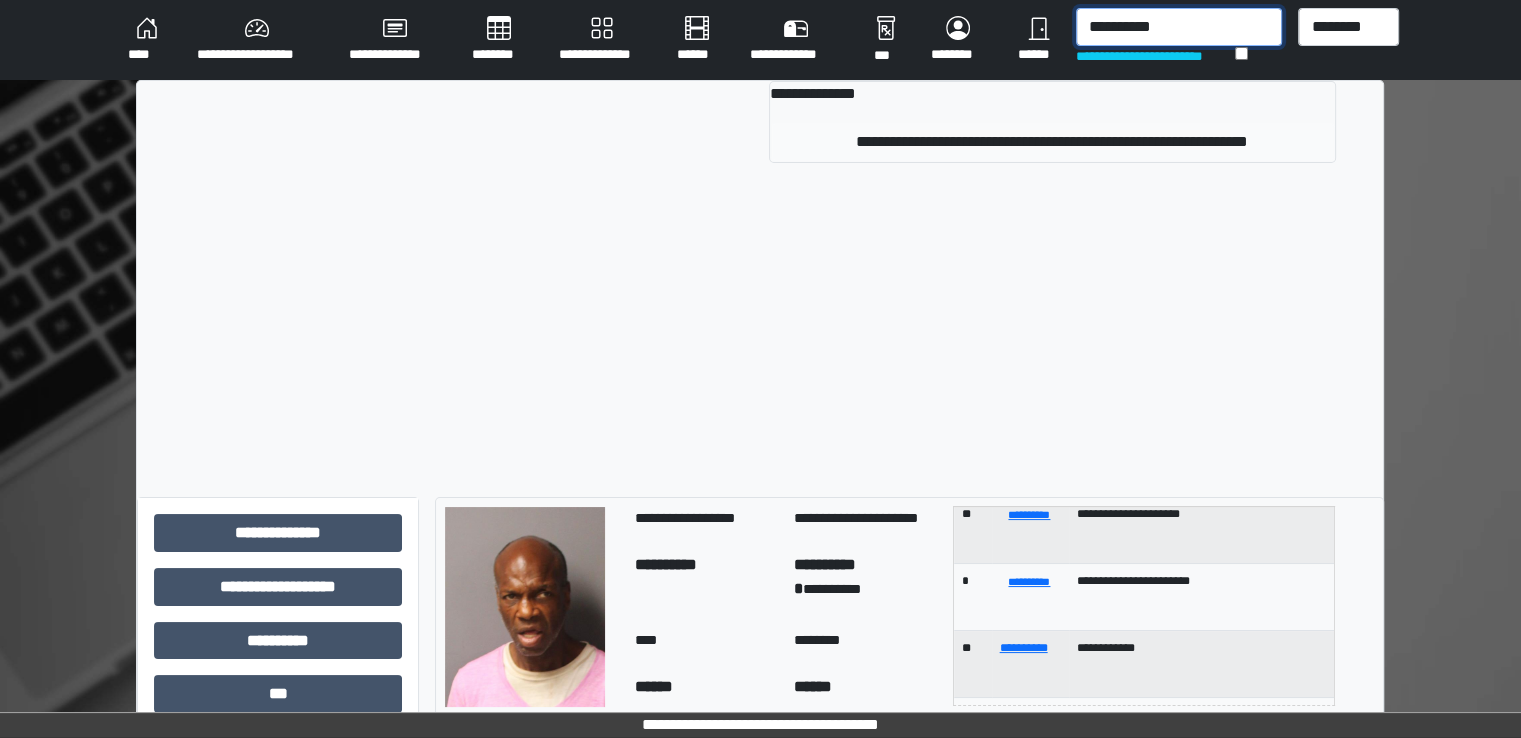 type on "**********" 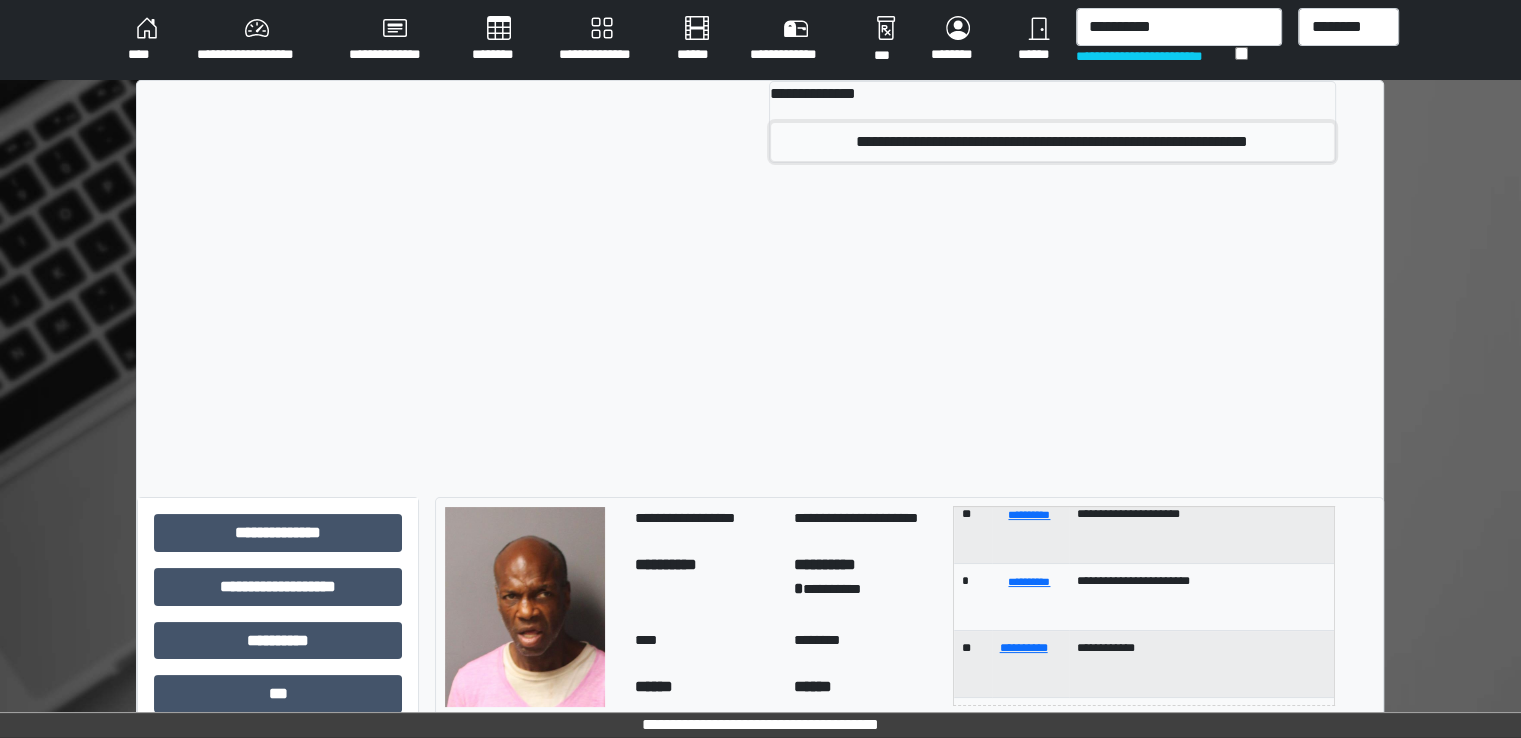 click on "**********" at bounding box center [1052, 142] 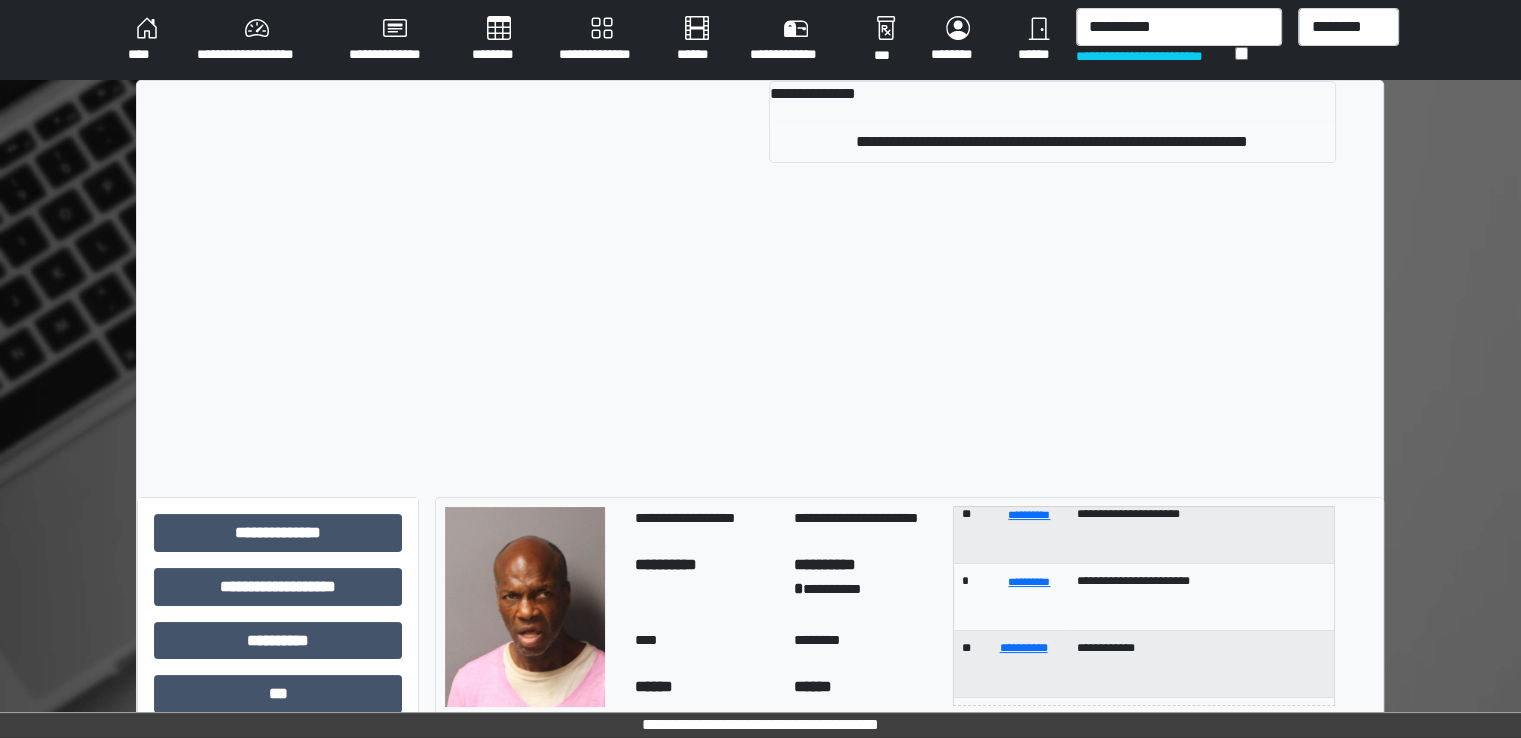 type 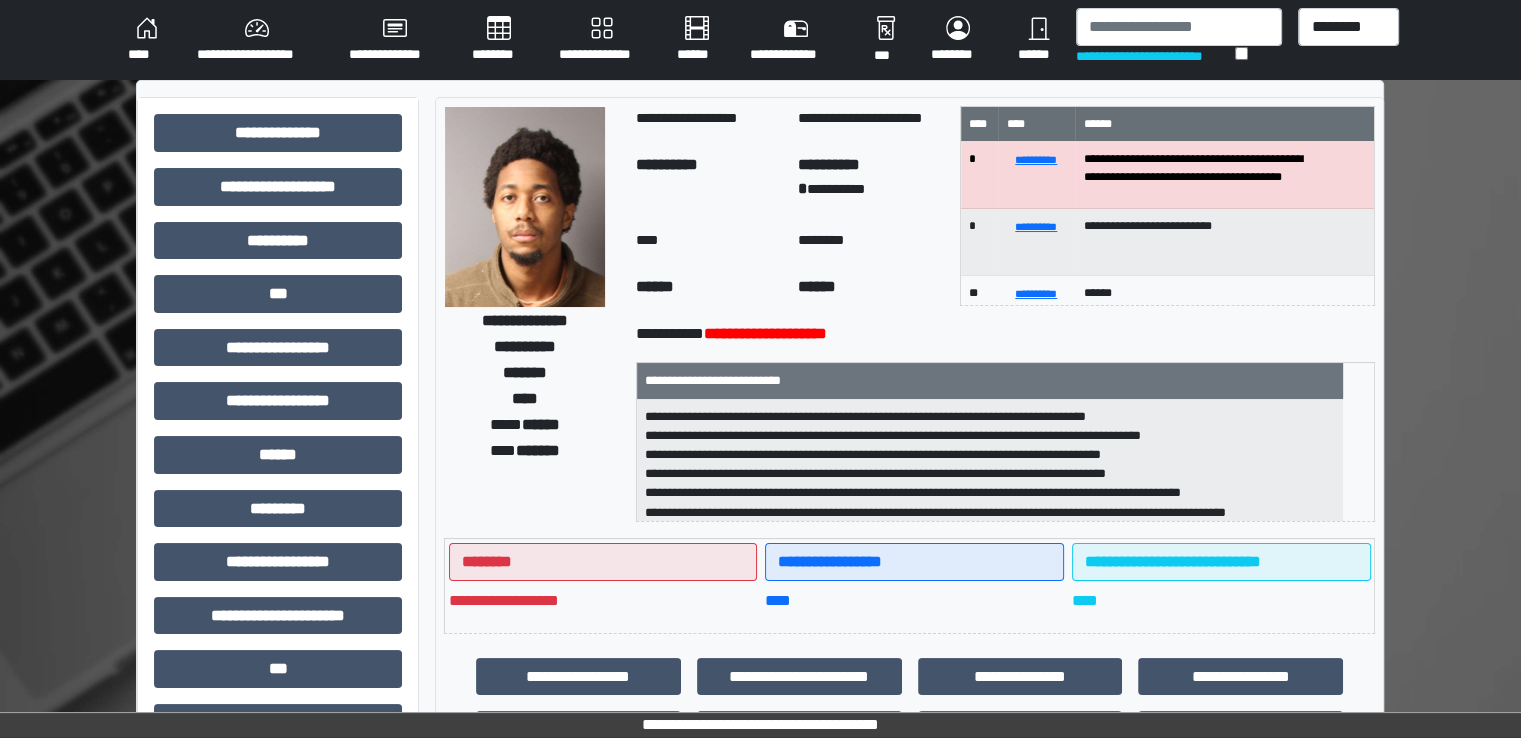 scroll, scrollTop: 6, scrollLeft: 0, axis: vertical 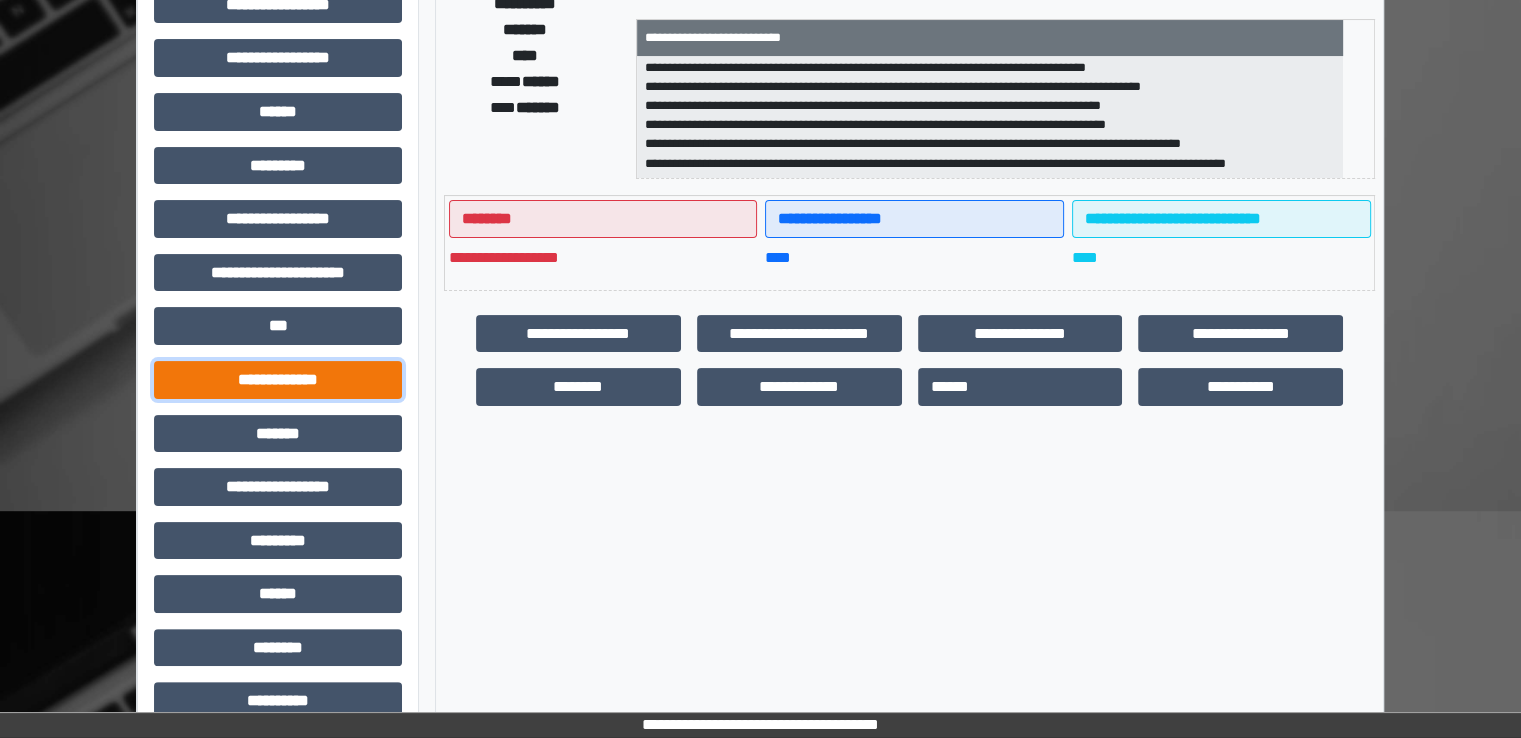 click on "**********" at bounding box center [278, 380] 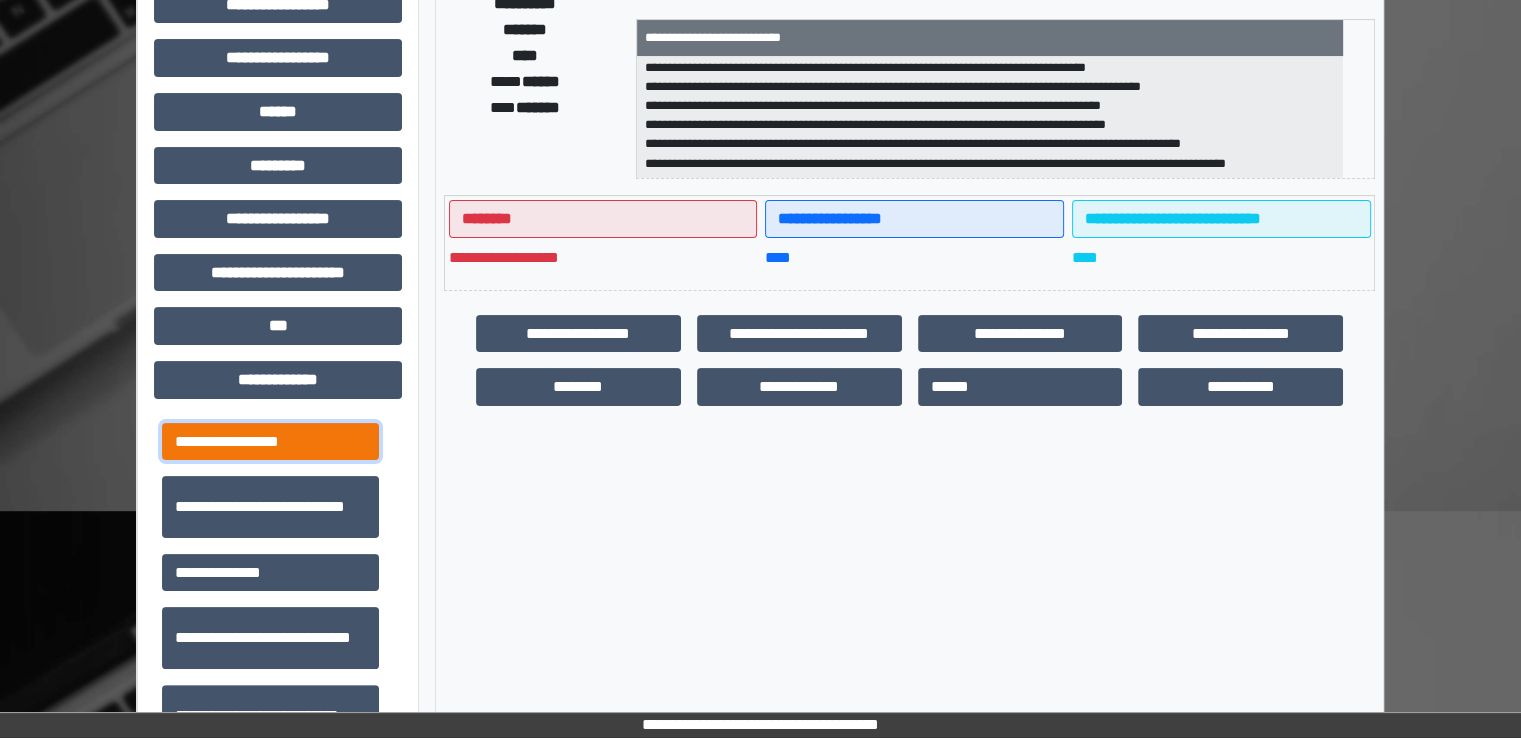 click on "**********" at bounding box center [270, 442] 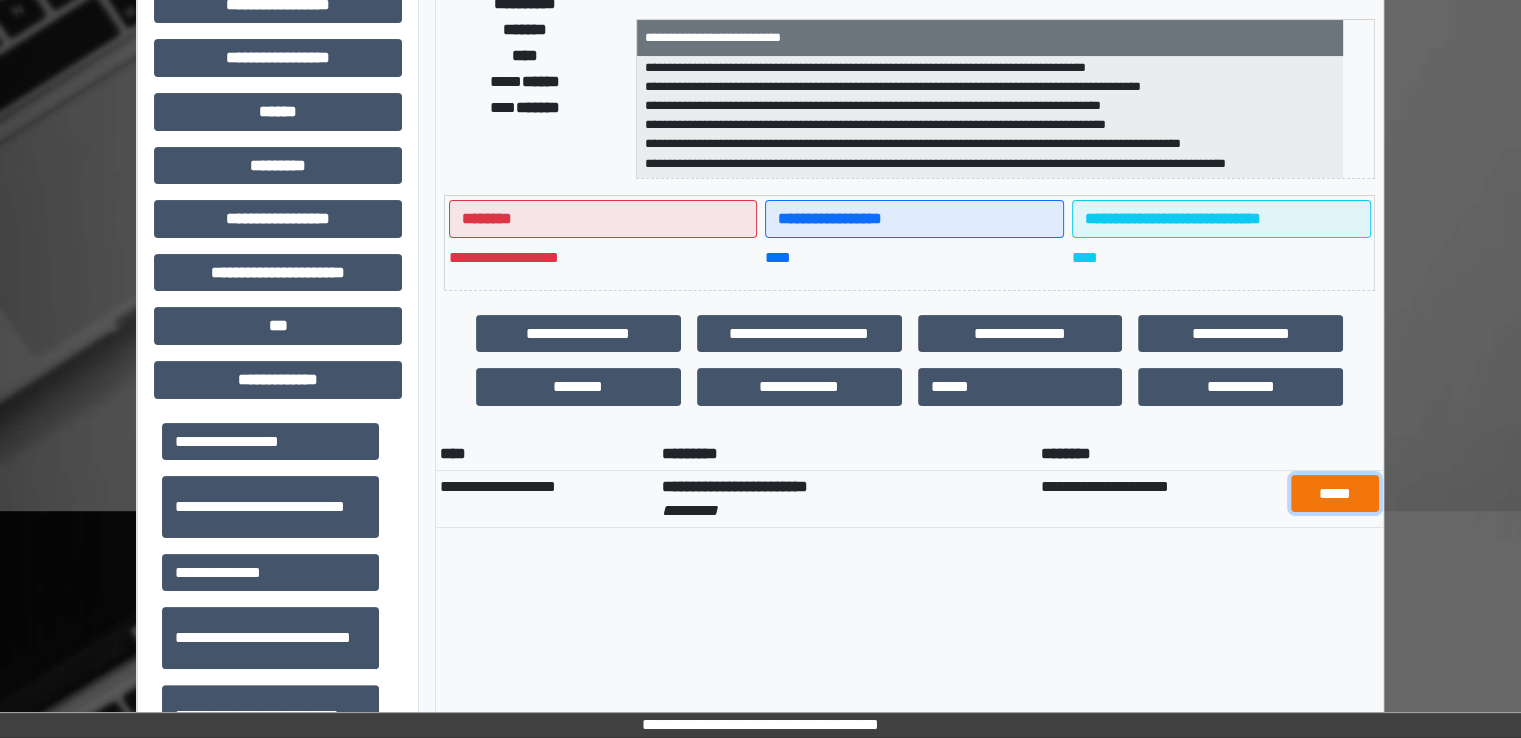click on "*****" at bounding box center (1335, 494) 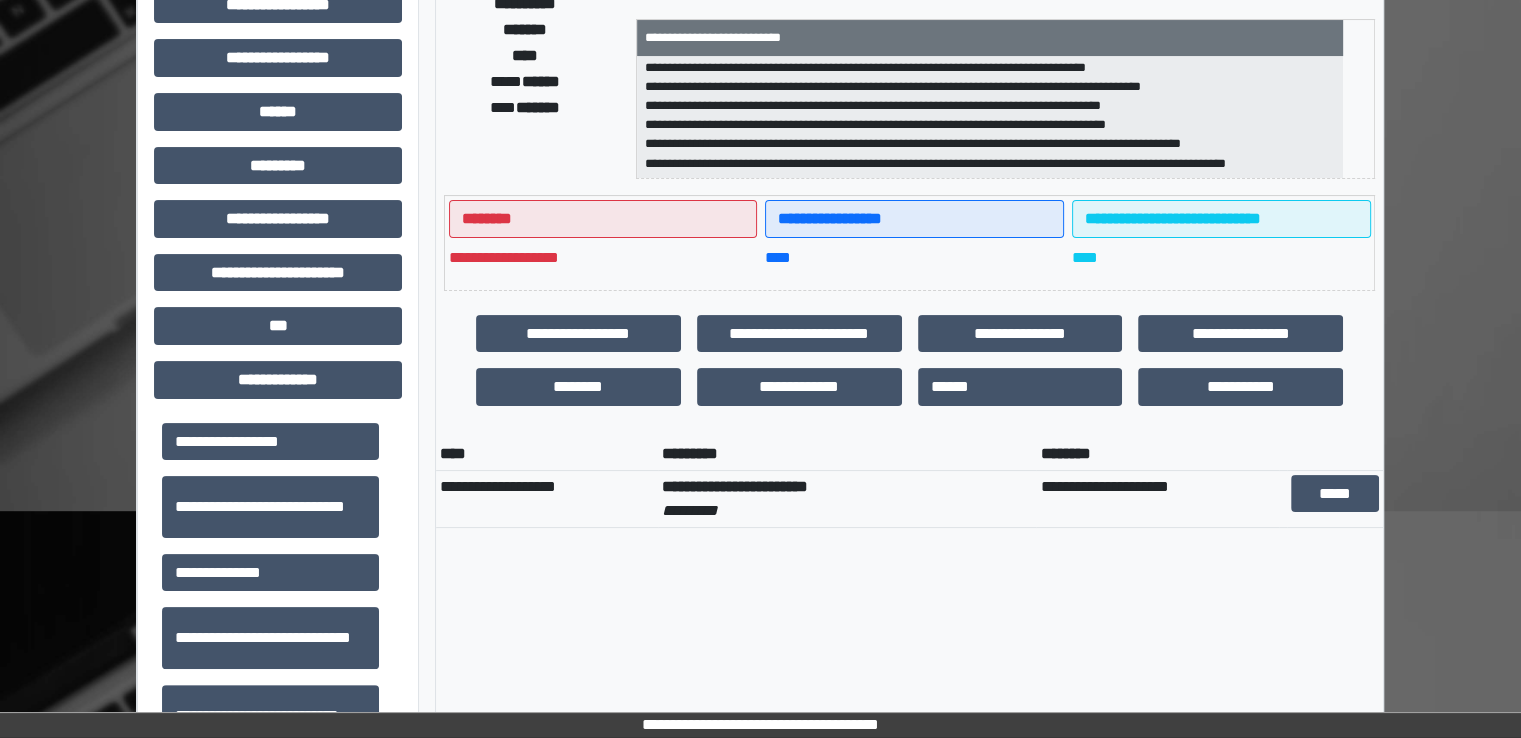click on "**********" at bounding box center (603, 258) 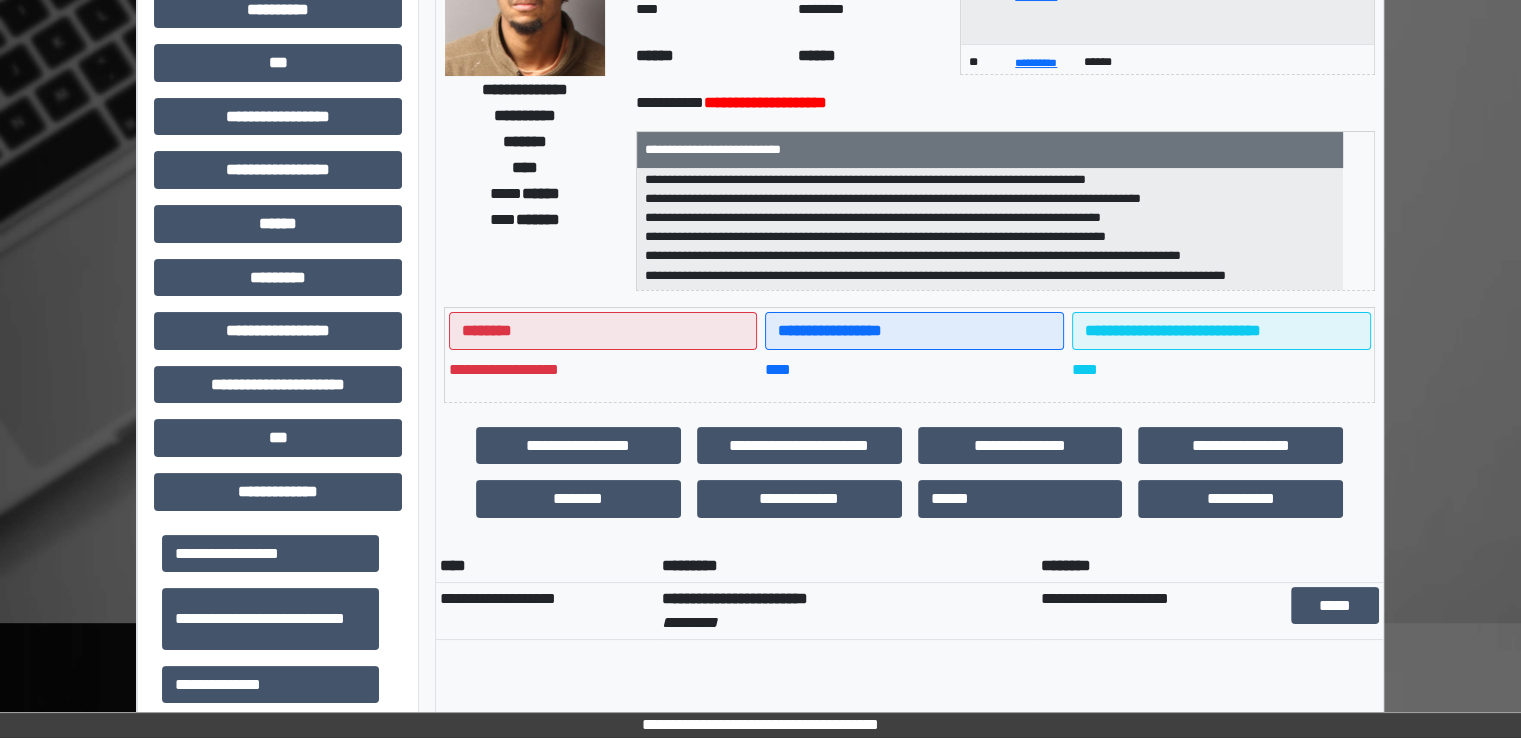 scroll, scrollTop: 252, scrollLeft: 0, axis: vertical 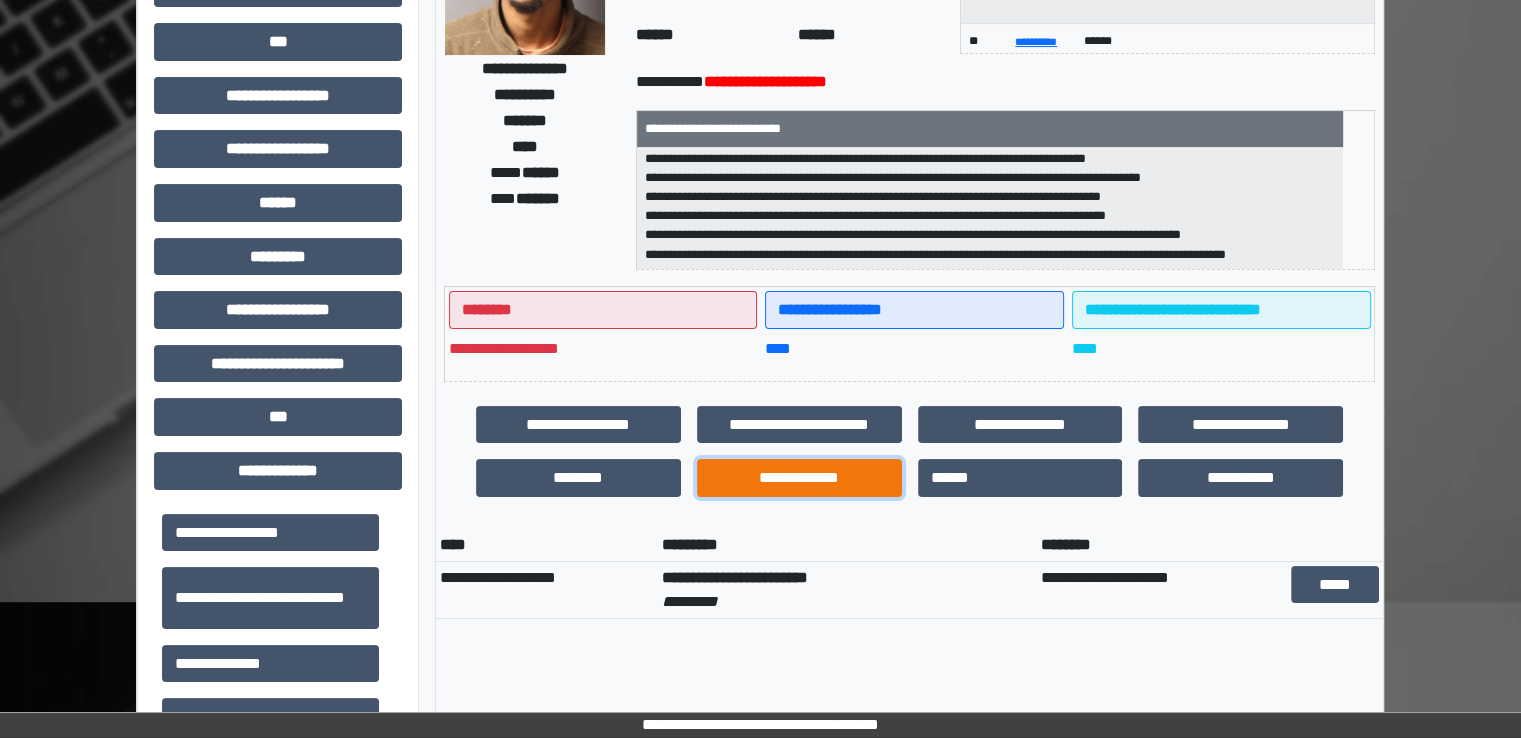 click on "**********" at bounding box center (799, 478) 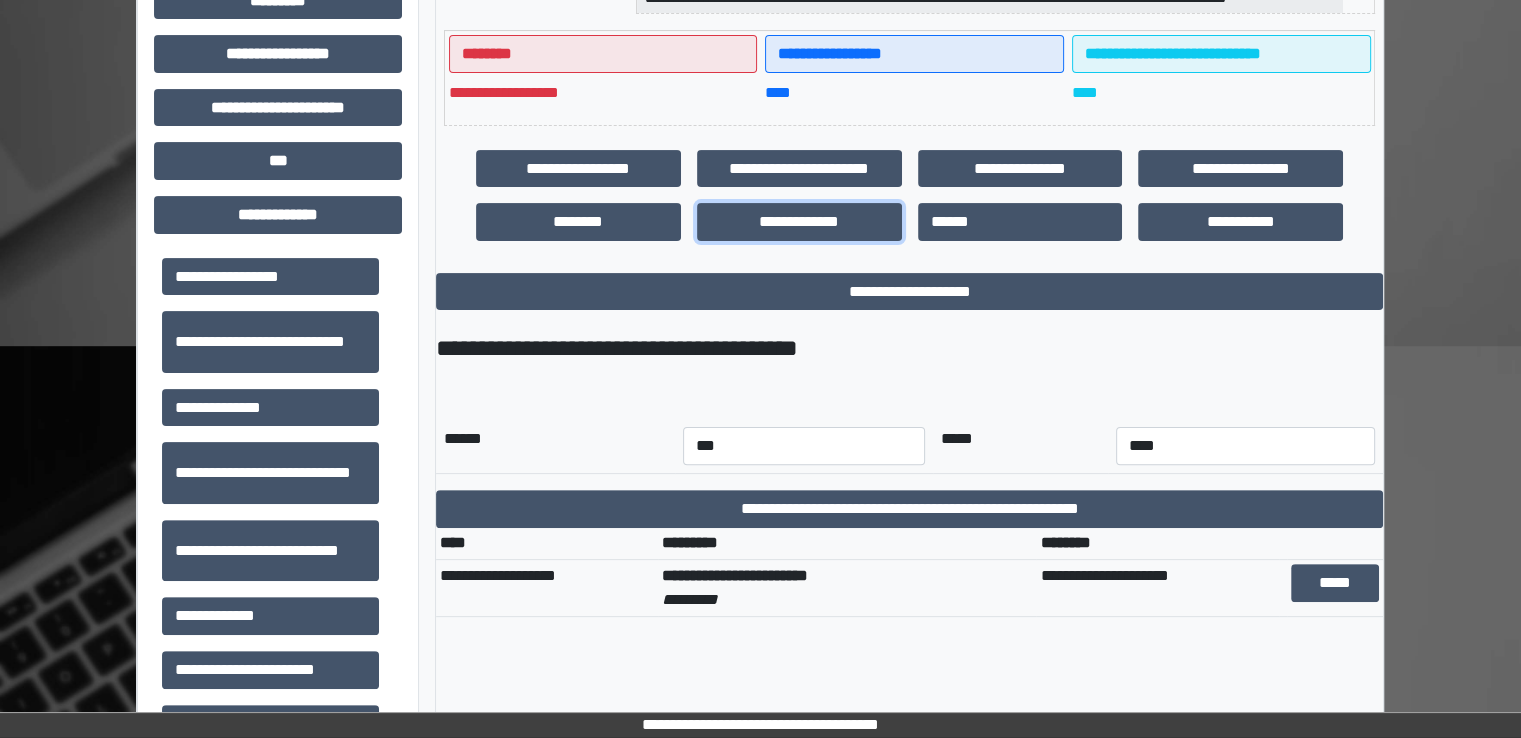 scroll, scrollTop: 508, scrollLeft: 0, axis: vertical 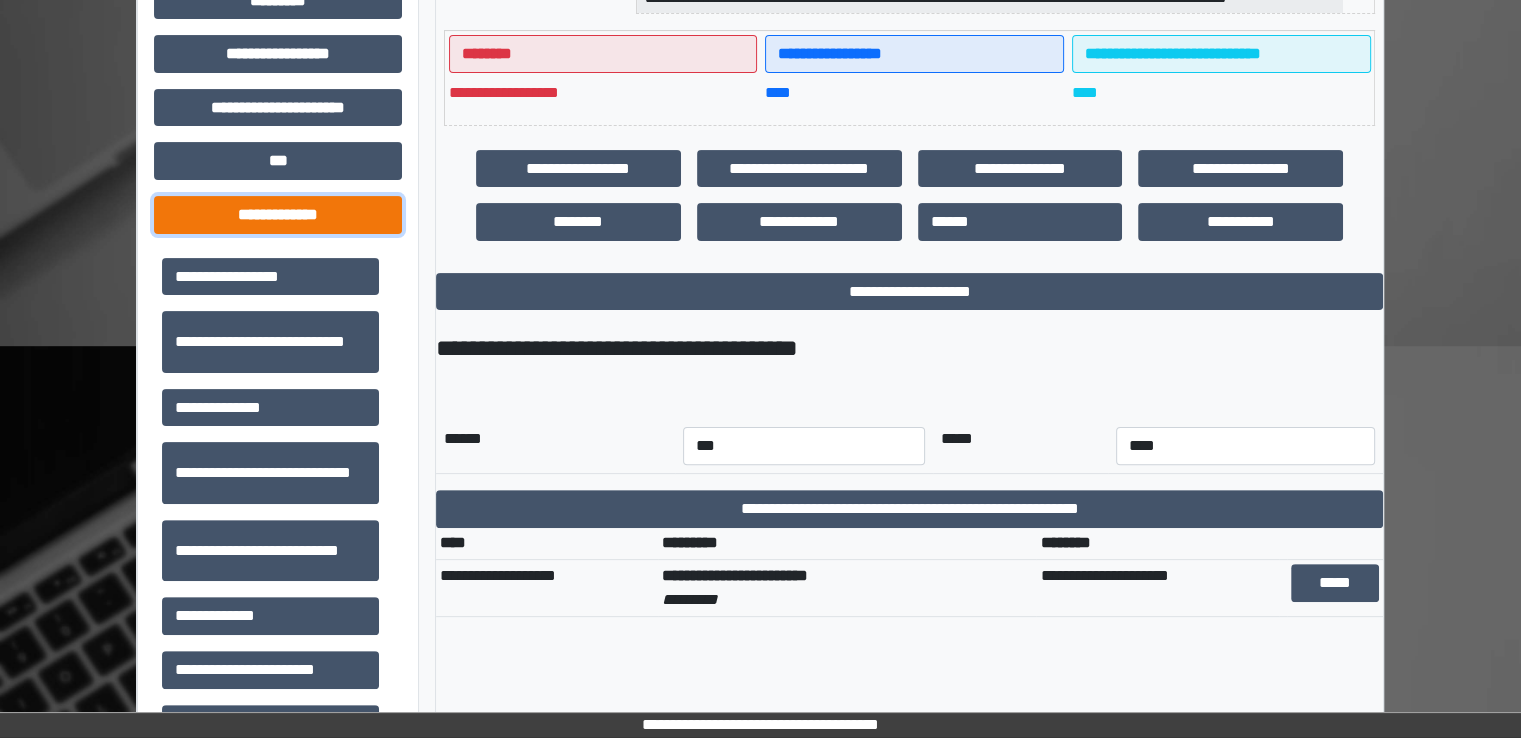 click on "**********" at bounding box center [278, 215] 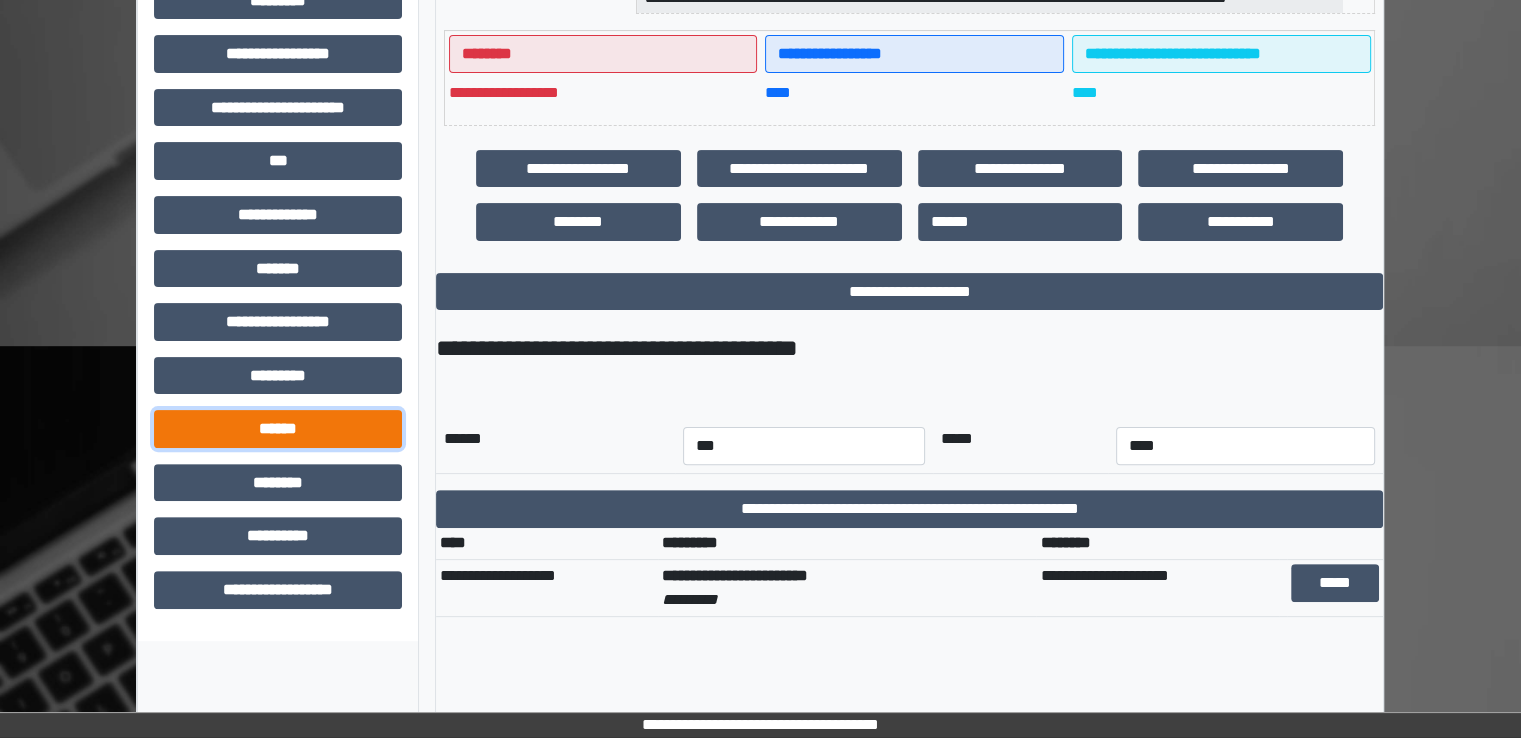 click on "******" at bounding box center (278, 429) 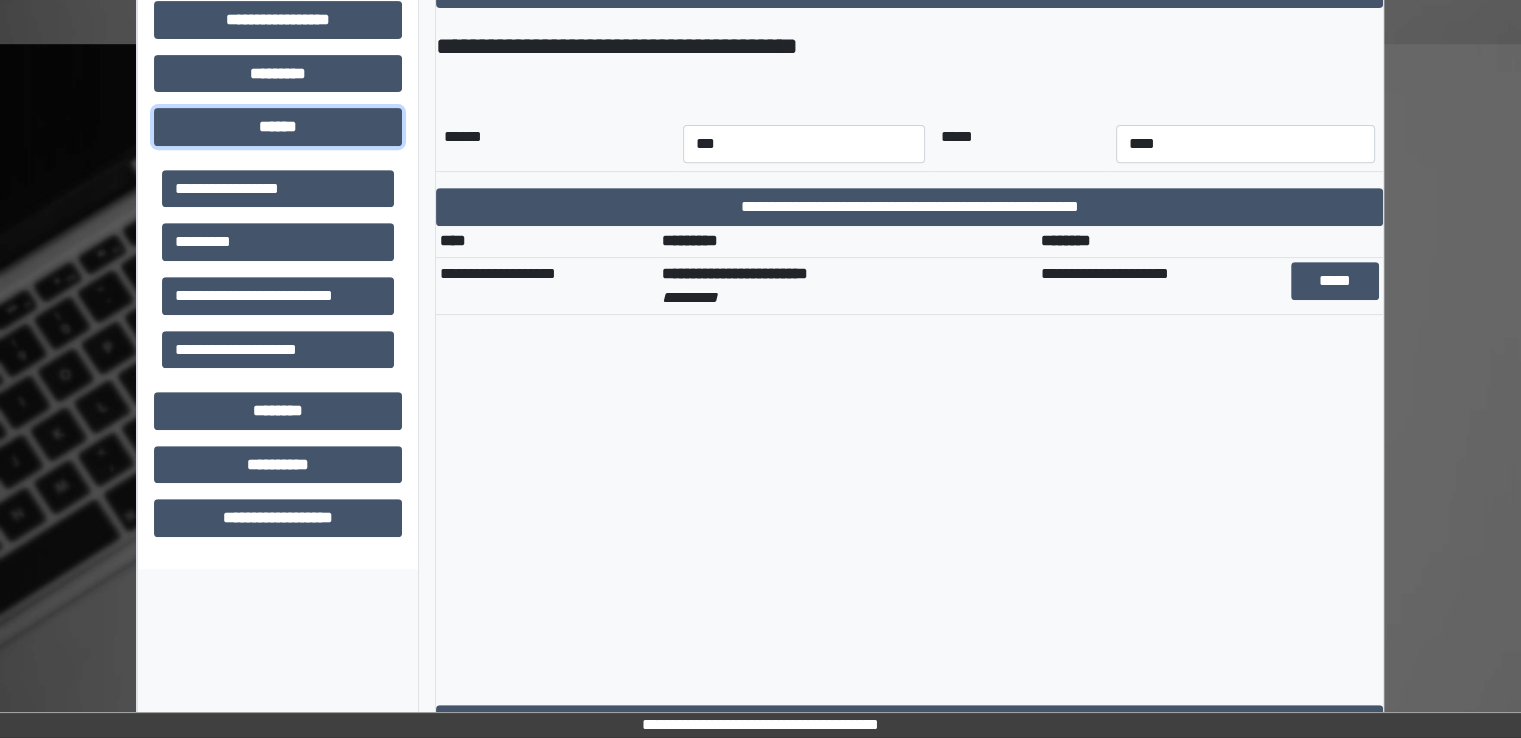 scroll, scrollTop: 832, scrollLeft: 0, axis: vertical 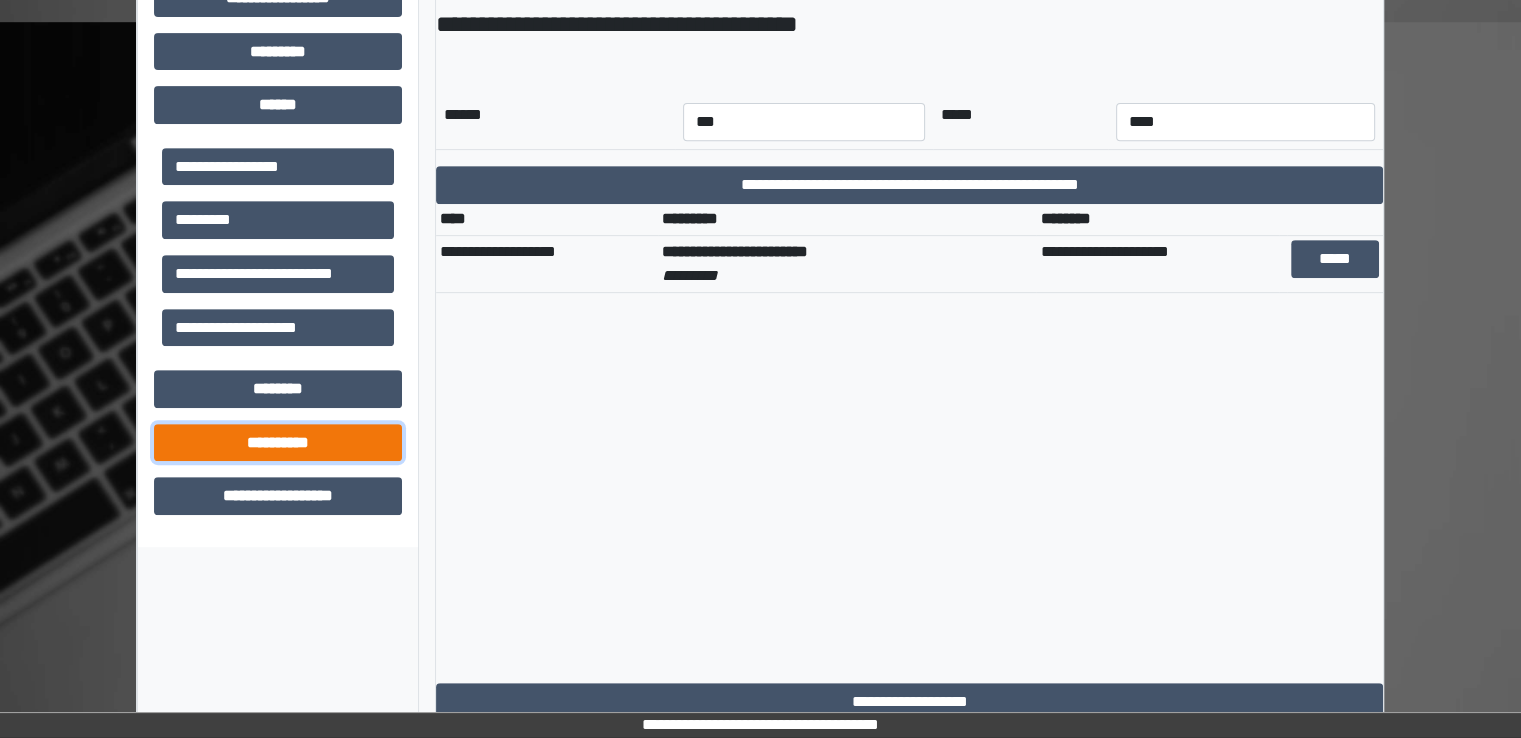 click on "**********" at bounding box center (278, 443) 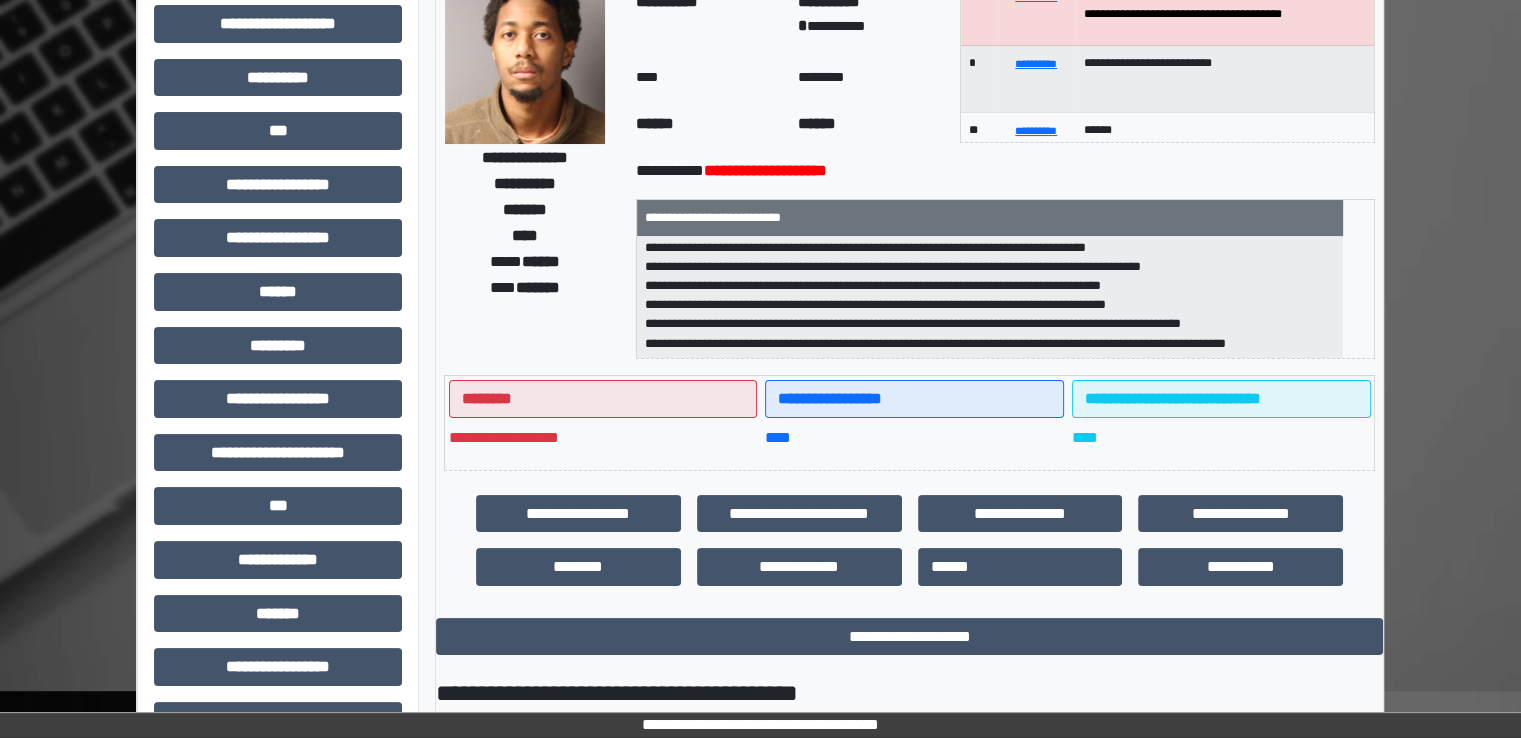 scroll, scrollTop: 0, scrollLeft: 0, axis: both 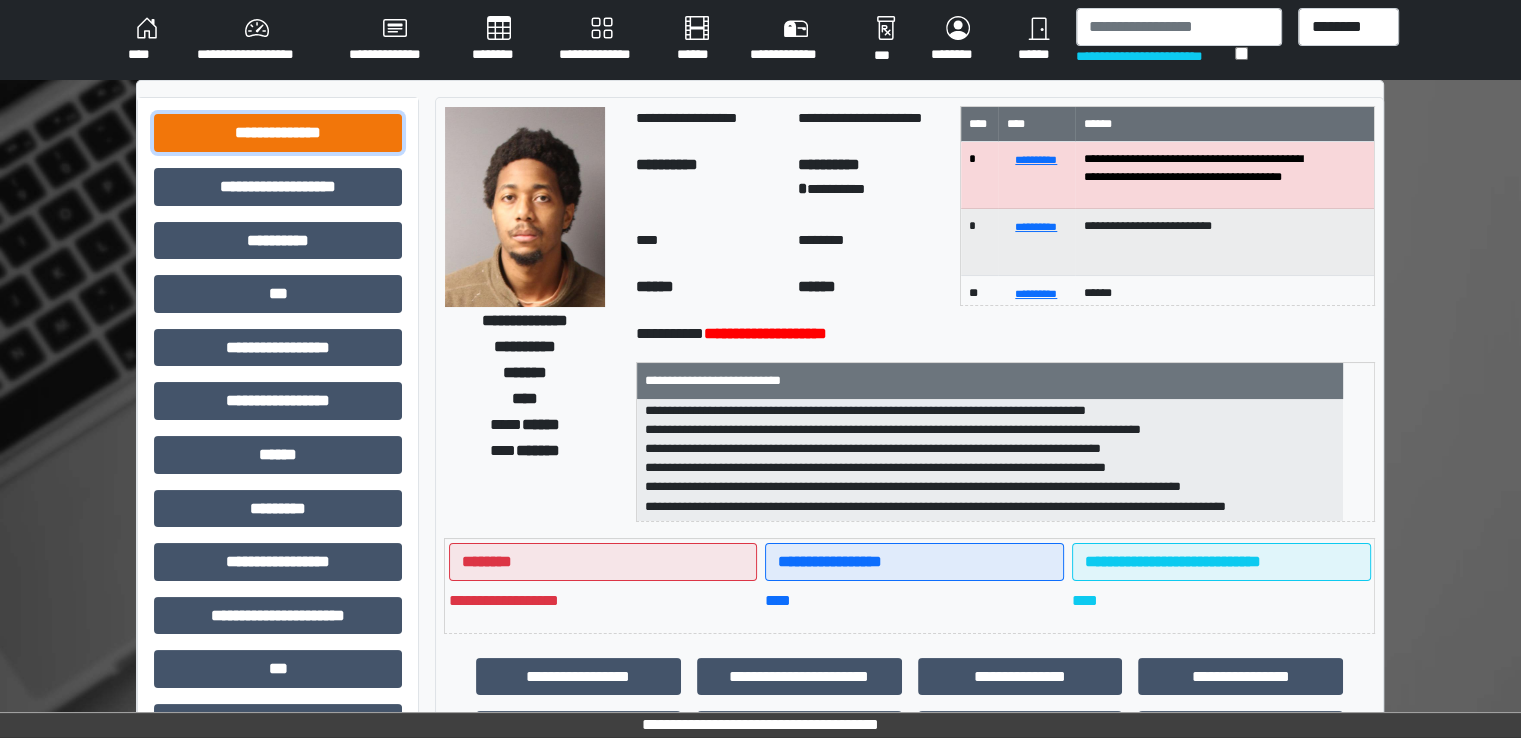 click on "**********" at bounding box center (278, 133) 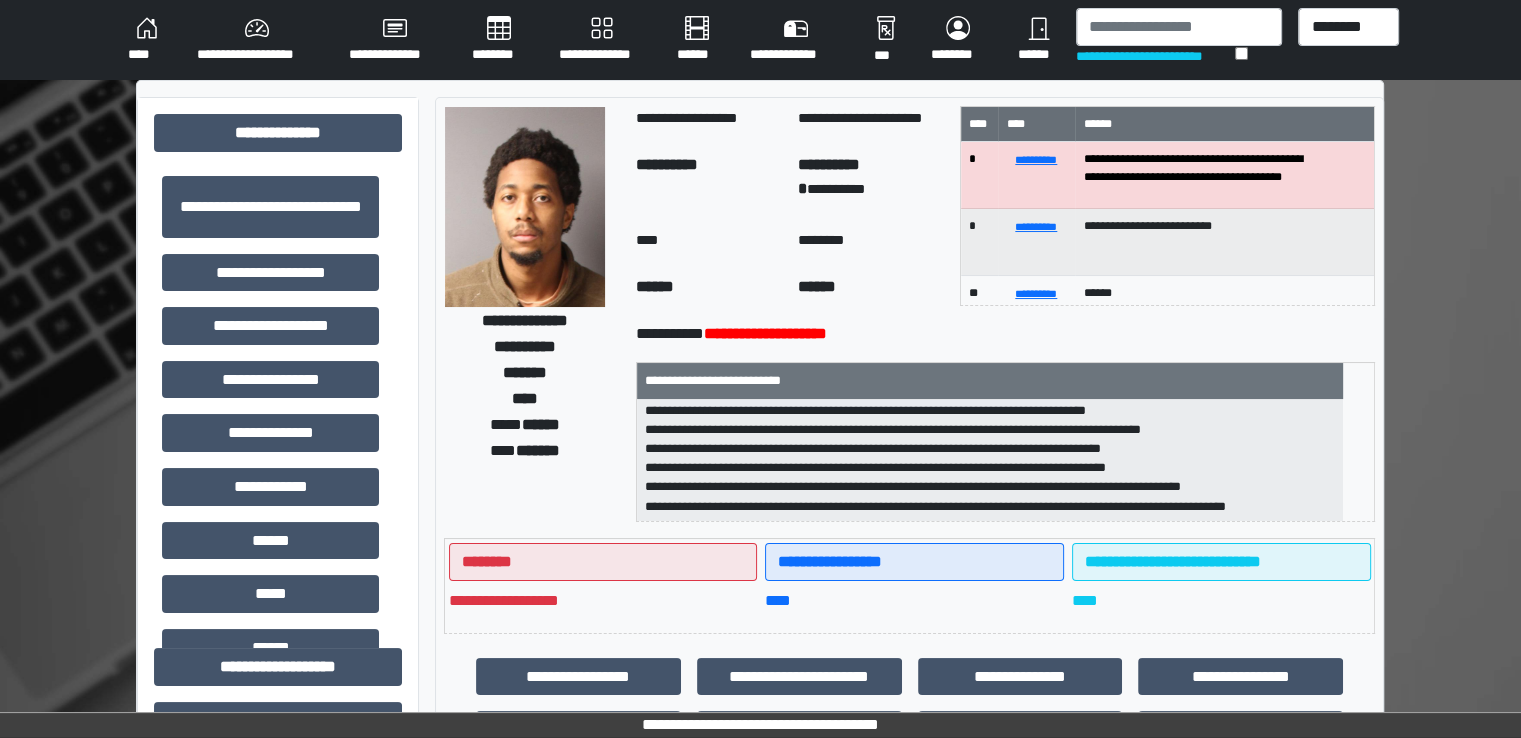 click on "****" at bounding box center [146, 40] 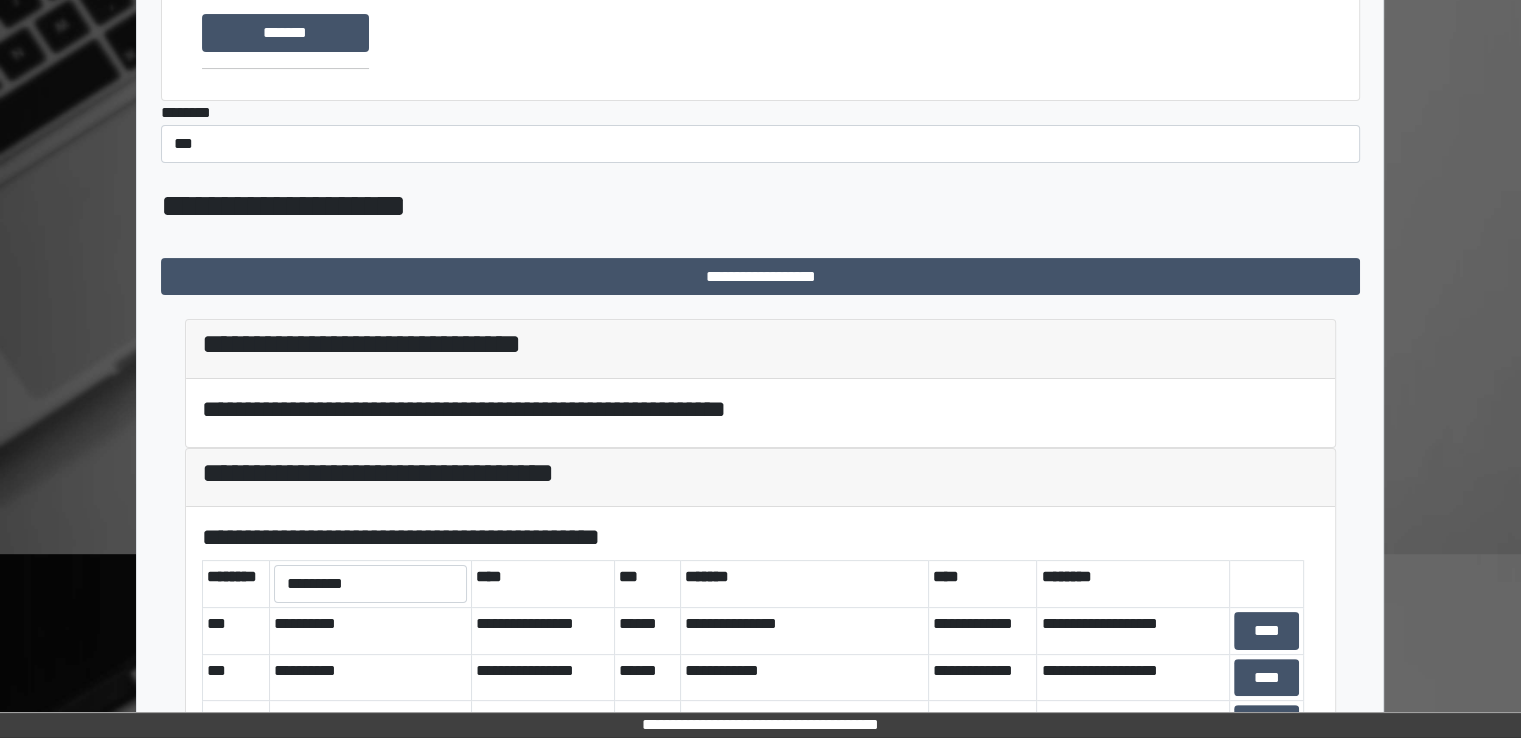 scroll, scrollTop: 419, scrollLeft: 0, axis: vertical 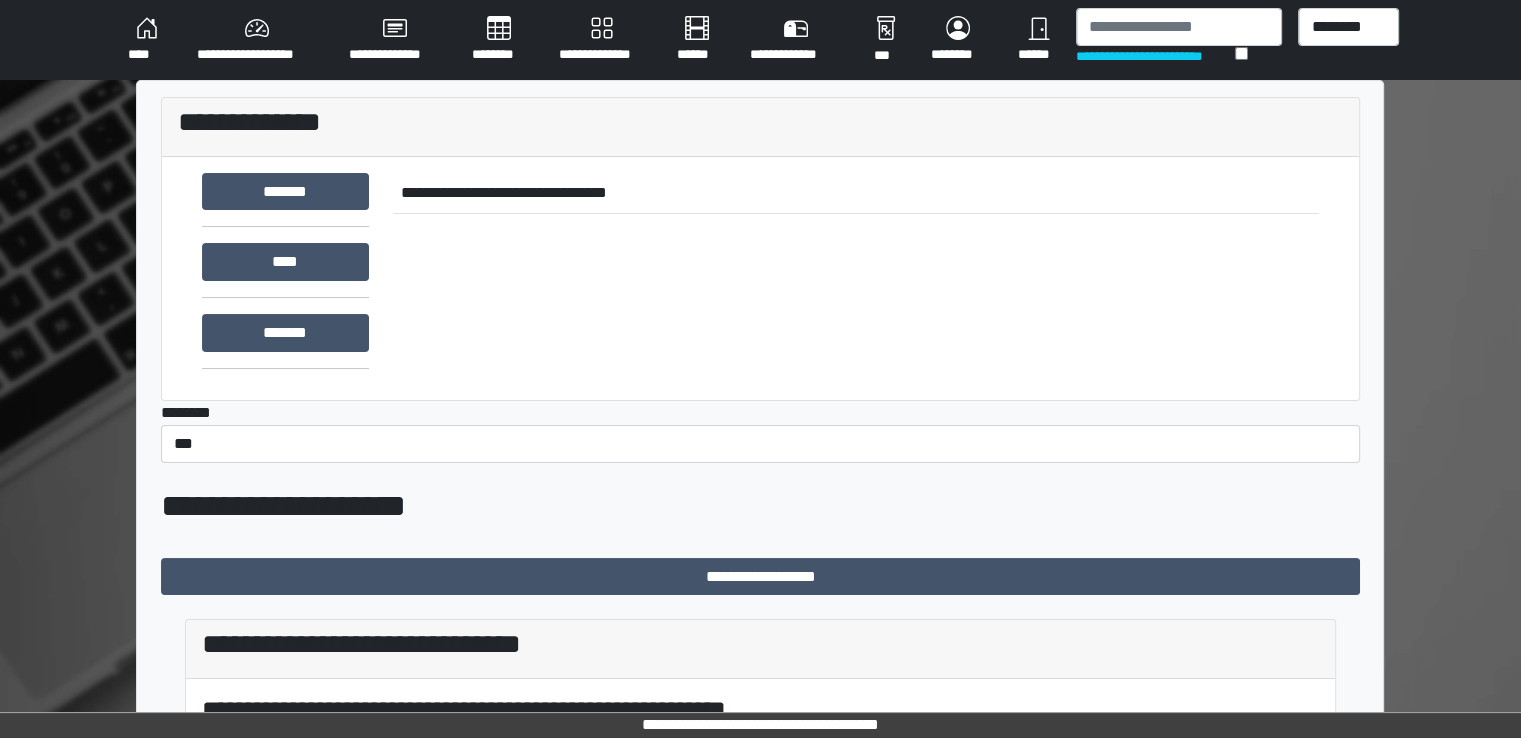 click on "**********" at bounding box center [394, 40] 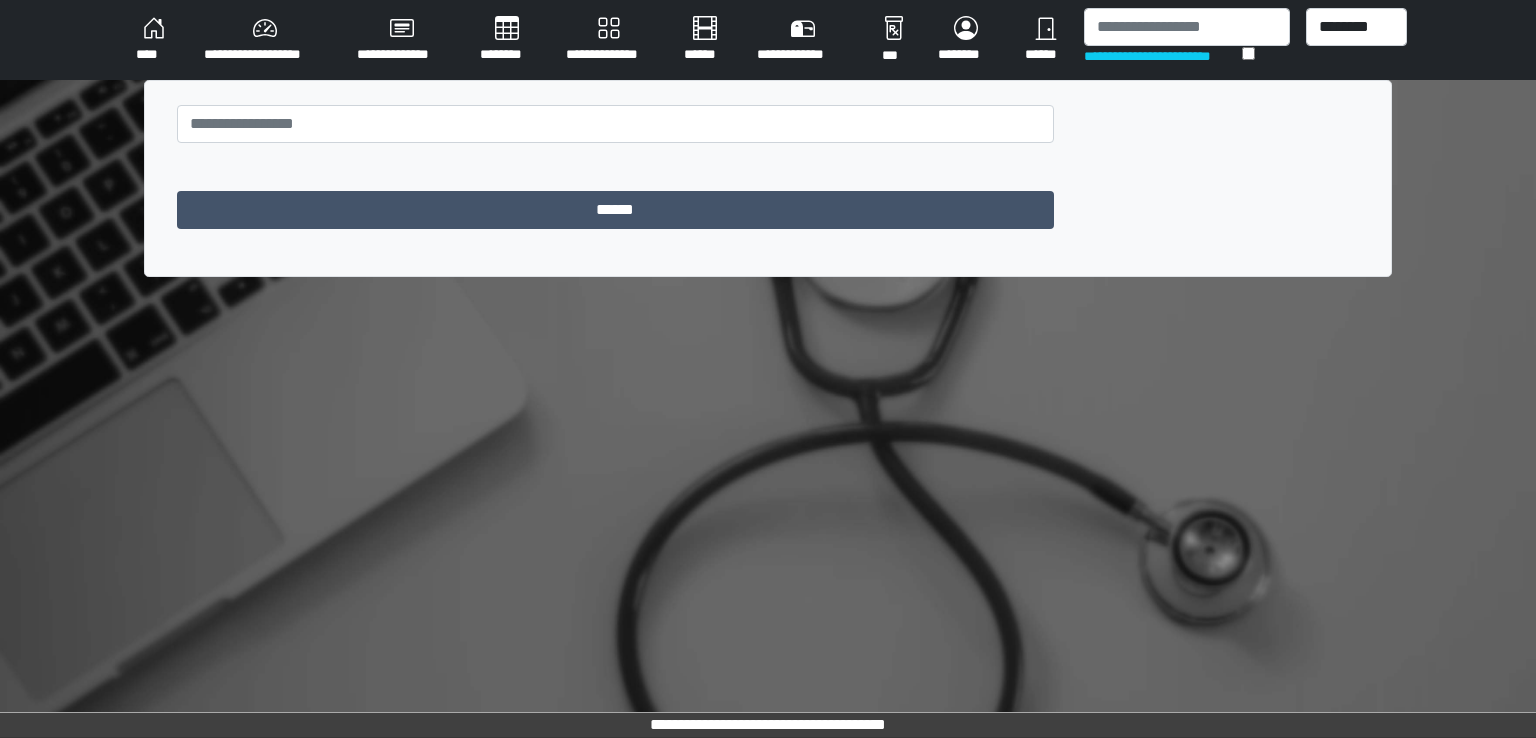 click on "****" at bounding box center [154, 40] 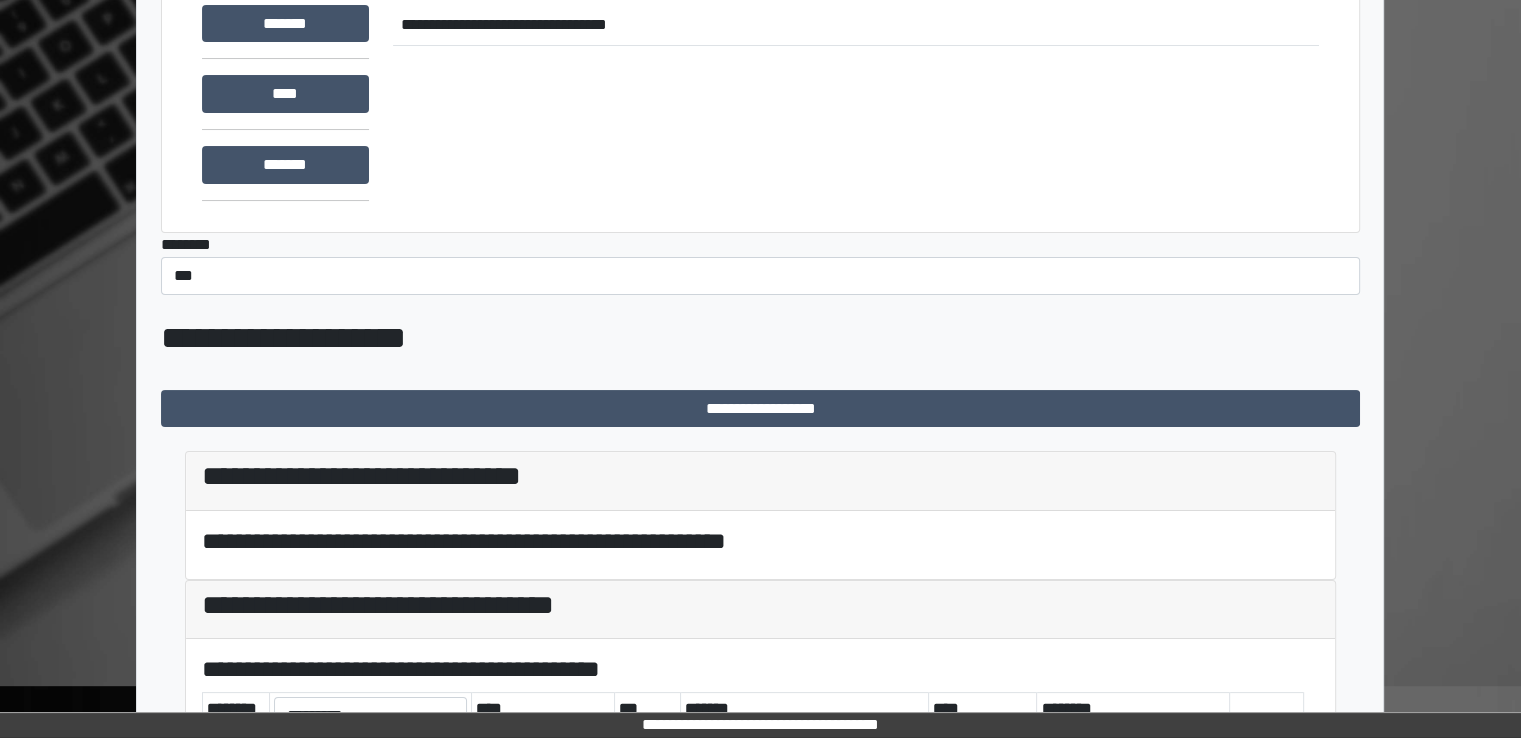 scroll, scrollTop: 0, scrollLeft: 0, axis: both 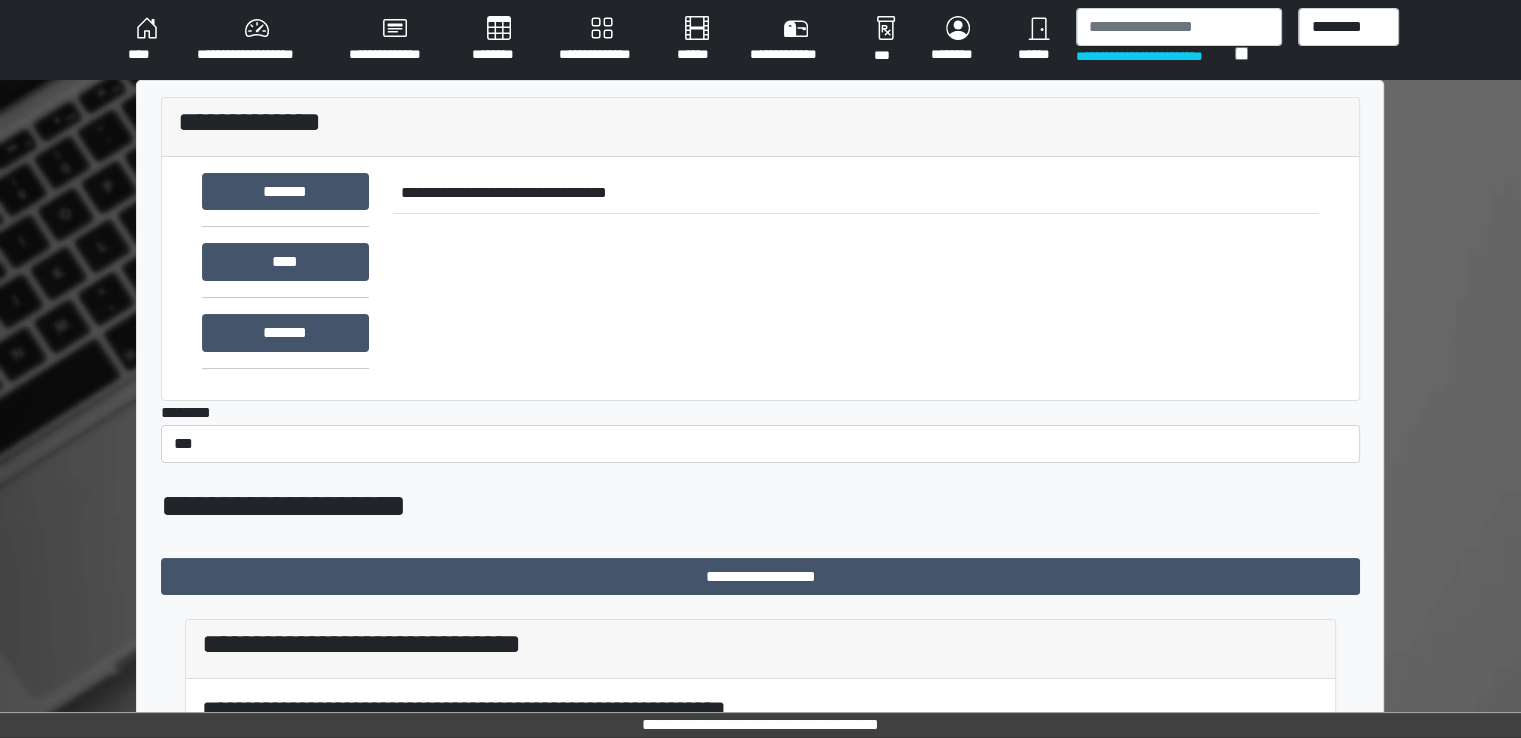 click on "***" at bounding box center [886, 40] 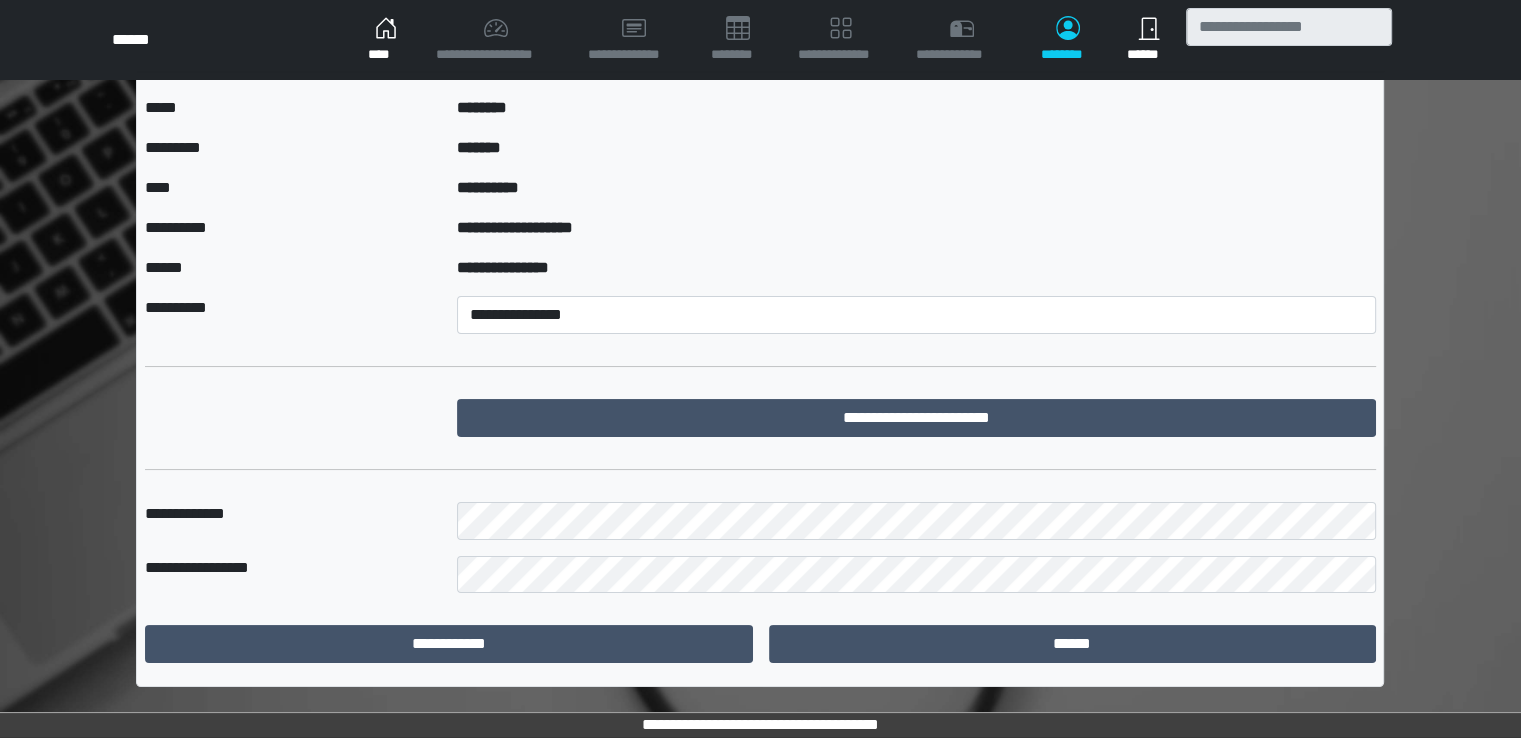 scroll, scrollTop: 0, scrollLeft: 0, axis: both 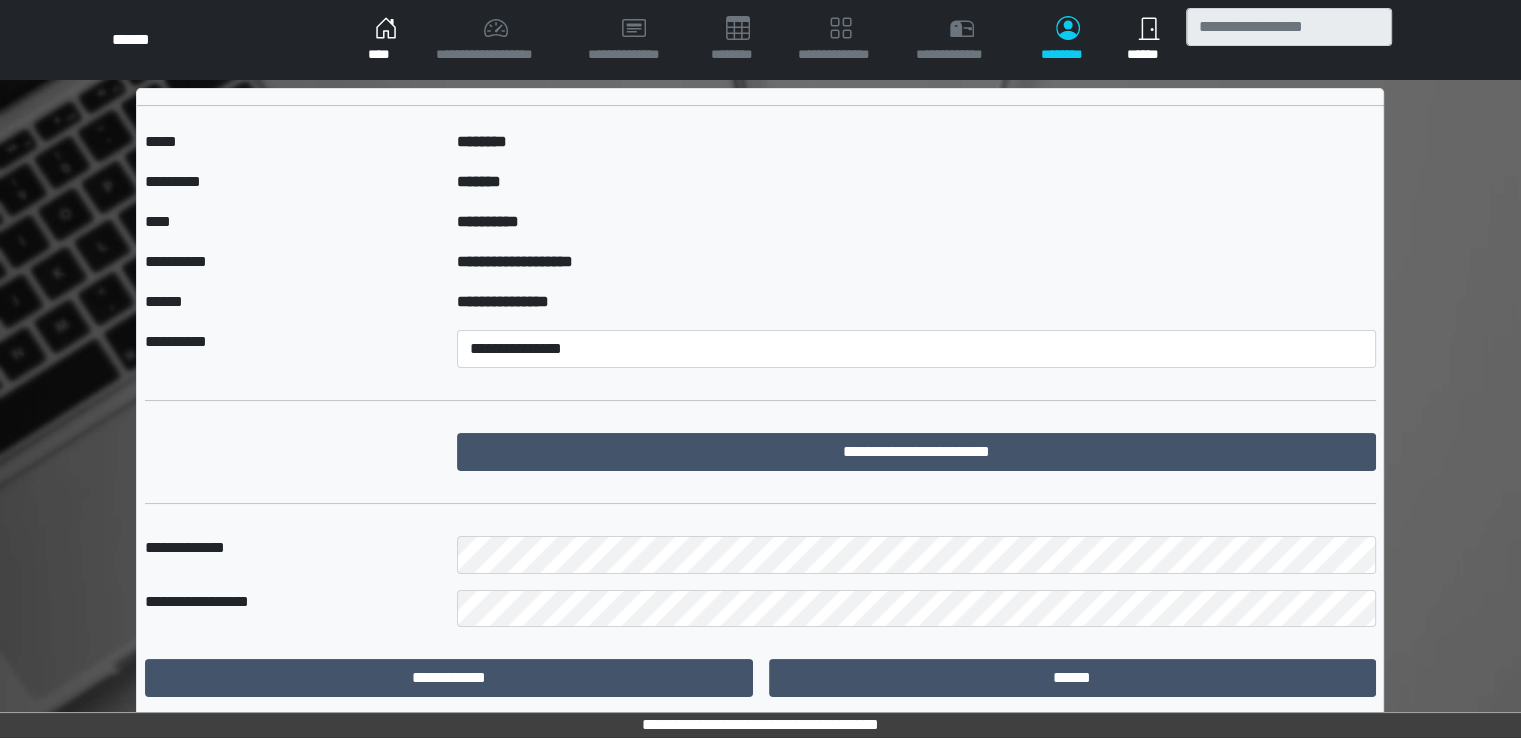 click on "****" at bounding box center [386, 40] 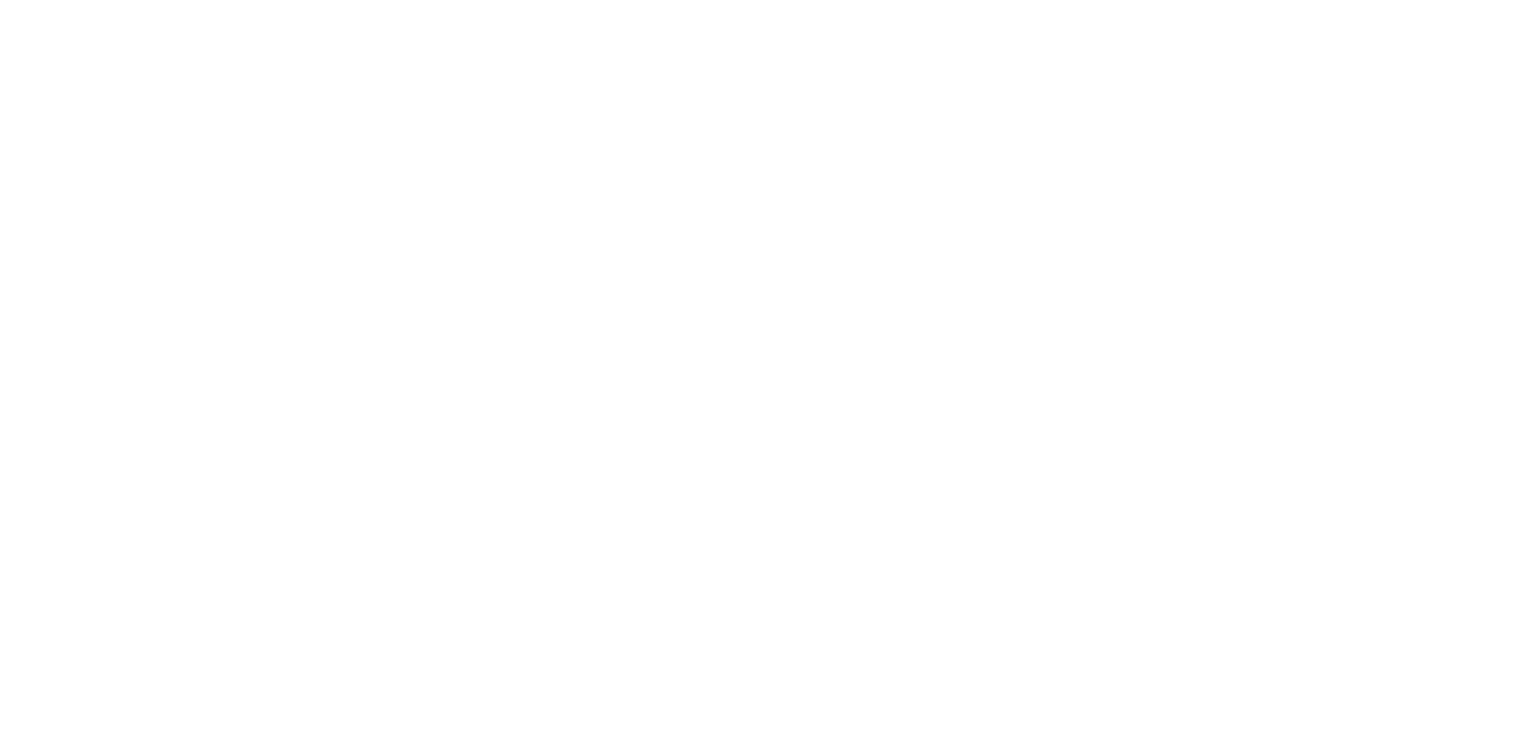 scroll, scrollTop: 0, scrollLeft: 0, axis: both 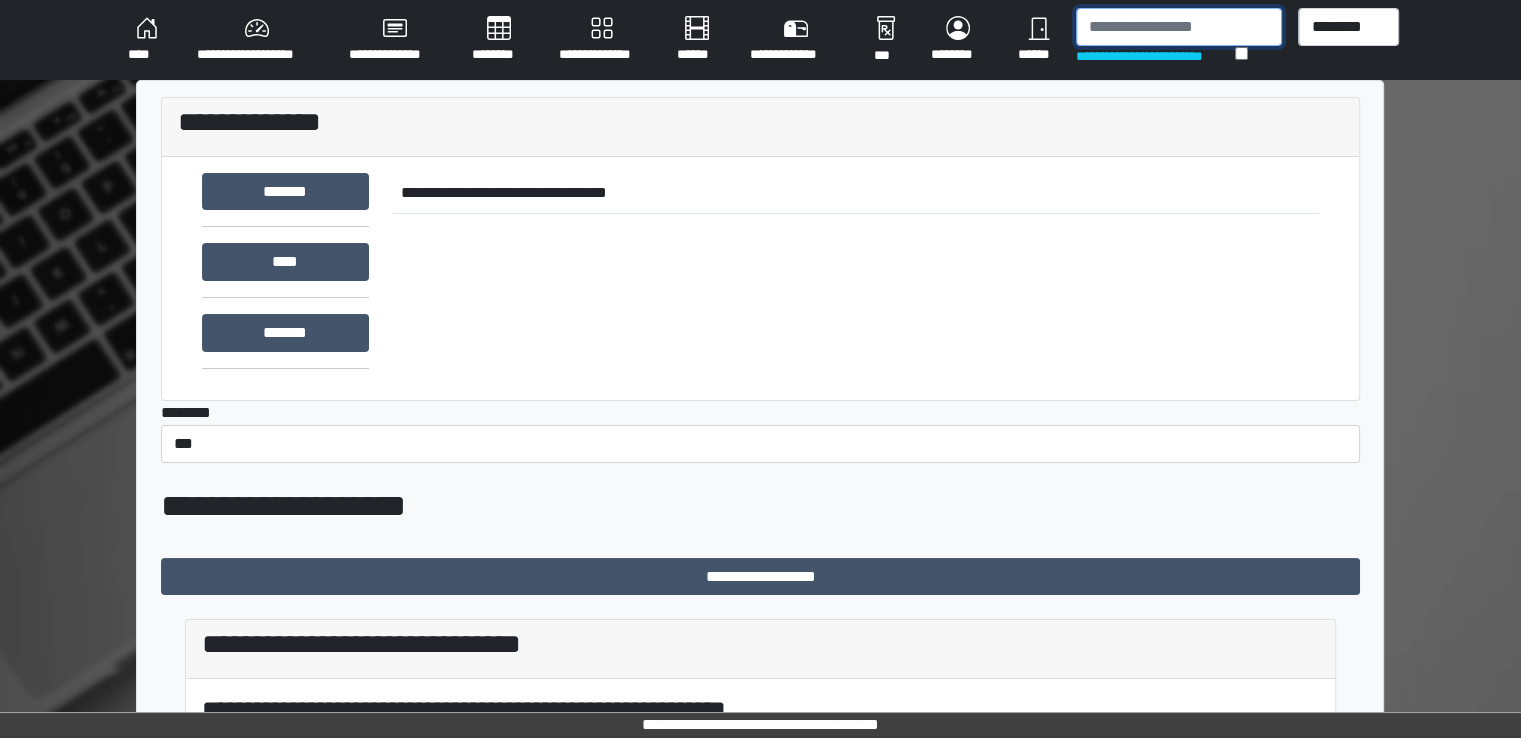 click at bounding box center [1179, 27] 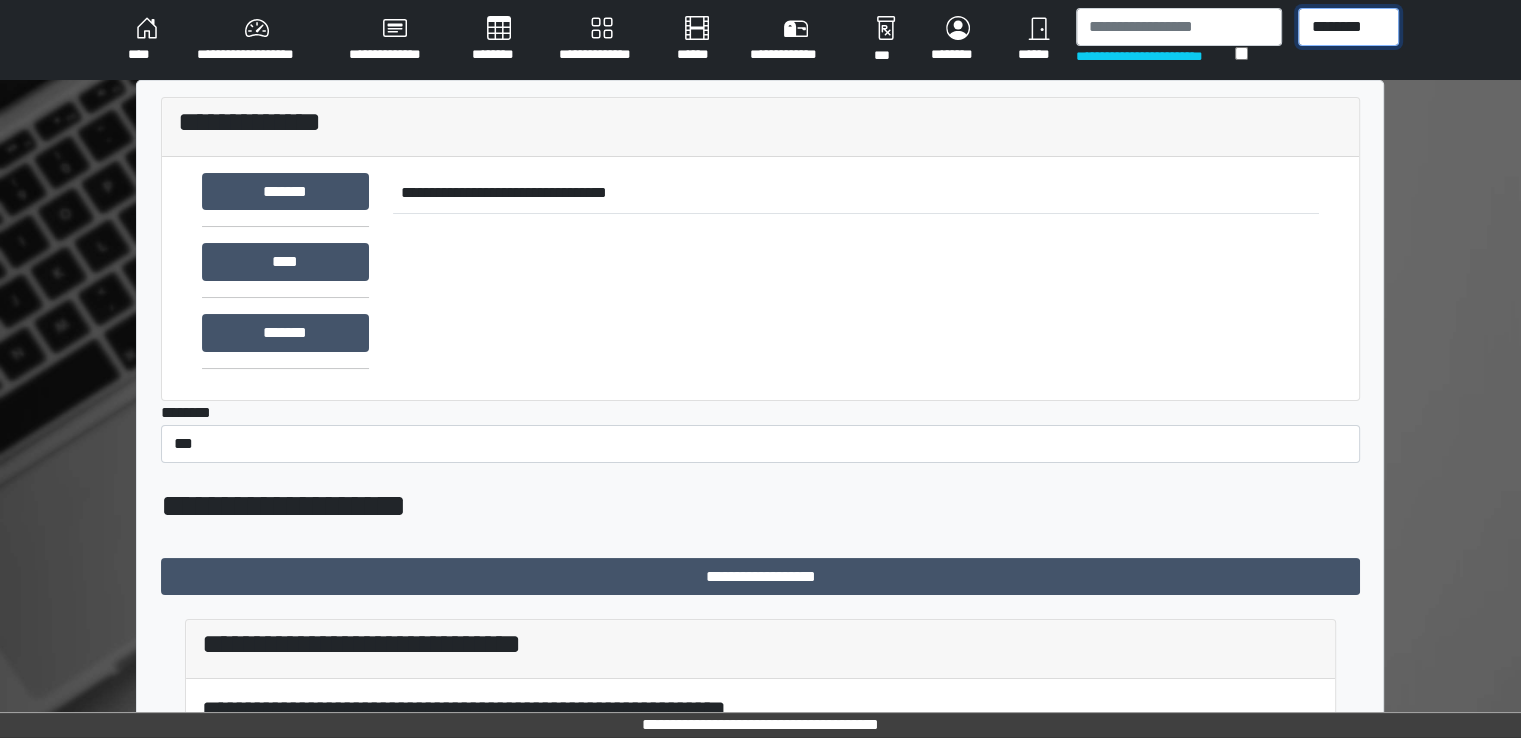 click on "******** *** ******** *** ******** ***** ***" at bounding box center [1348, 27] 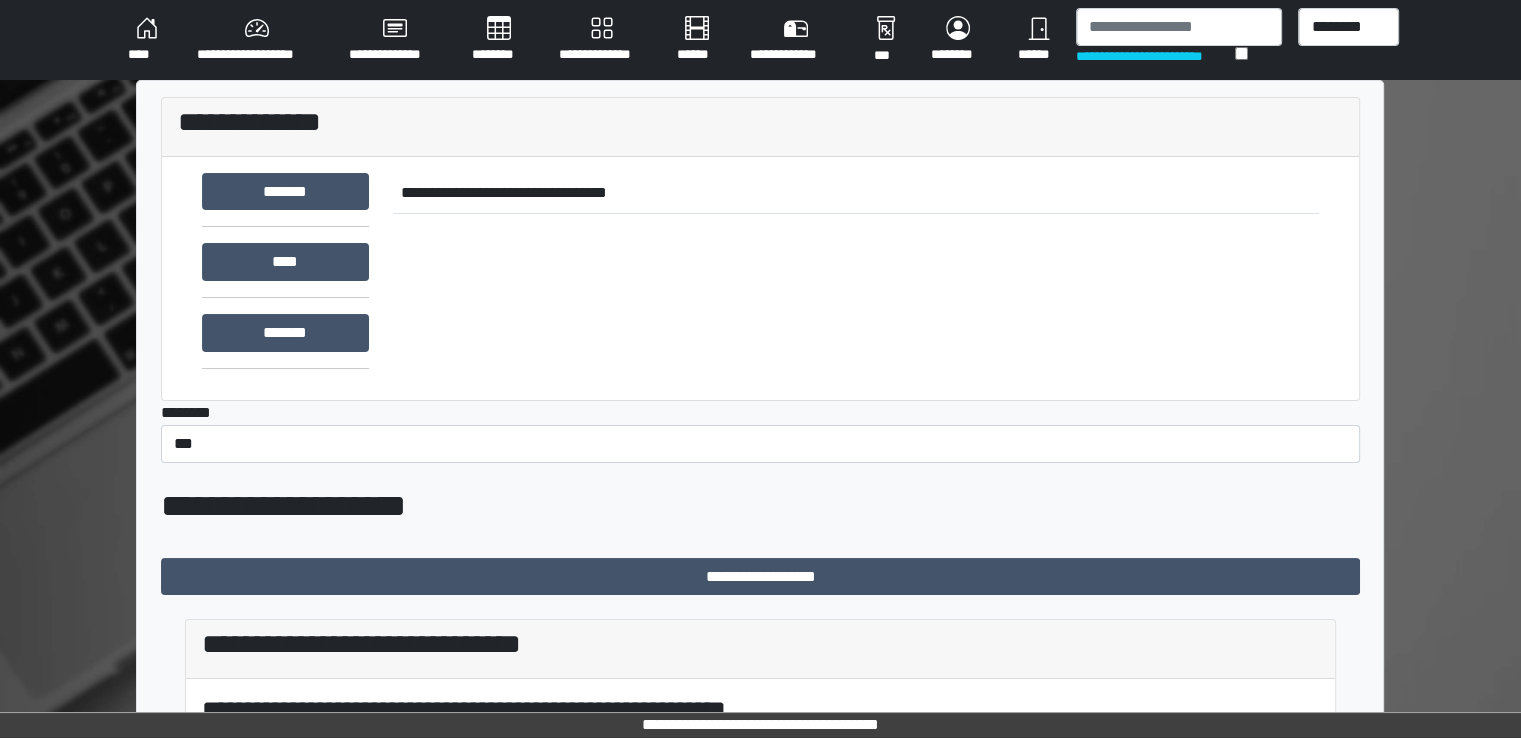 click on "**********" at bounding box center [760, 123] 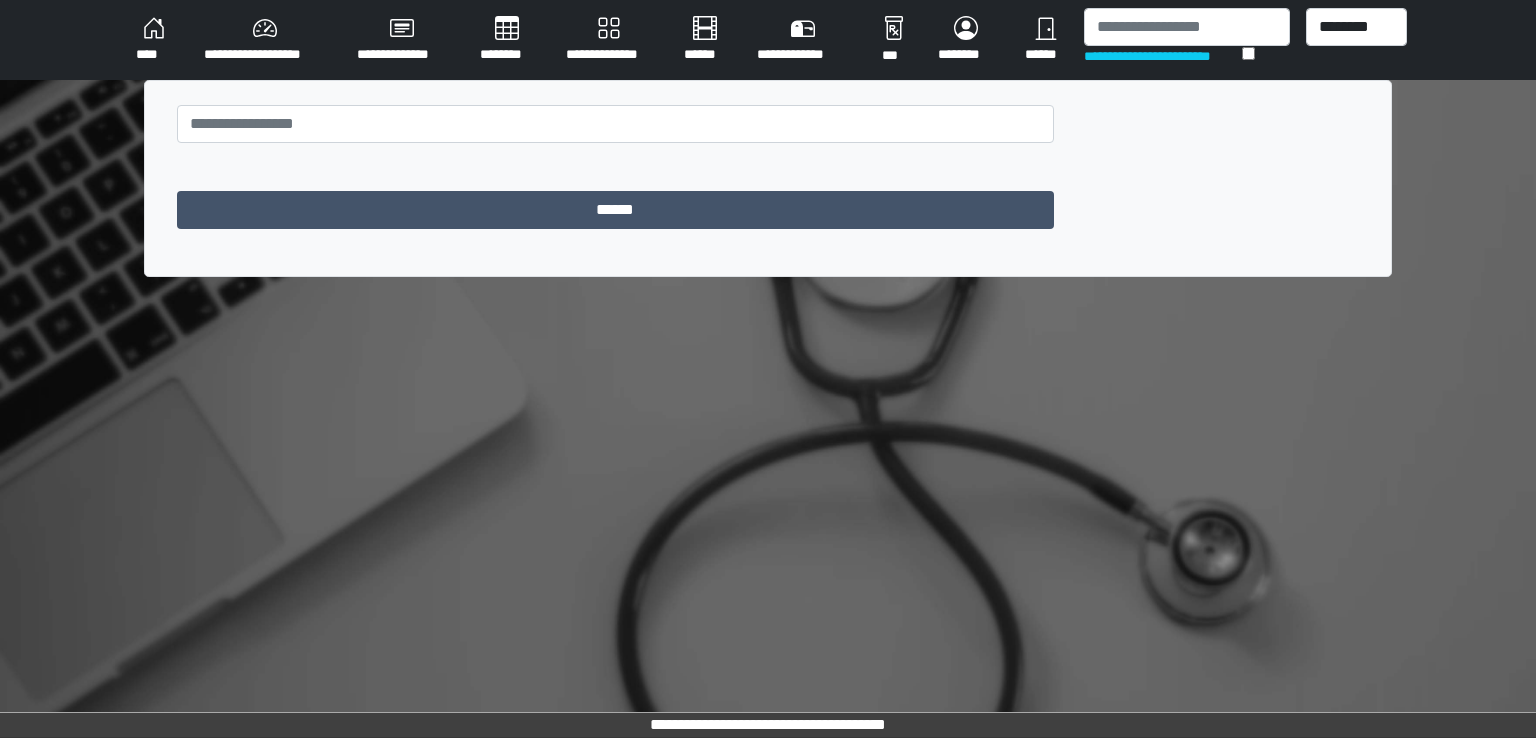 click on "****" at bounding box center (154, 40) 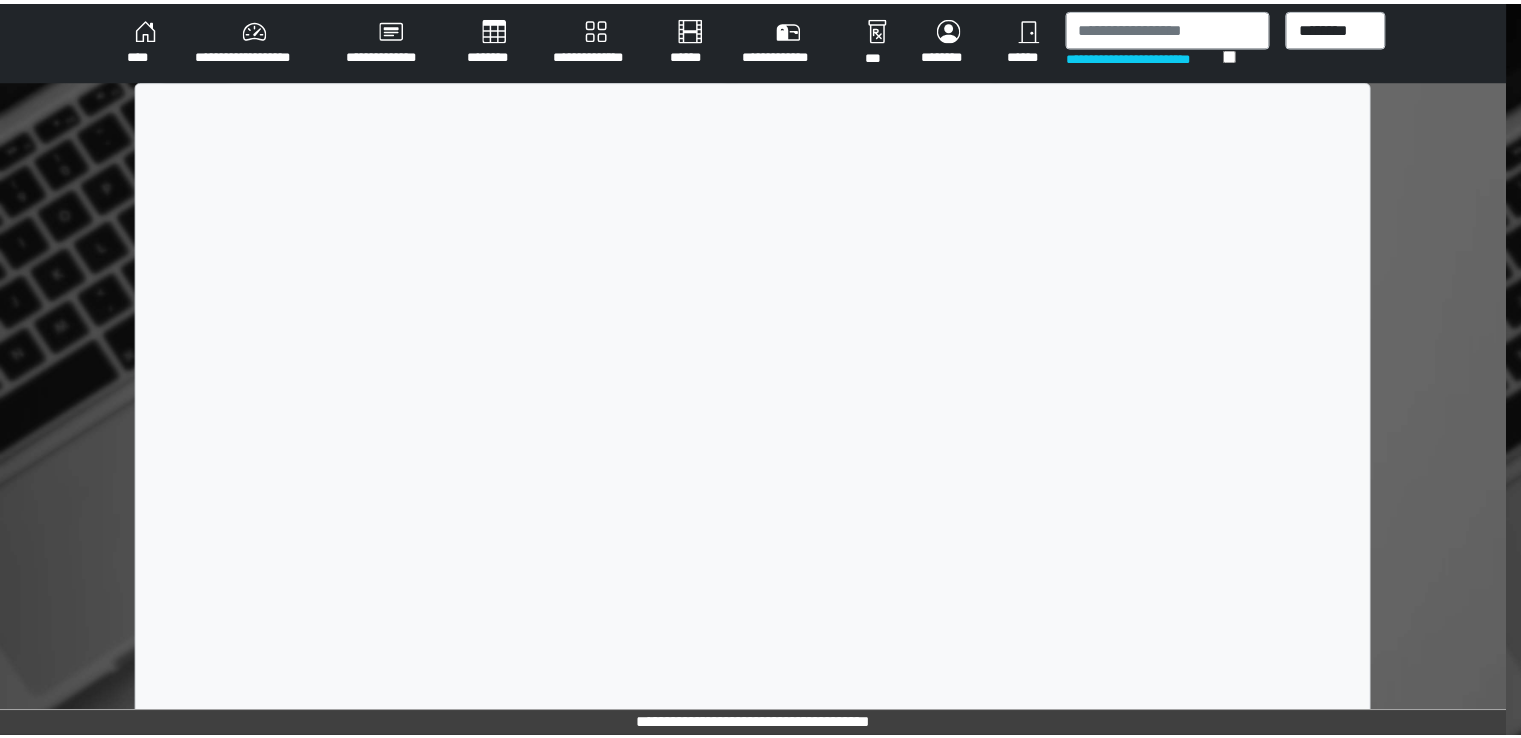 scroll, scrollTop: 0, scrollLeft: 0, axis: both 